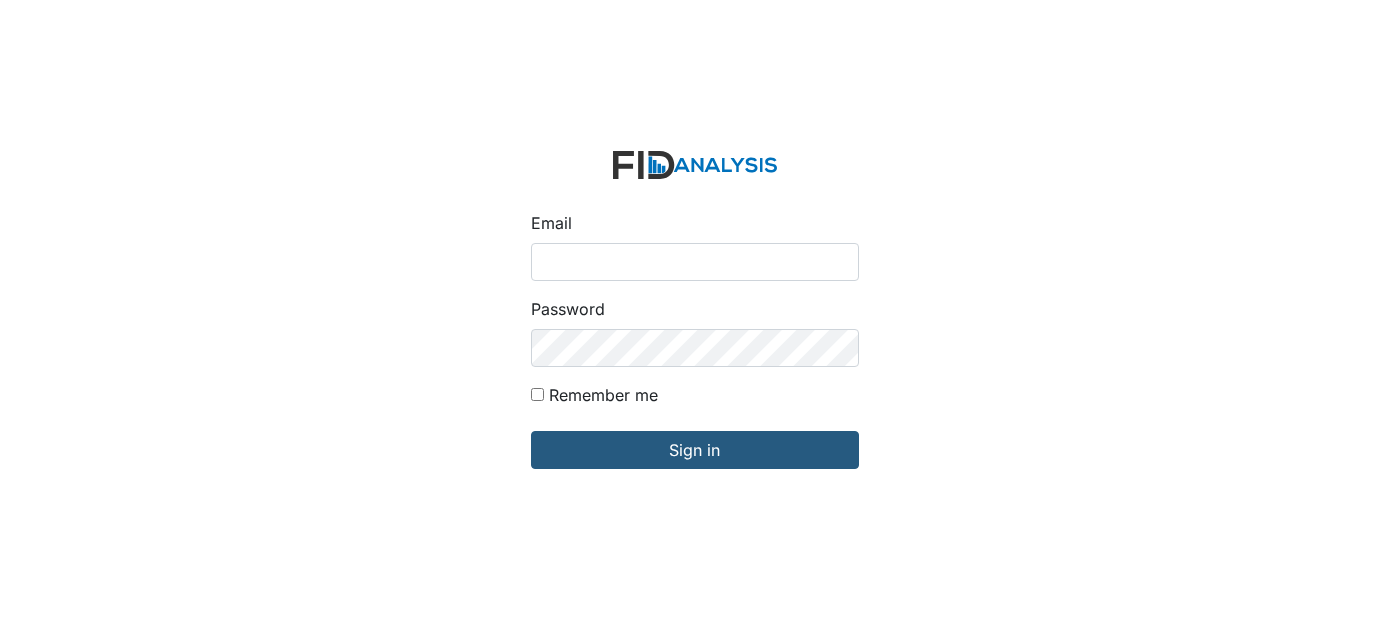 scroll, scrollTop: 0, scrollLeft: 0, axis: both 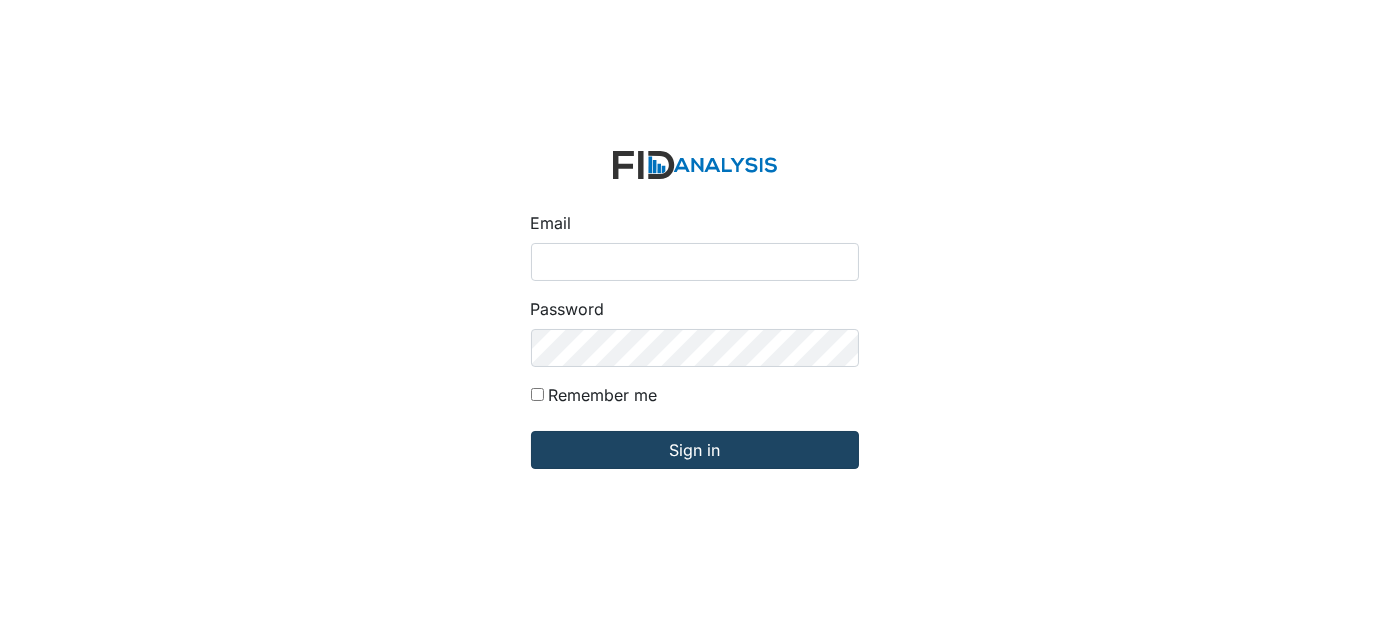 type on "[USERNAME]@example.com" 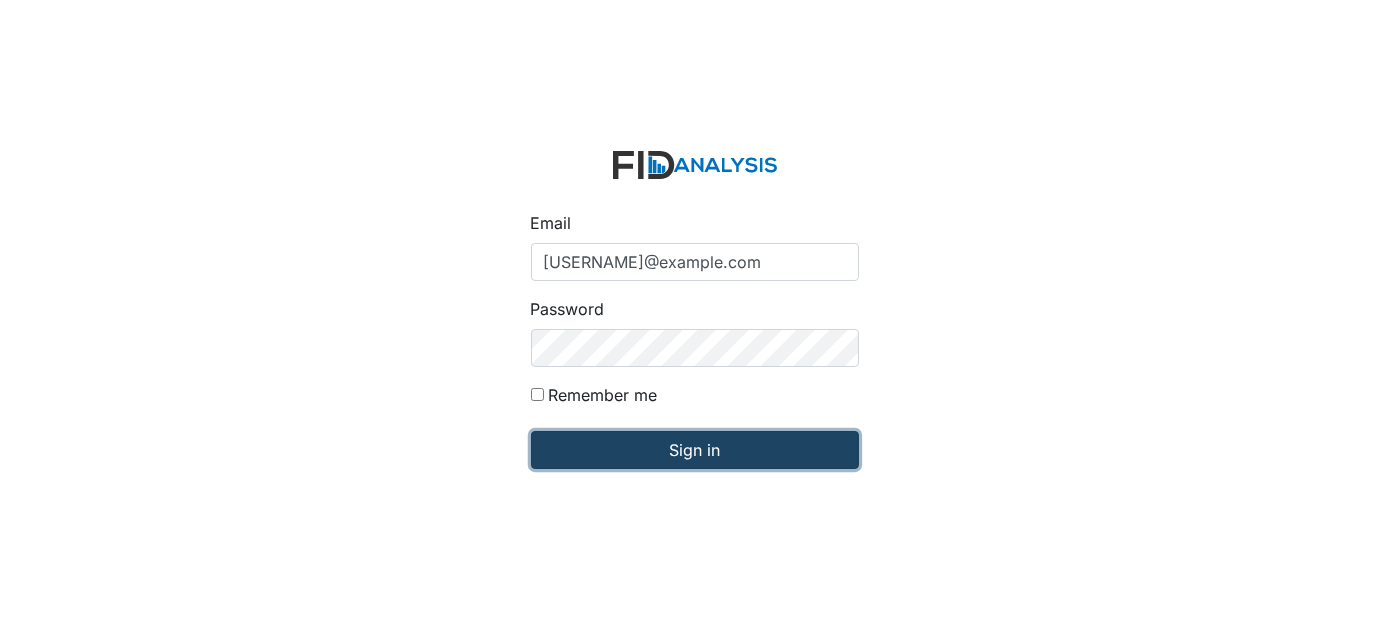 click on "Sign in" at bounding box center (695, 450) 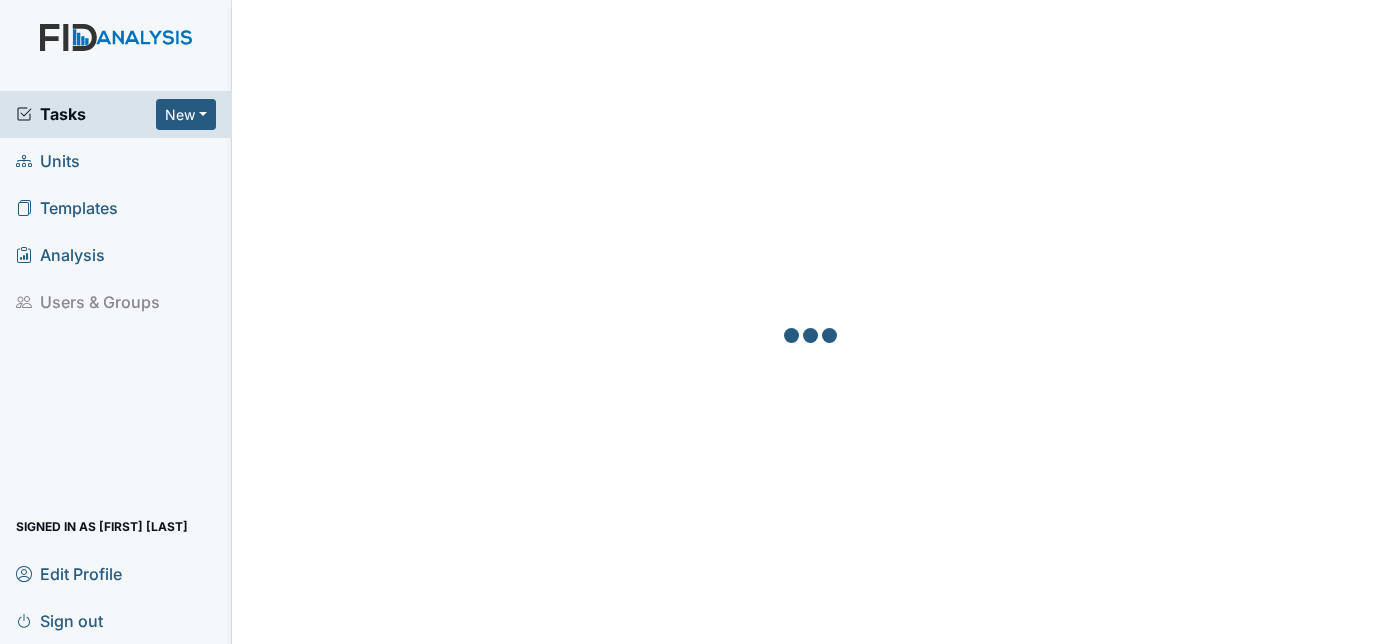 scroll, scrollTop: 0, scrollLeft: 0, axis: both 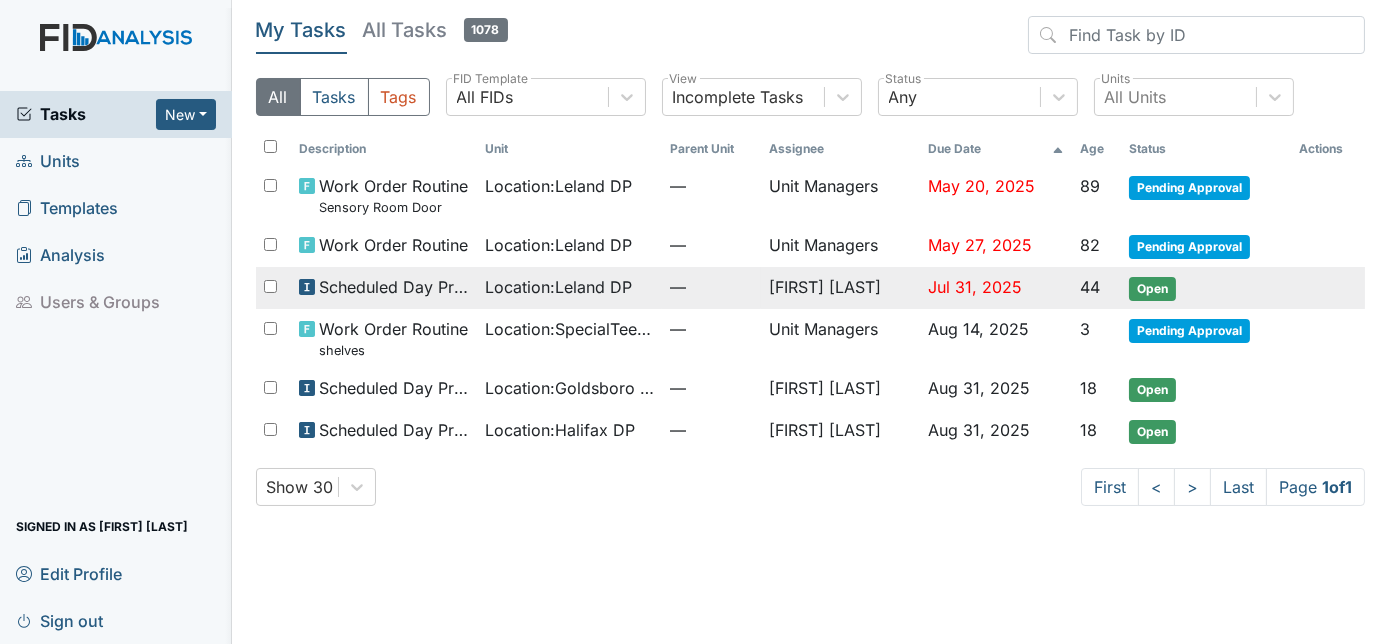 click on "Scheduled Day Program Inspection" at bounding box center (394, 287) 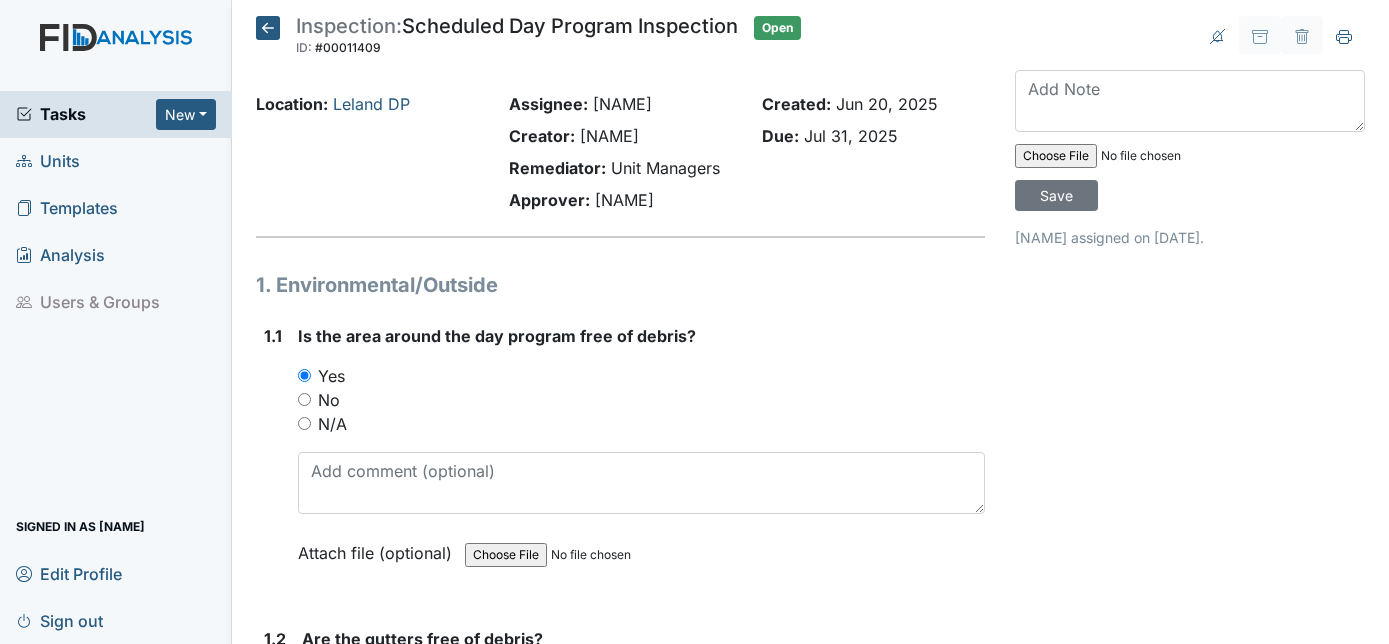 scroll, scrollTop: 0, scrollLeft: 0, axis: both 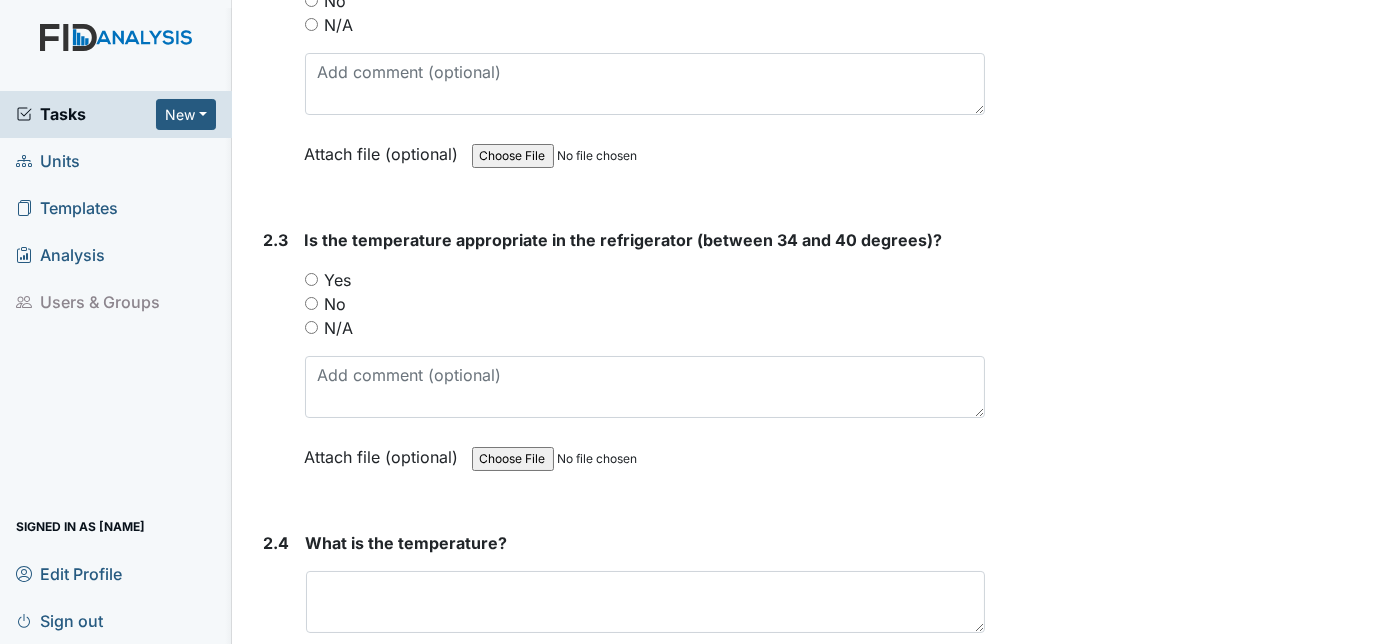 click on "Yes" at bounding box center [311, 279] 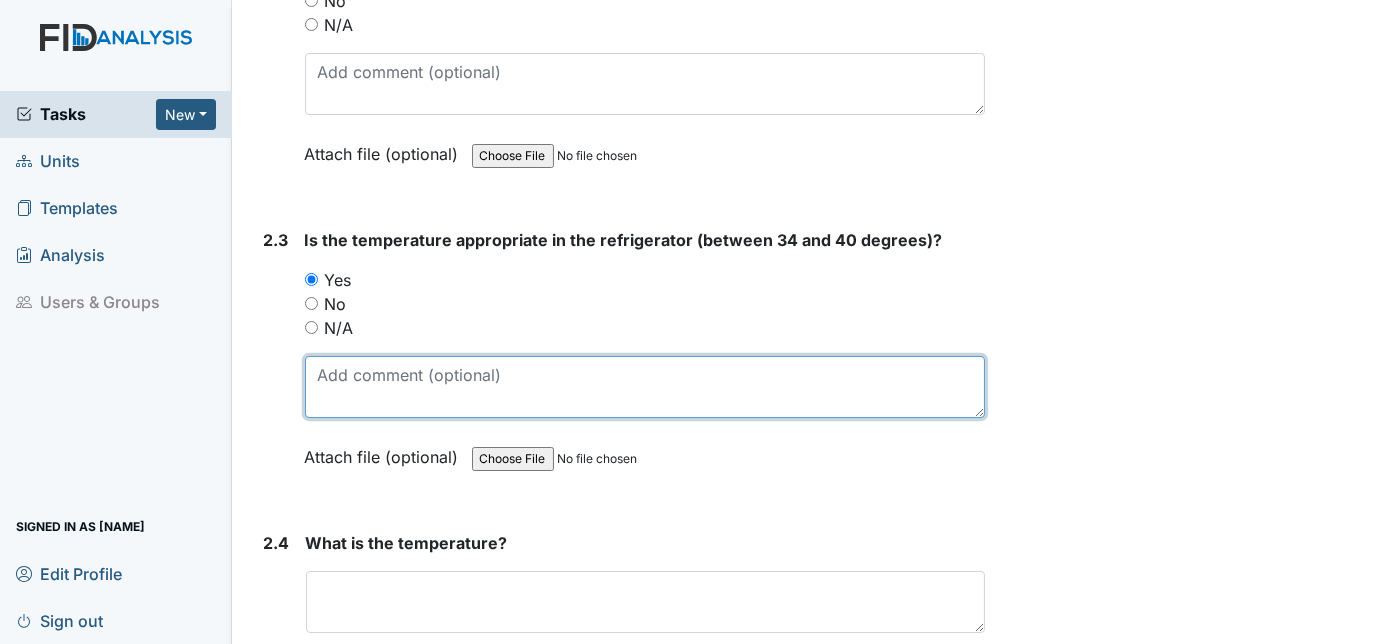 click at bounding box center (645, 387) 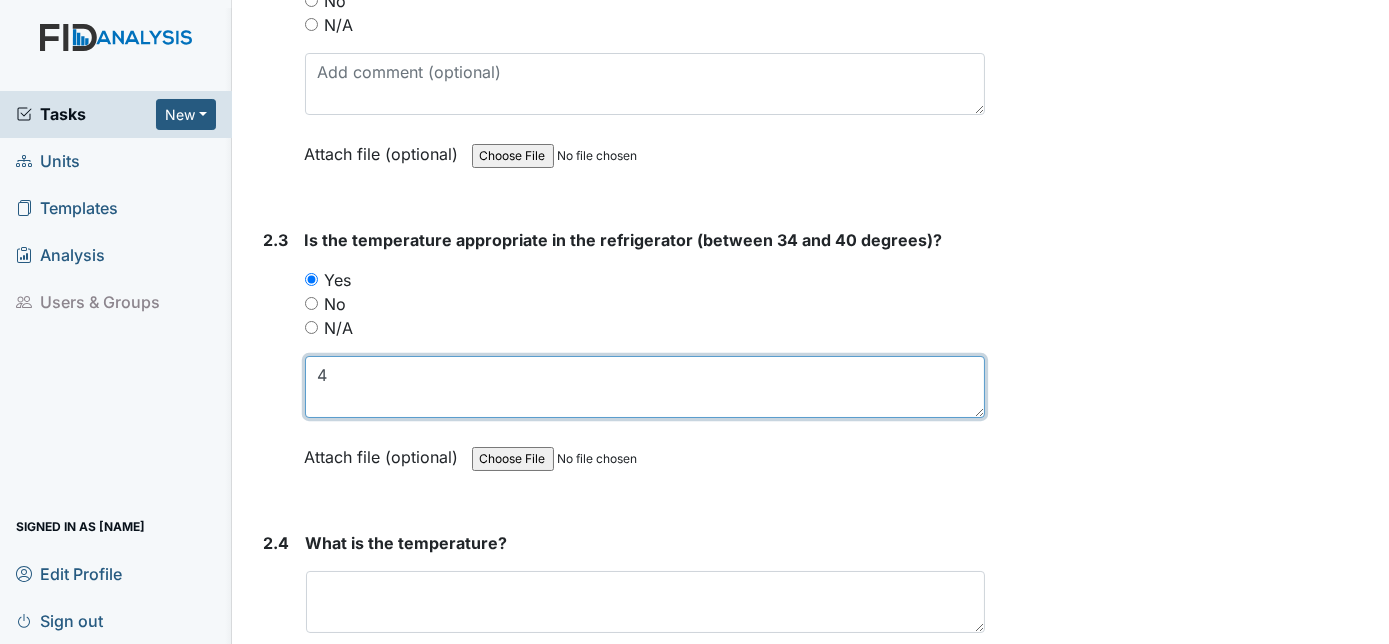 type on "40" 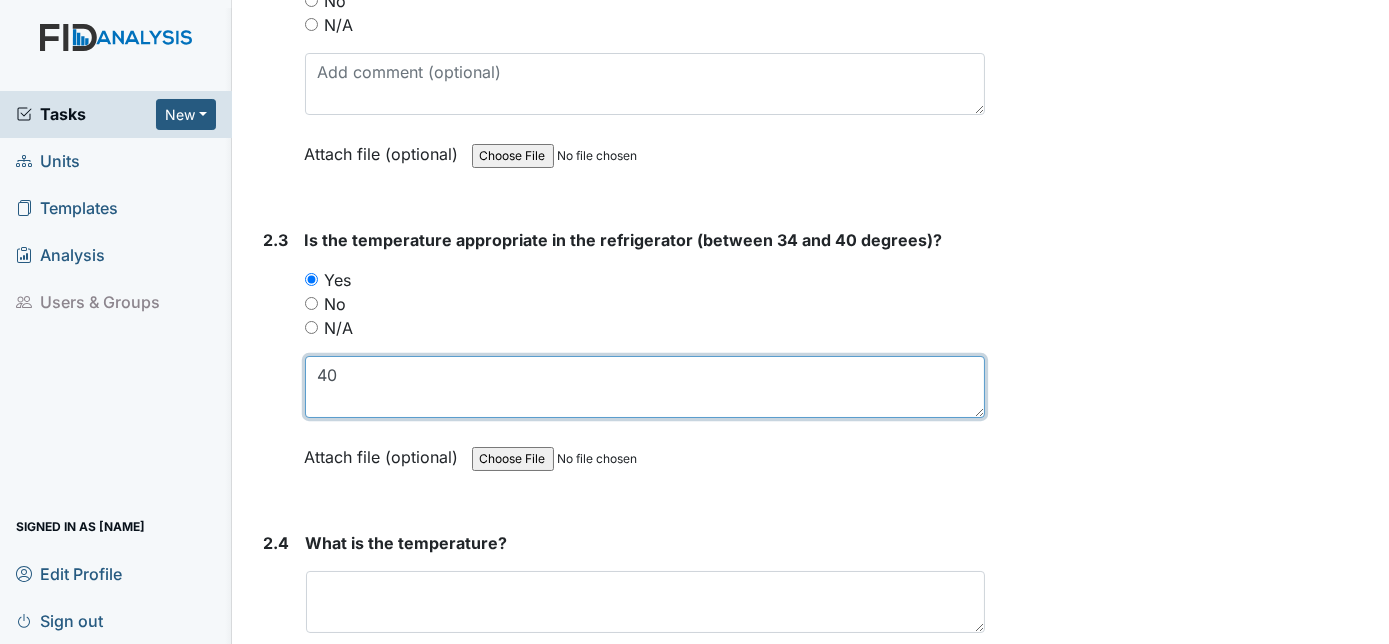 drag, startPoint x: 343, startPoint y: 370, endPoint x: 314, endPoint y: 368, distance: 29.068884 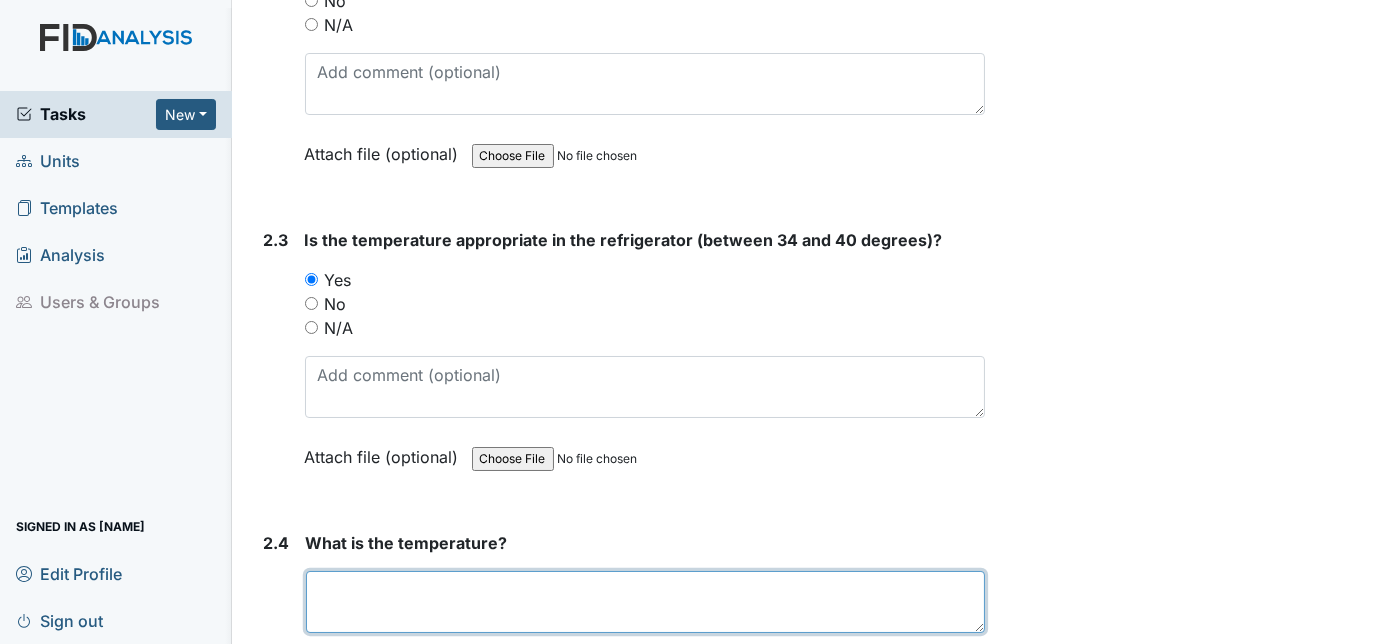 click at bounding box center [646, 602] 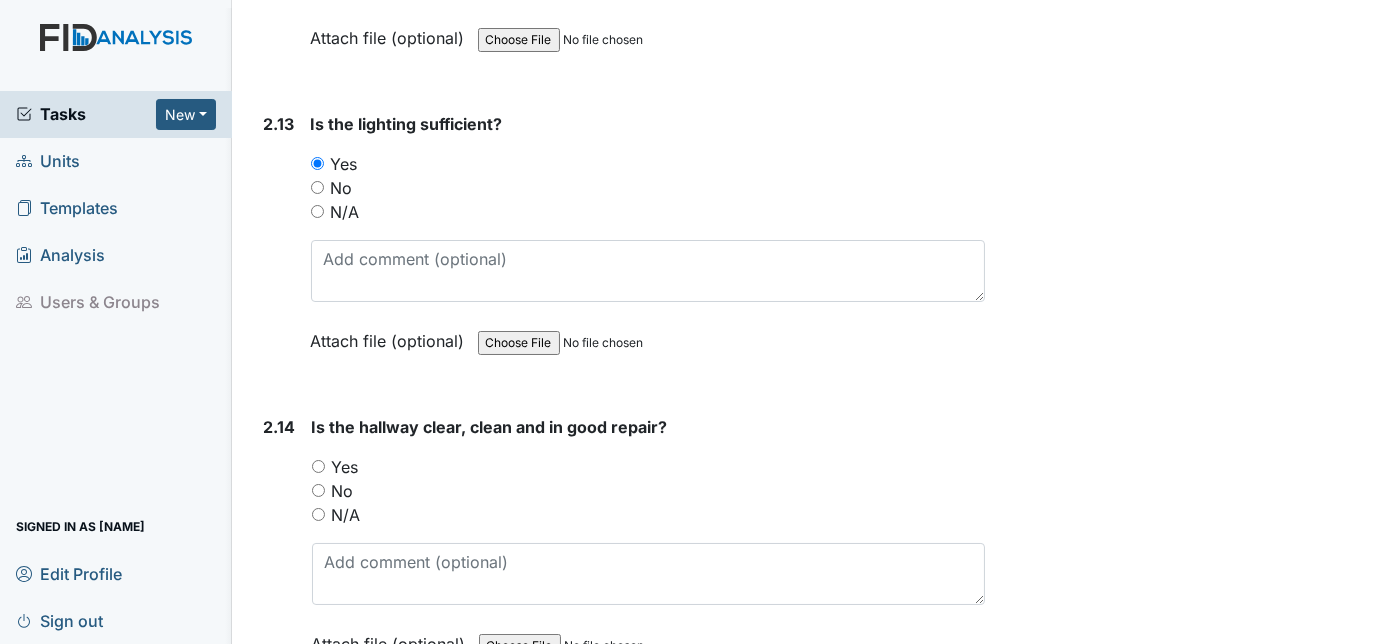 scroll, scrollTop: 5180, scrollLeft: 0, axis: vertical 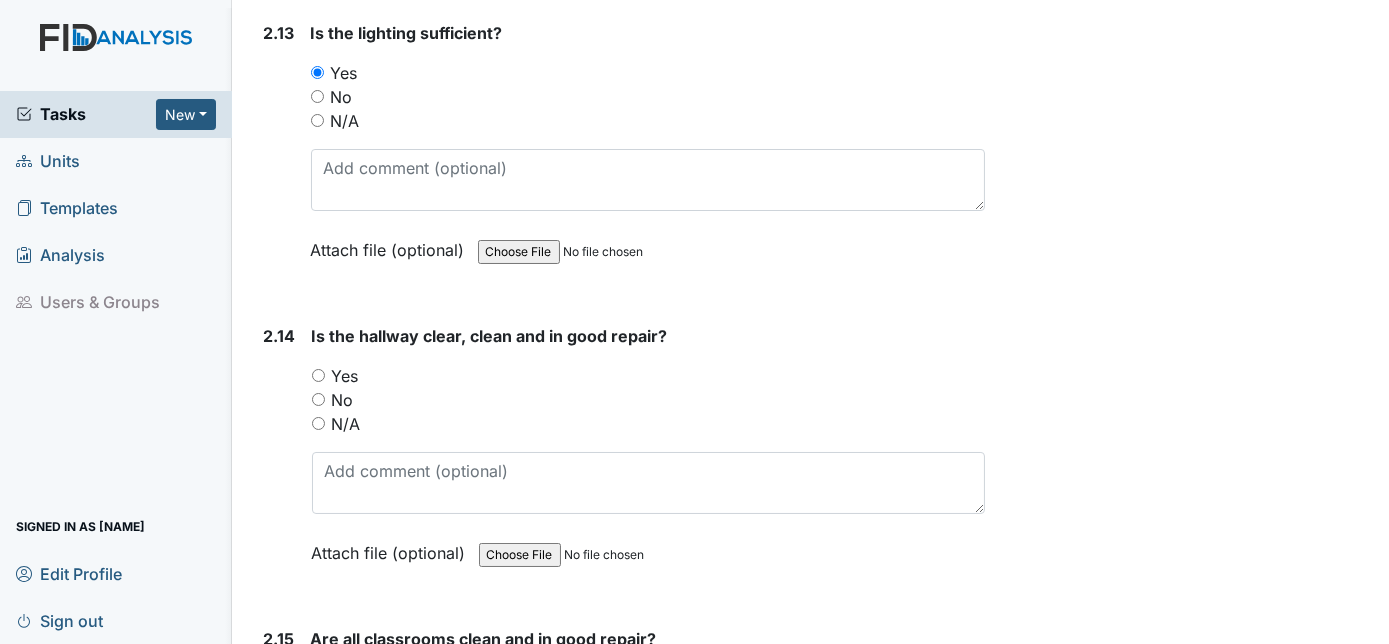type on "40" 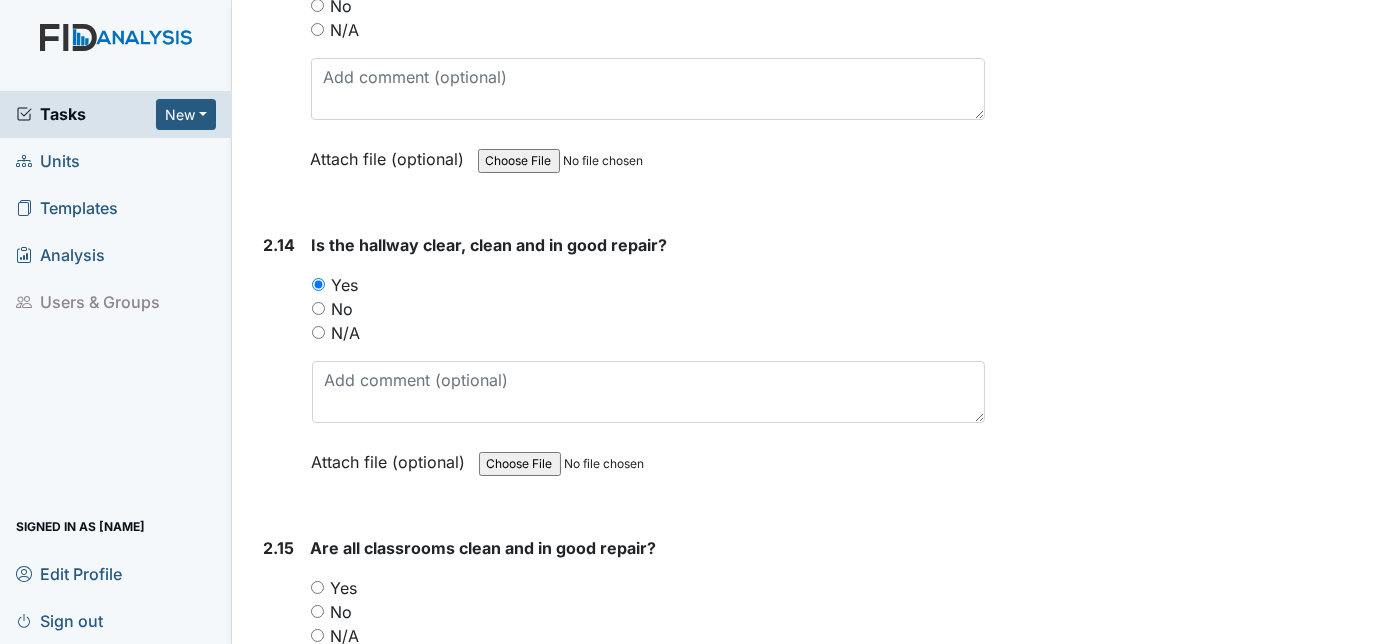 scroll, scrollTop: 5634, scrollLeft: 0, axis: vertical 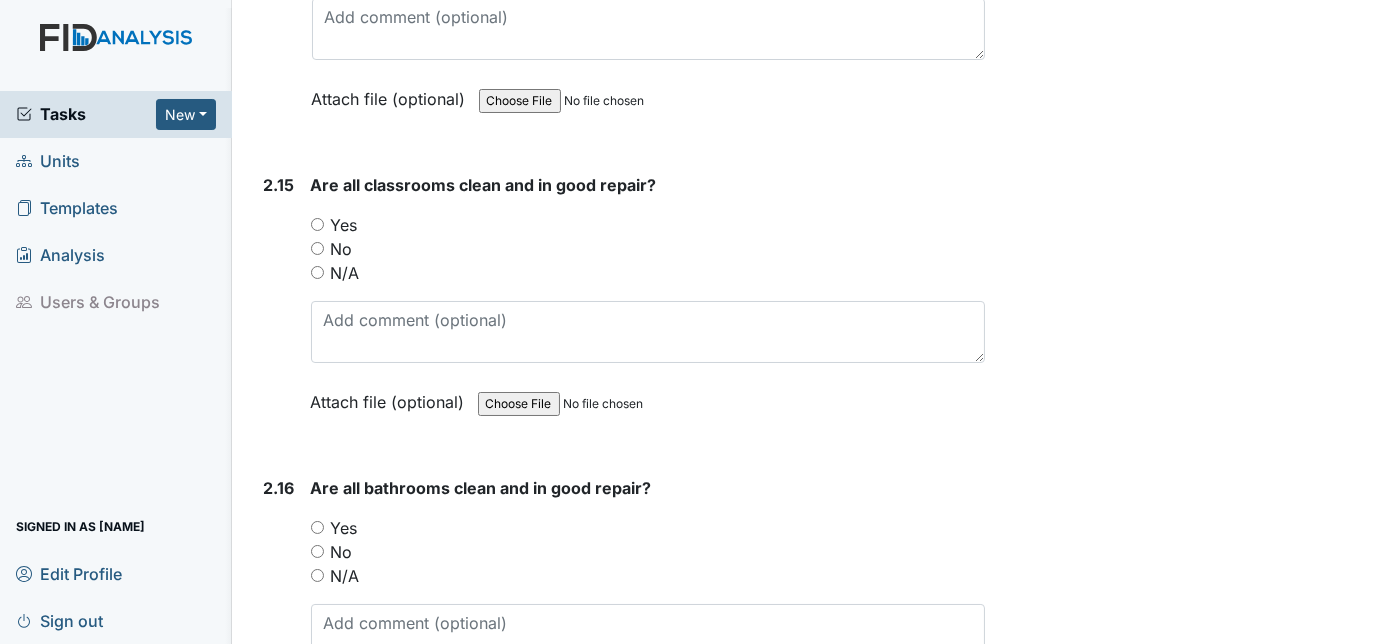 click on "Yes" at bounding box center (317, 224) 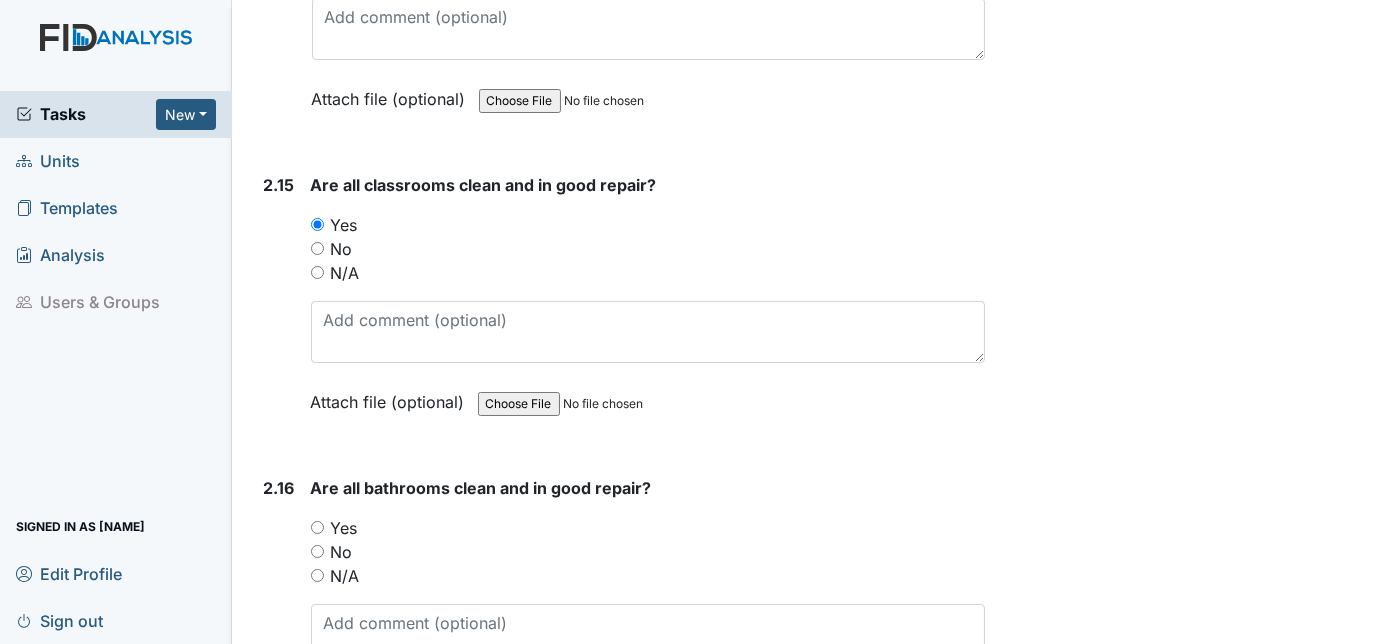 click on "Yes" at bounding box center (317, 527) 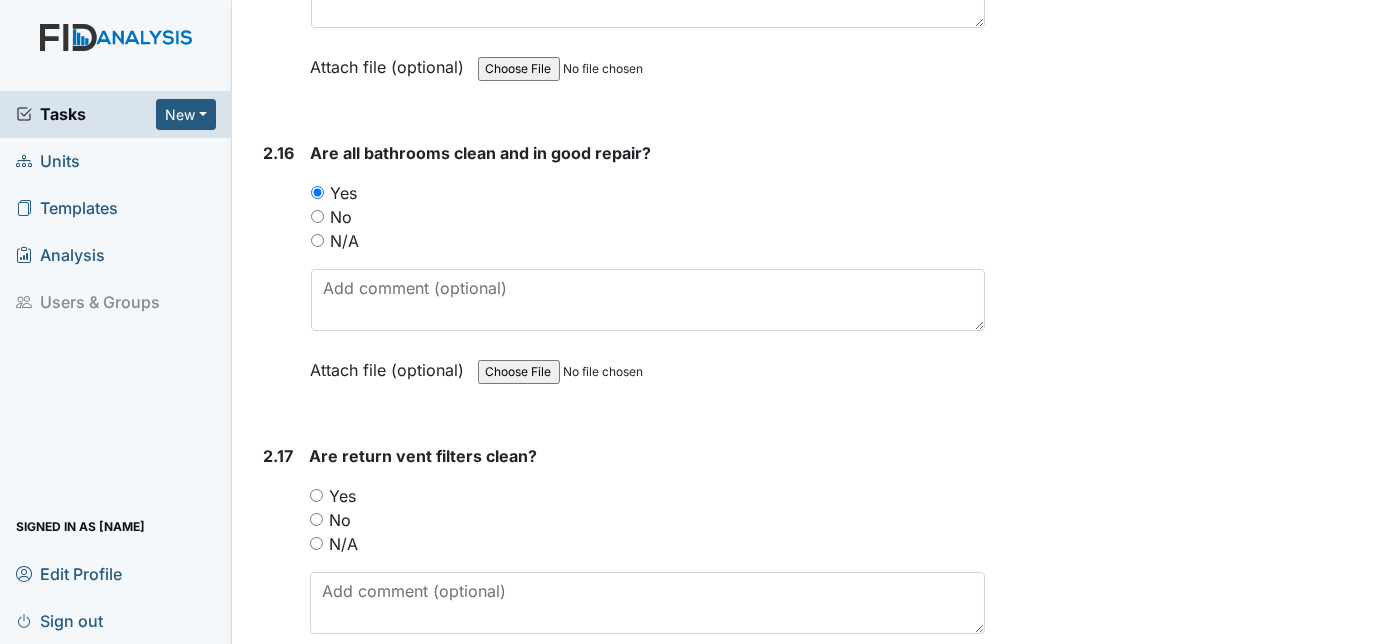 scroll, scrollTop: 6089, scrollLeft: 0, axis: vertical 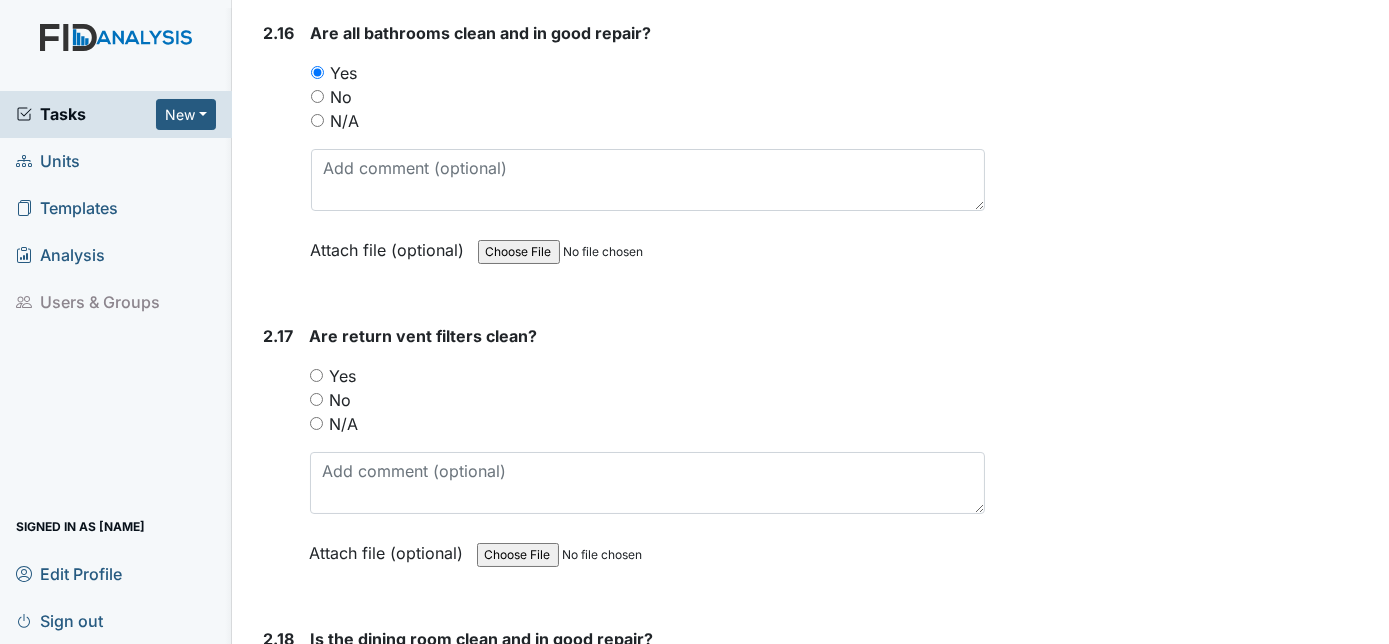 click on "N/A" at bounding box center (316, 423) 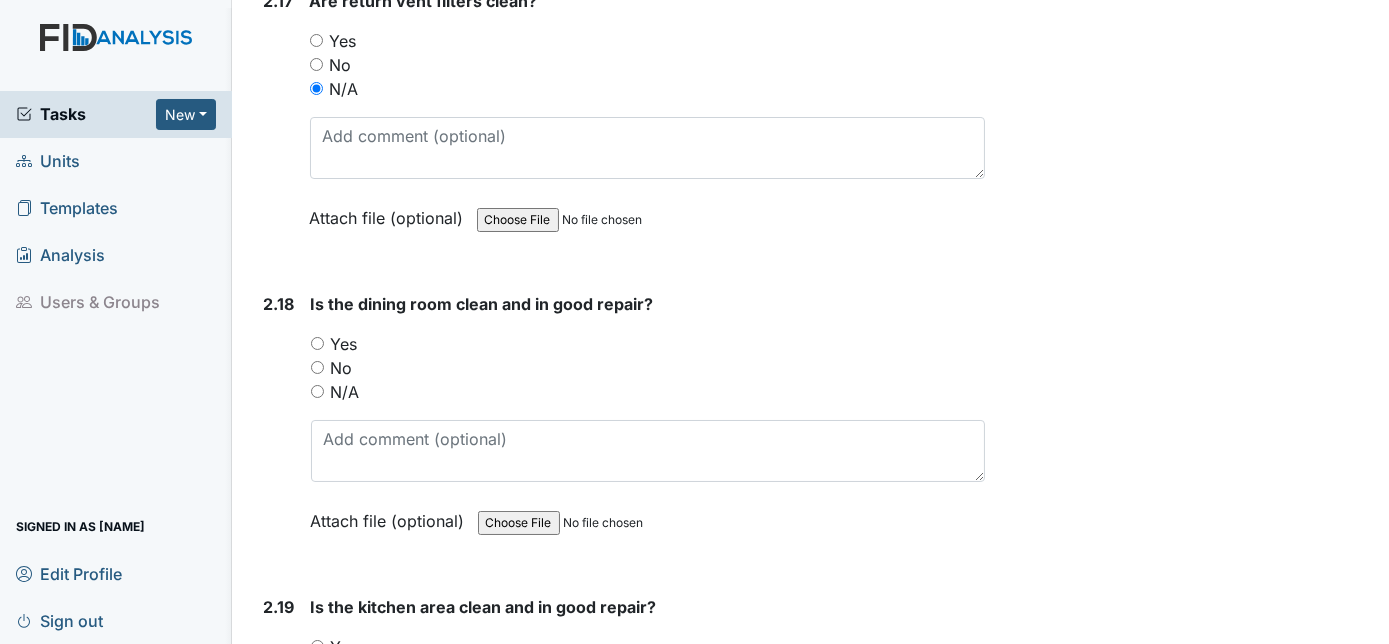 scroll, scrollTop: 6453, scrollLeft: 0, axis: vertical 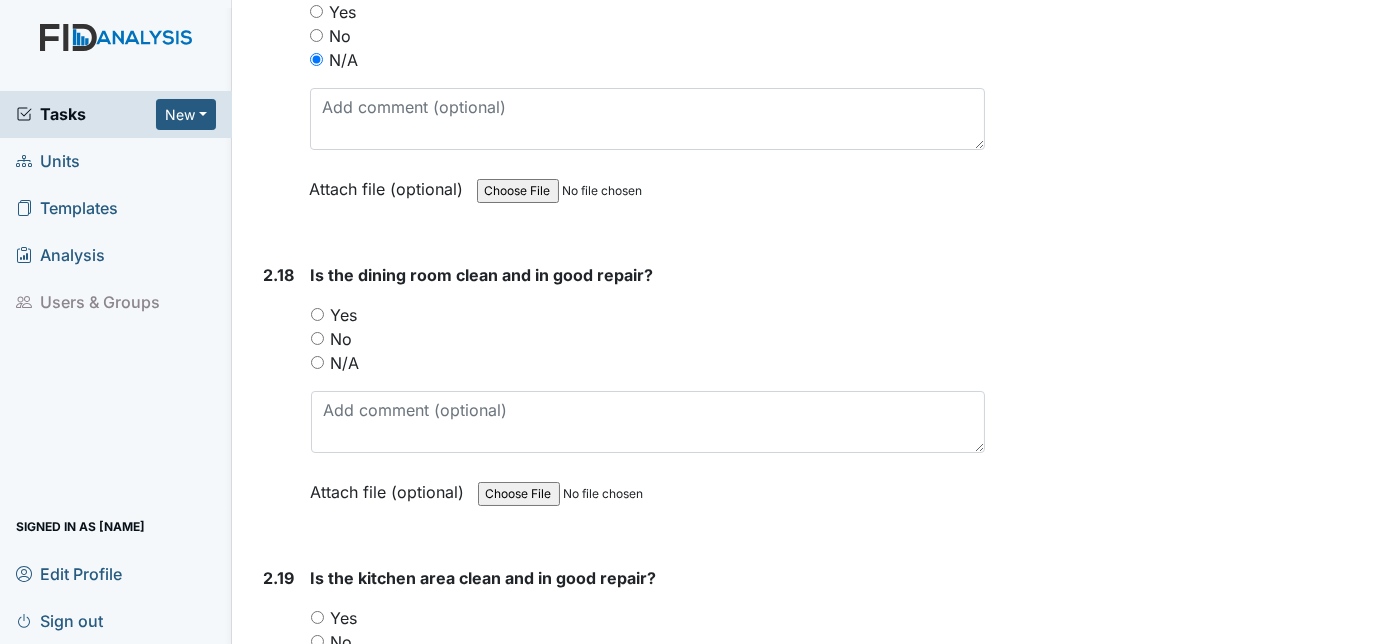 click on "Yes" at bounding box center (317, 314) 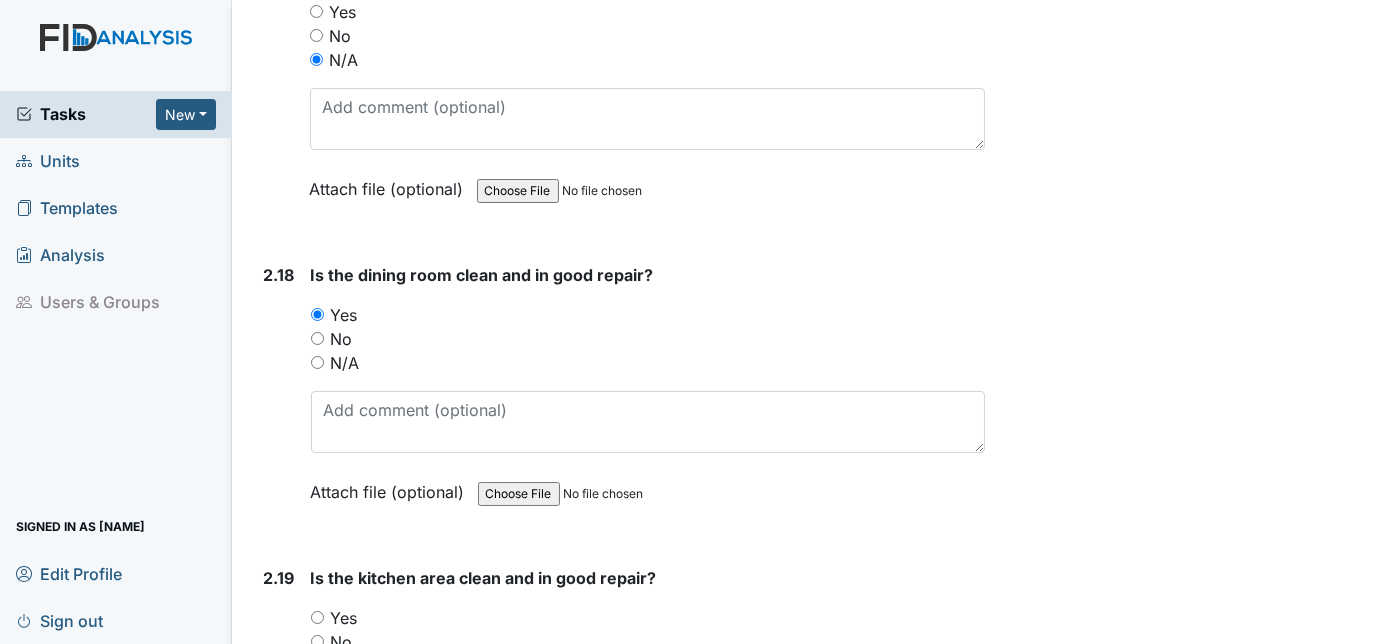 click on "Yes" at bounding box center [317, 617] 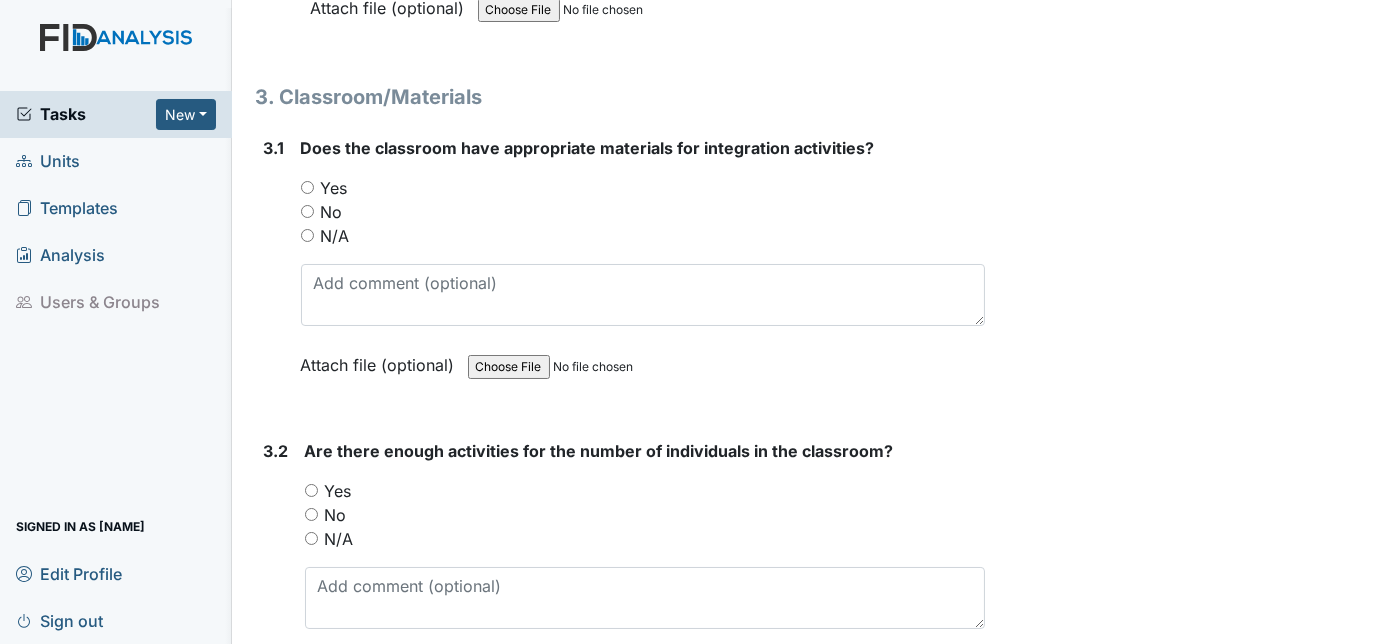 scroll, scrollTop: 7271, scrollLeft: 0, axis: vertical 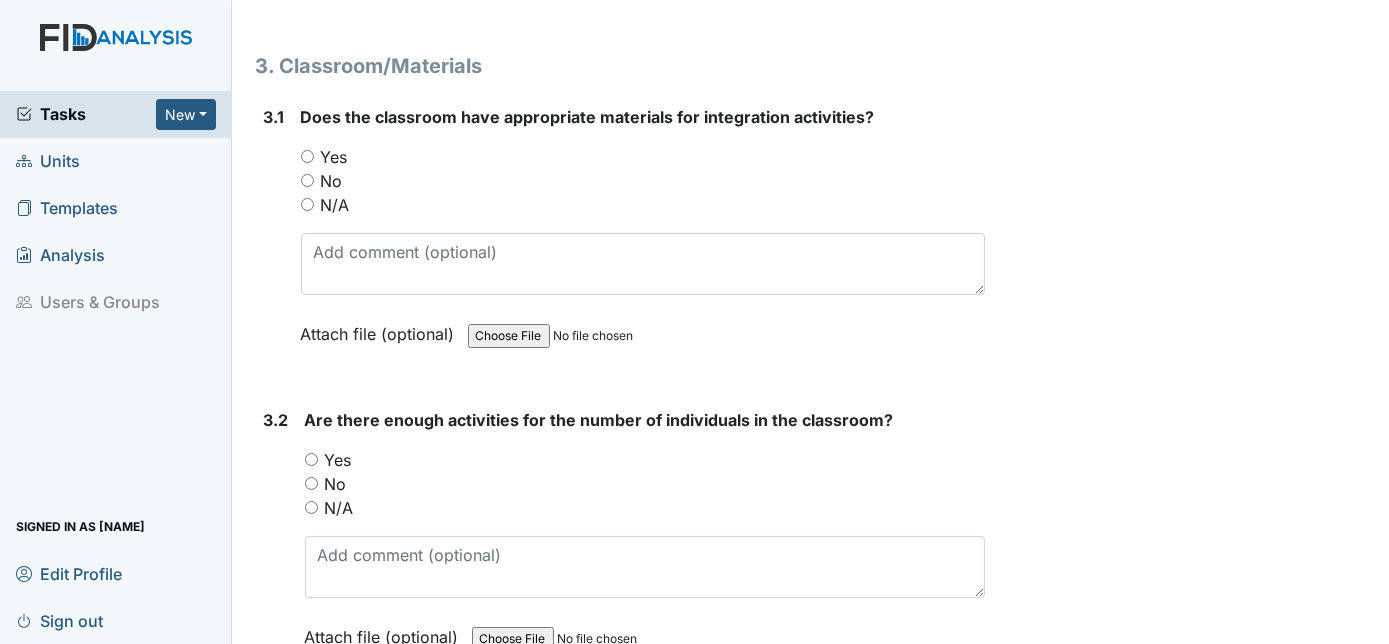 click on "Yes" at bounding box center [307, 156] 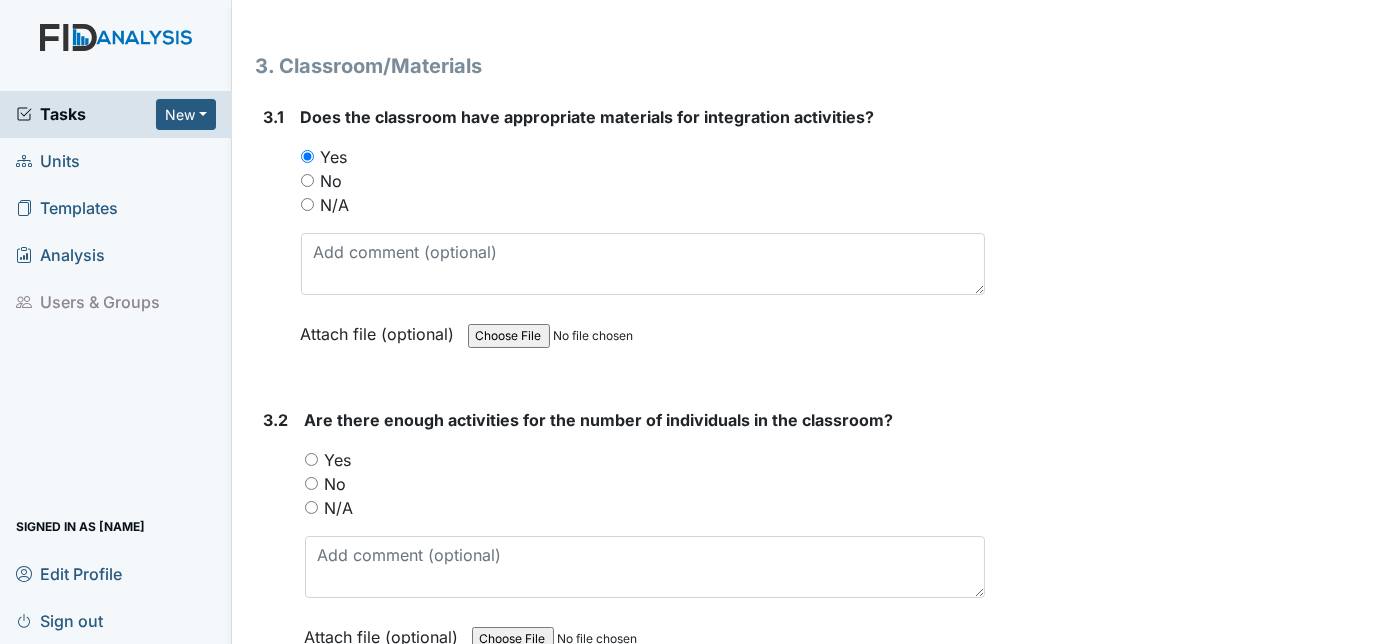 click on "Yes" at bounding box center (311, 459) 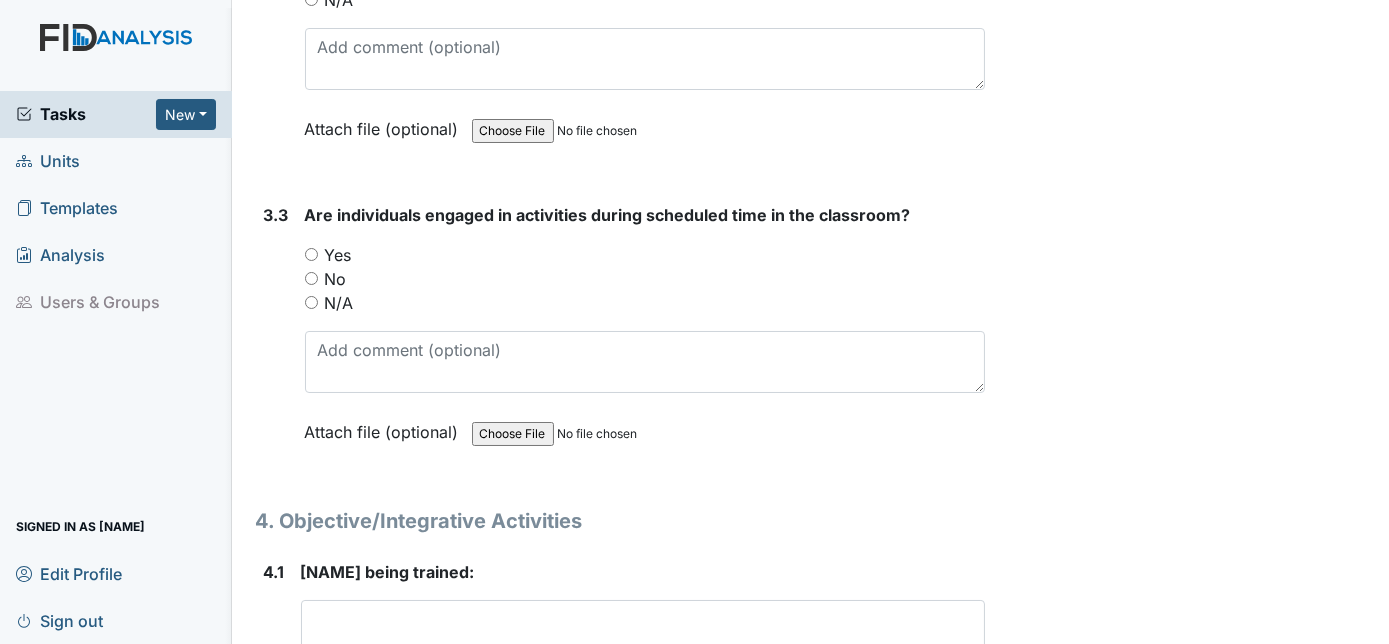 scroll, scrollTop: 7725, scrollLeft: 0, axis: vertical 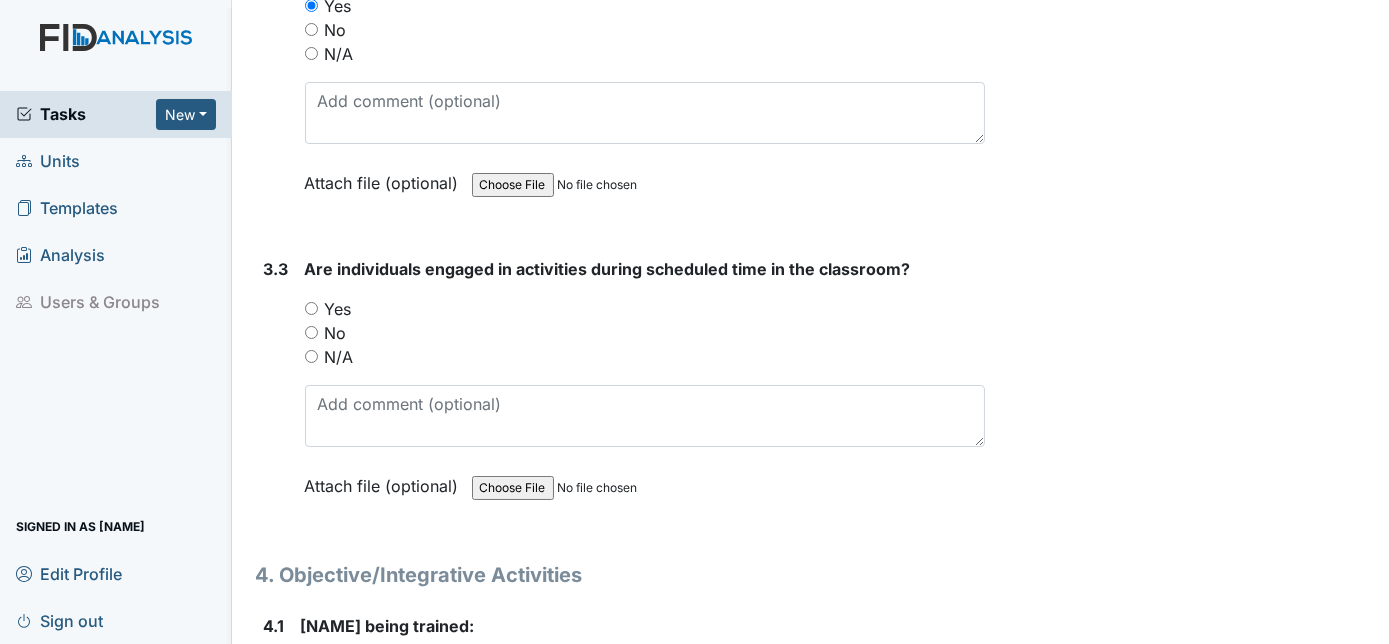 click on "Yes" at bounding box center [311, 308] 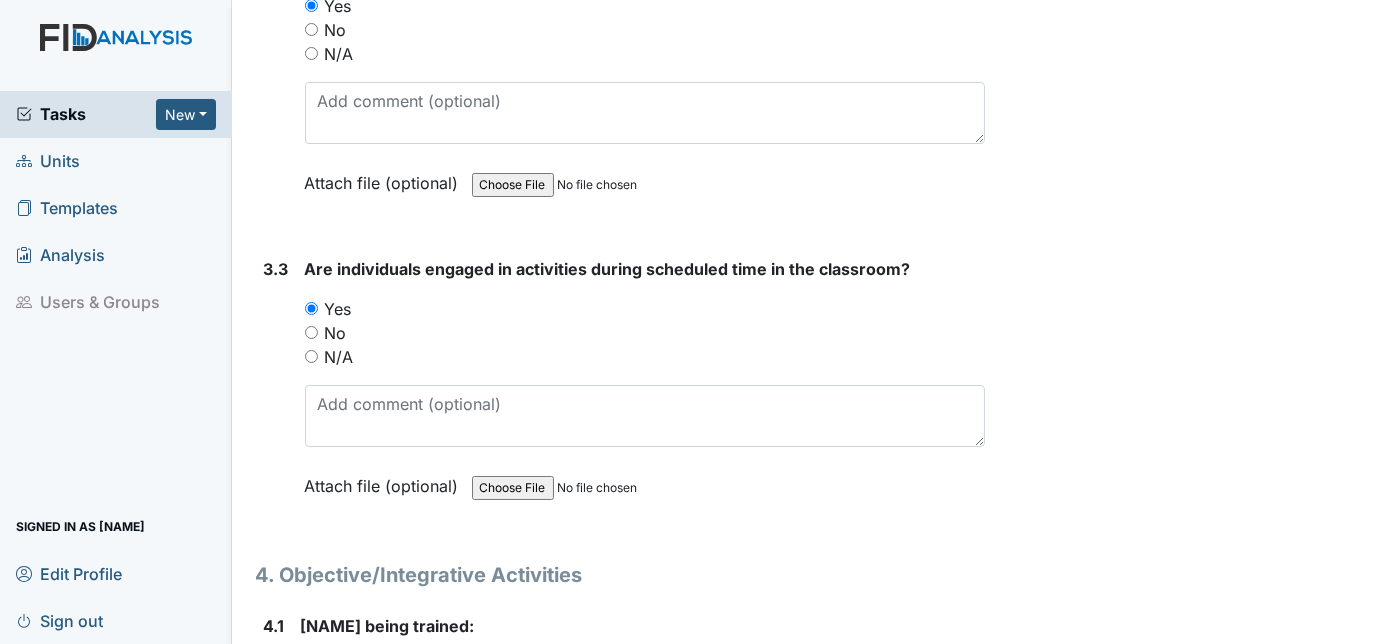 scroll, scrollTop: 7816, scrollLeft: 0, axis: vertical 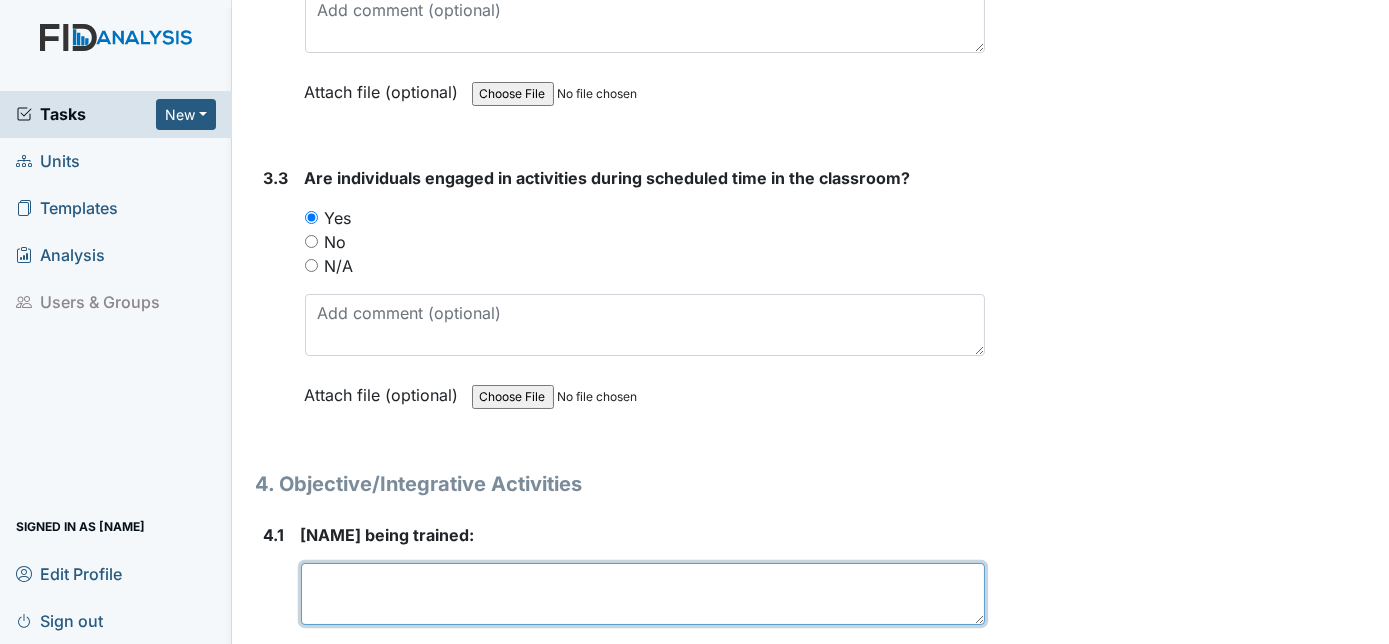 click at bounding box center [643, 594] 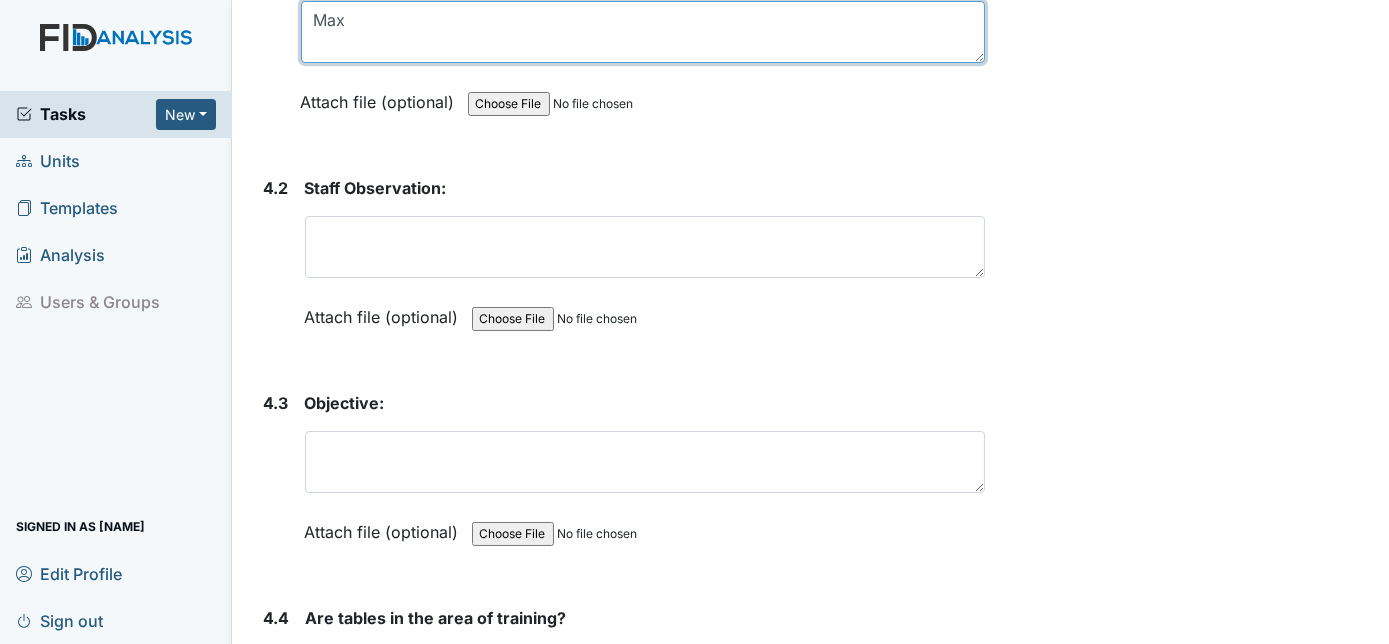 scroll, scrollTop: 8362, scrollLeft: 0, axis: vertical 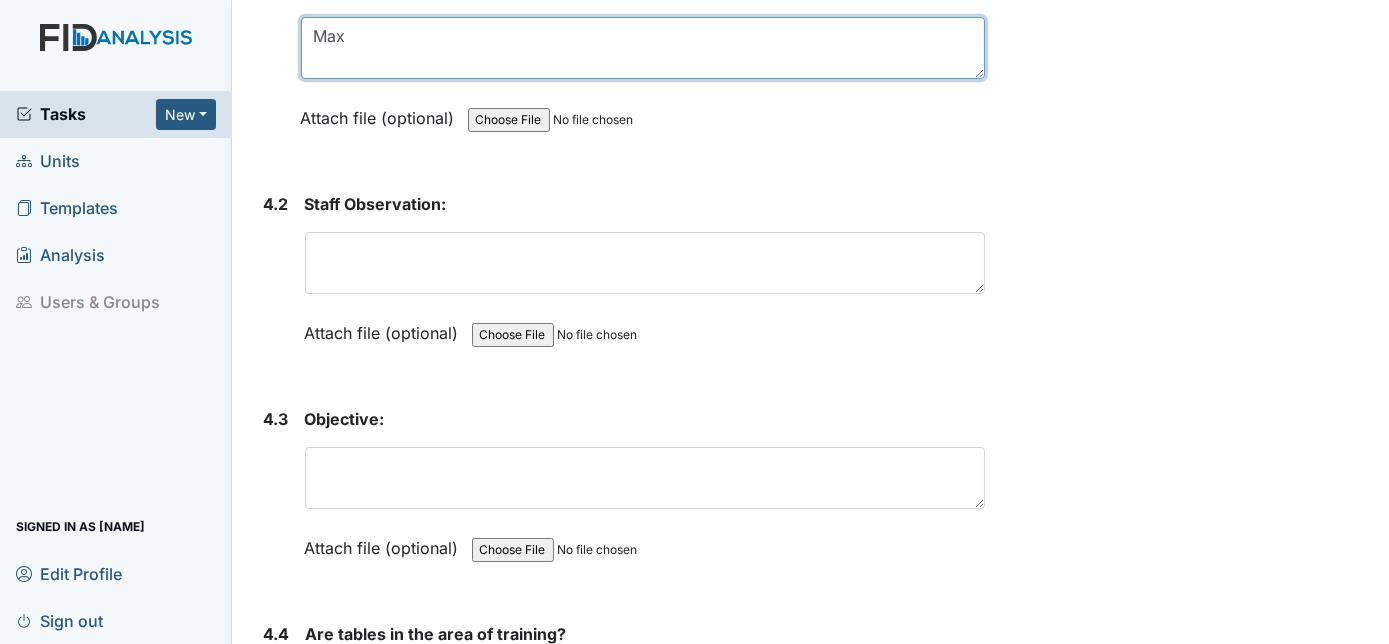 type on "Max" 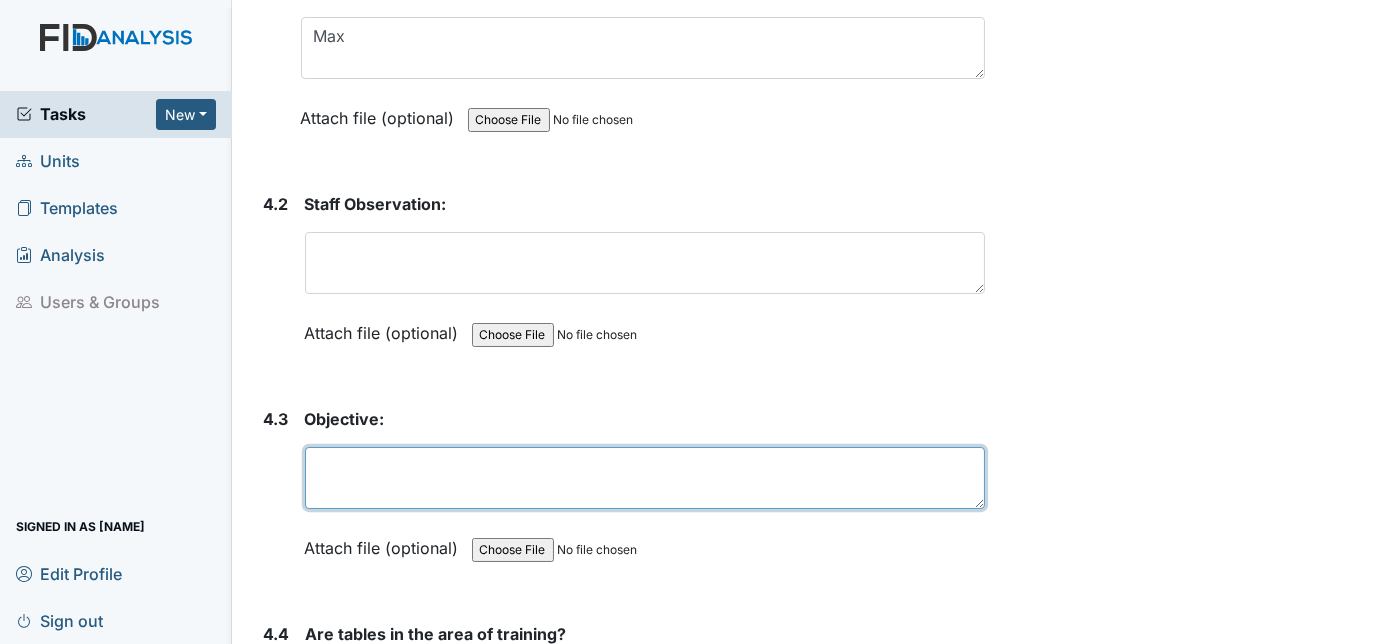 click at bounding box center [645, 478] 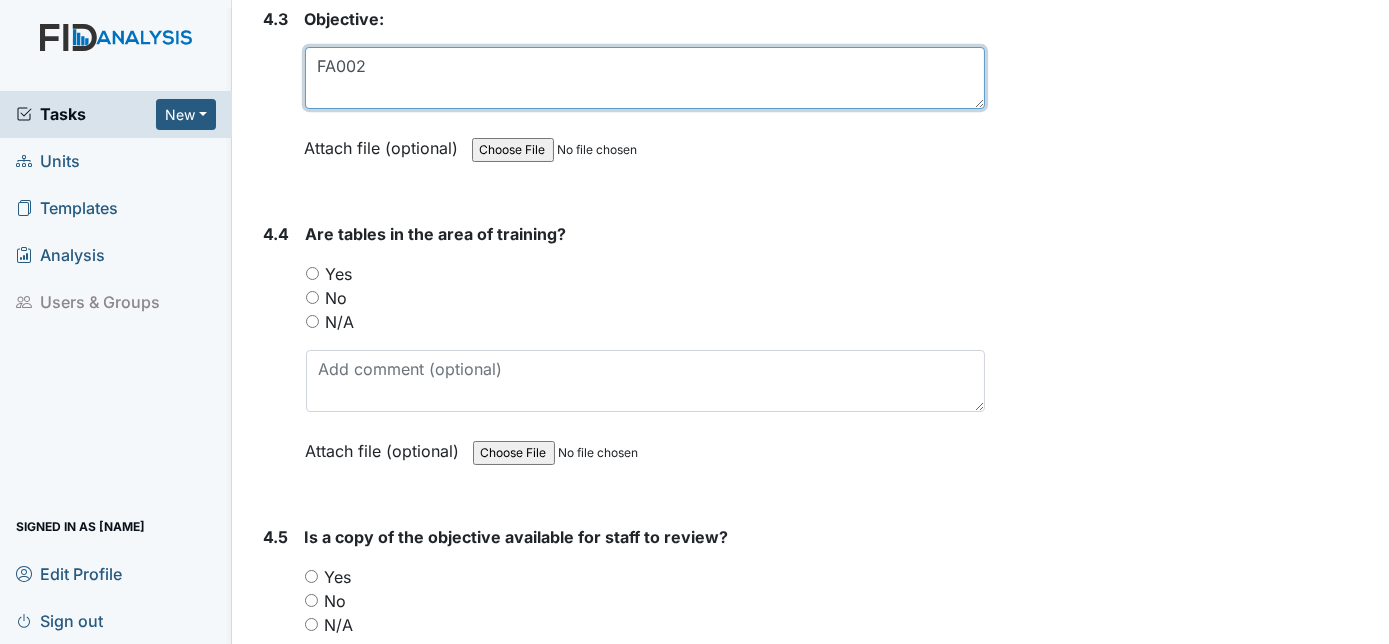 scroll, scrollTop: 8816, scrollLeft: 0, axis: vertical 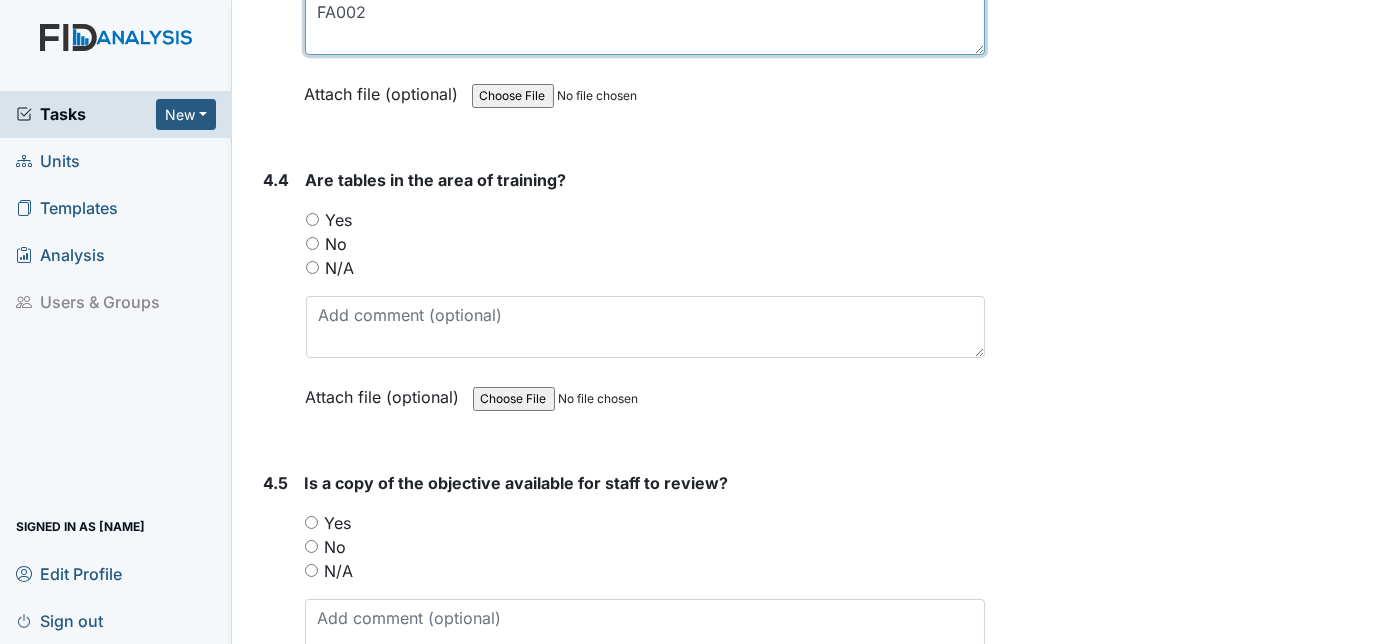 type on "FA002" 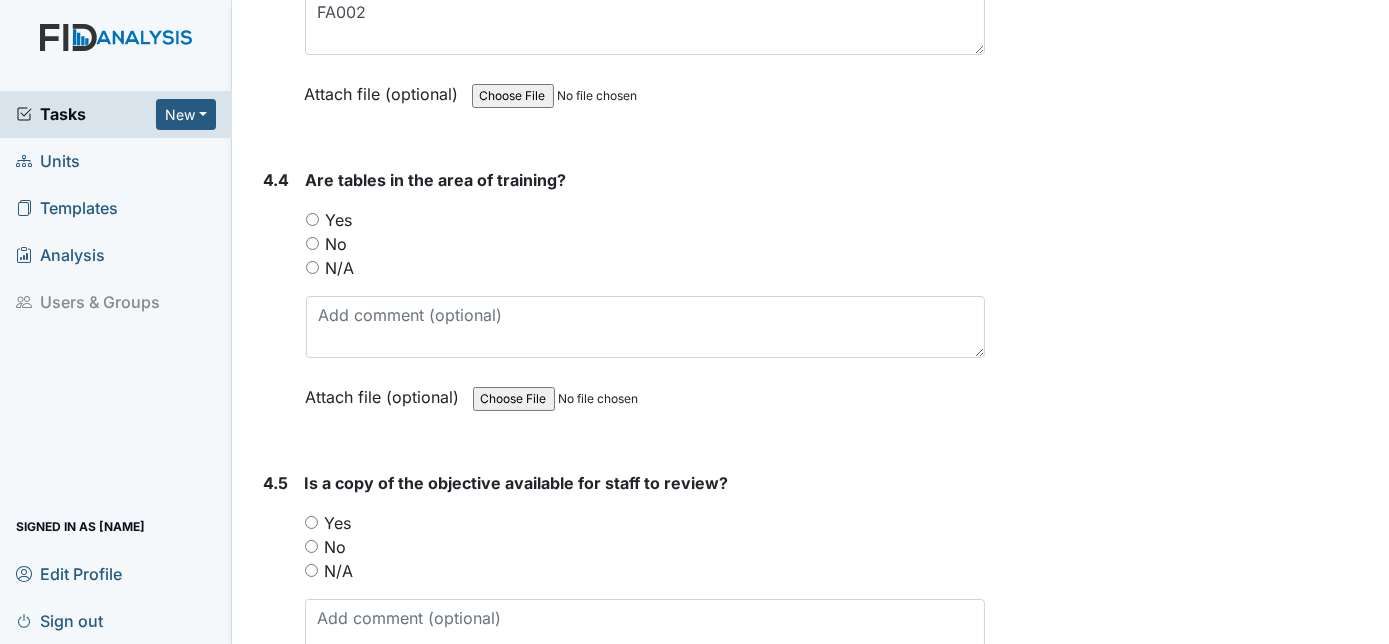 click on "Yes" at bounding box center [312, 219] 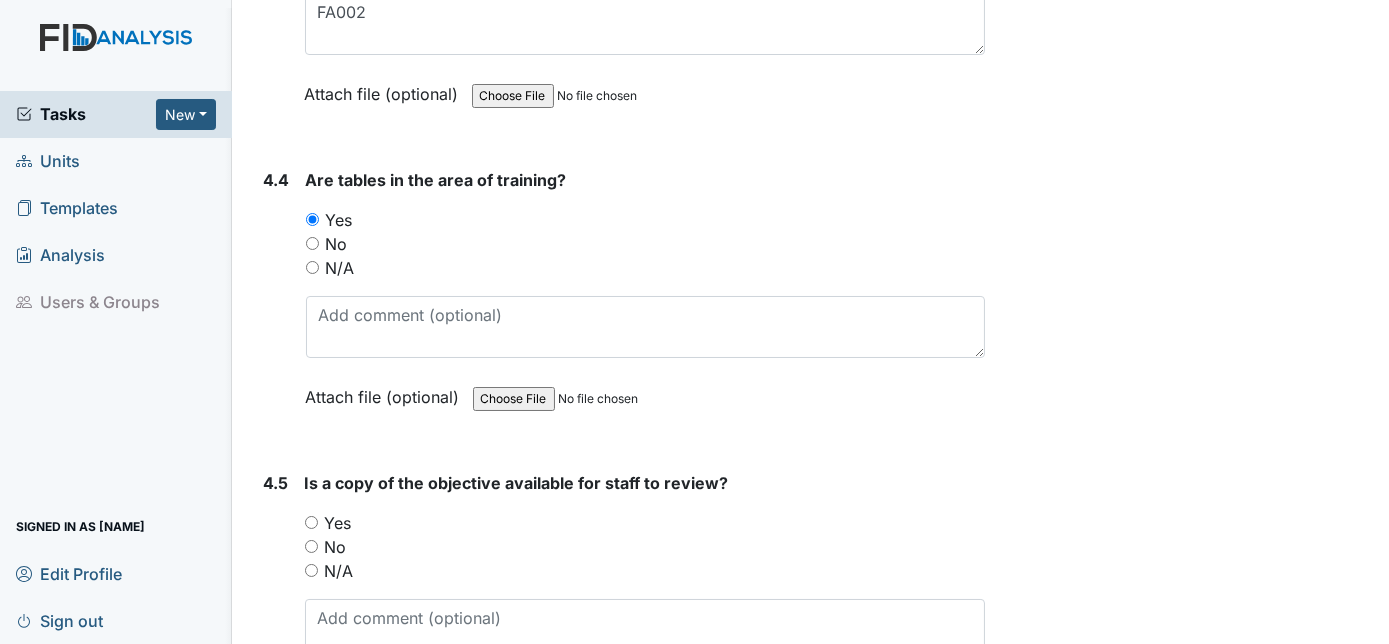 click on "N/A" at bounding box center (311, 570) 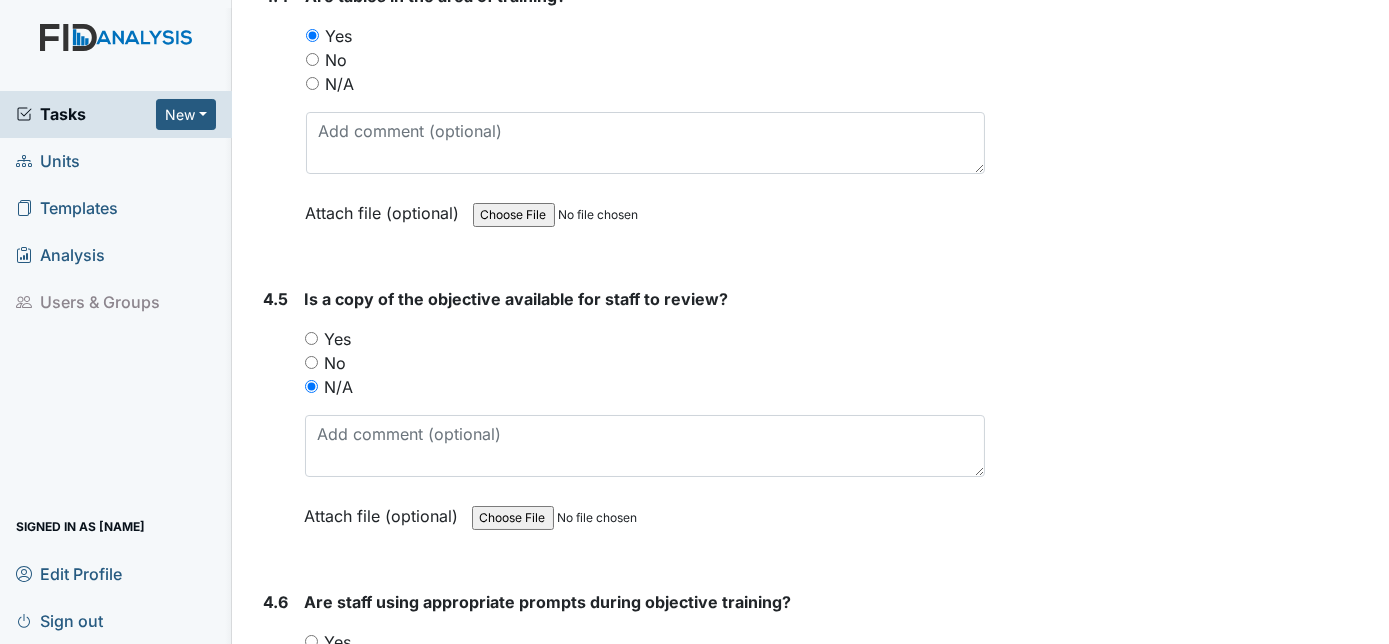 scroll, scrollTop: 8998, scrollLeft: 0, axis: vertical 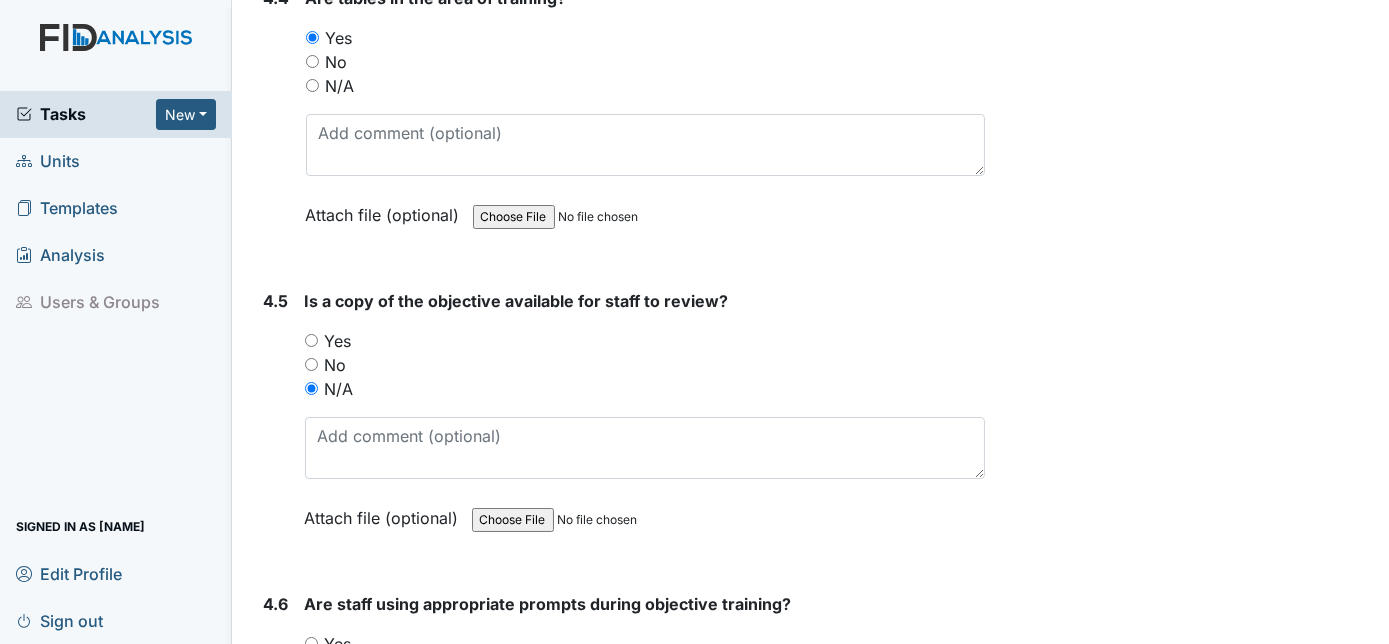 click on "Yes" at bounding box center [311, 643] 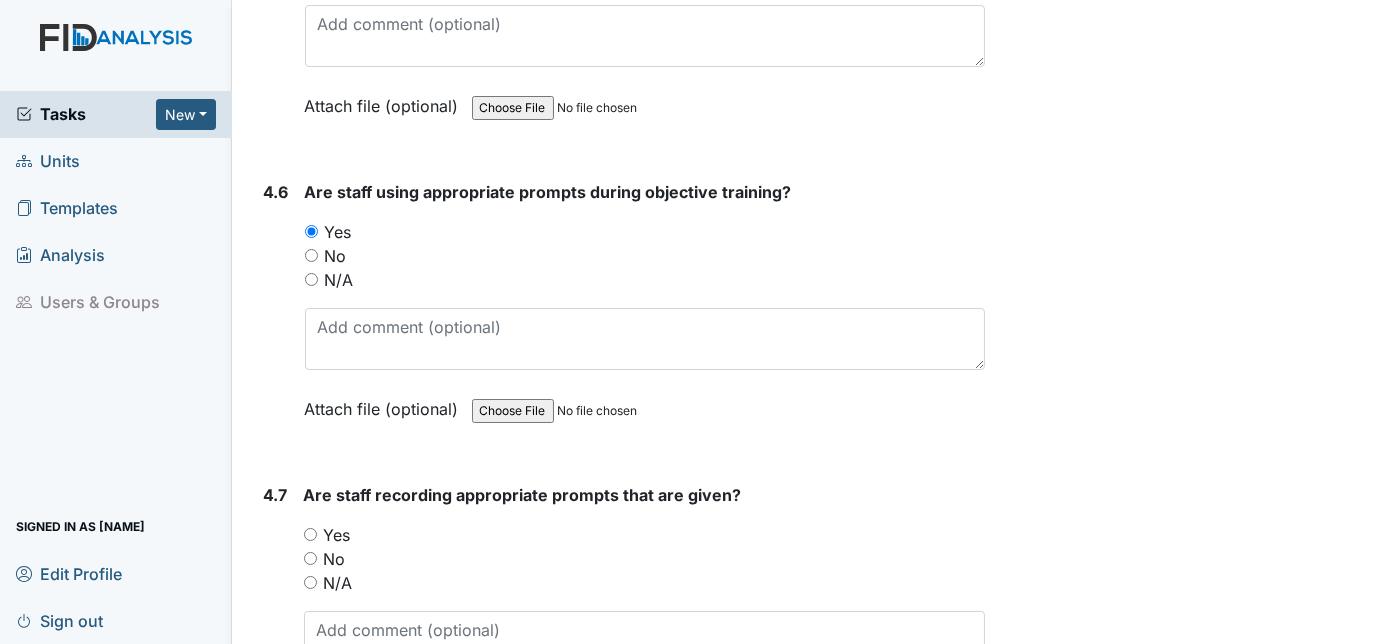 scroll, scrollTop: 9544, scrollLeft: 0, axis: vertical 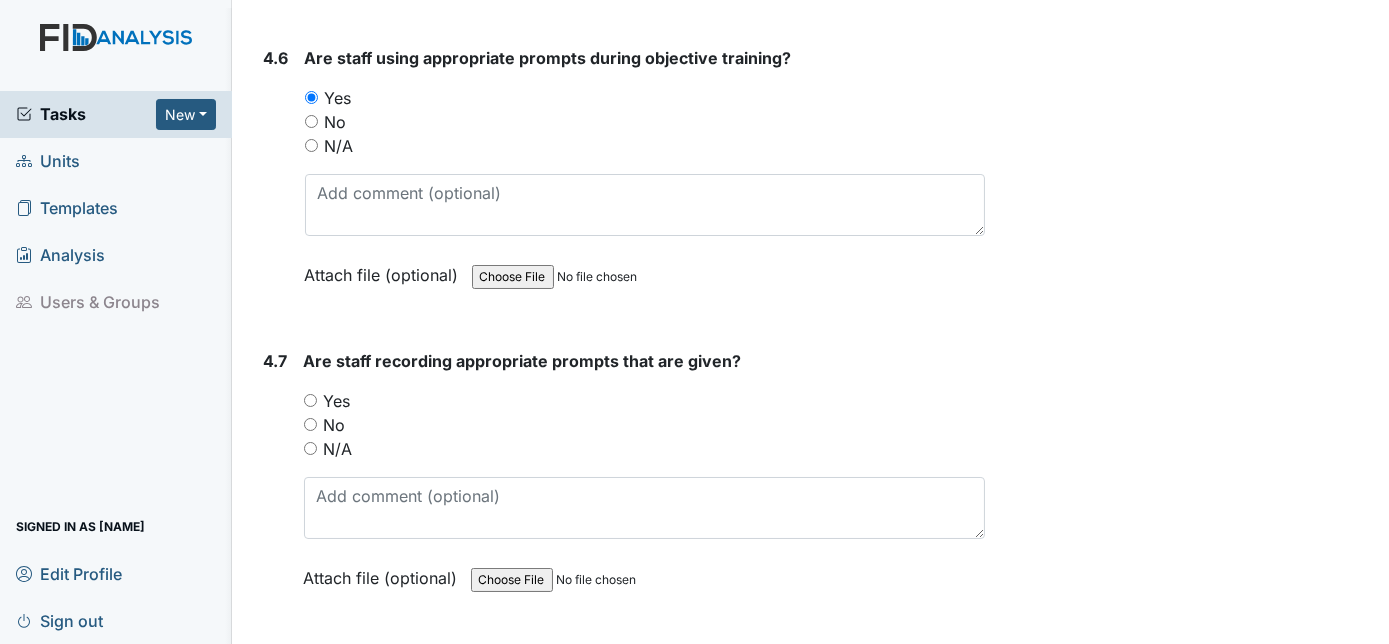 click on "Yes" at bounding box center (310, 400) 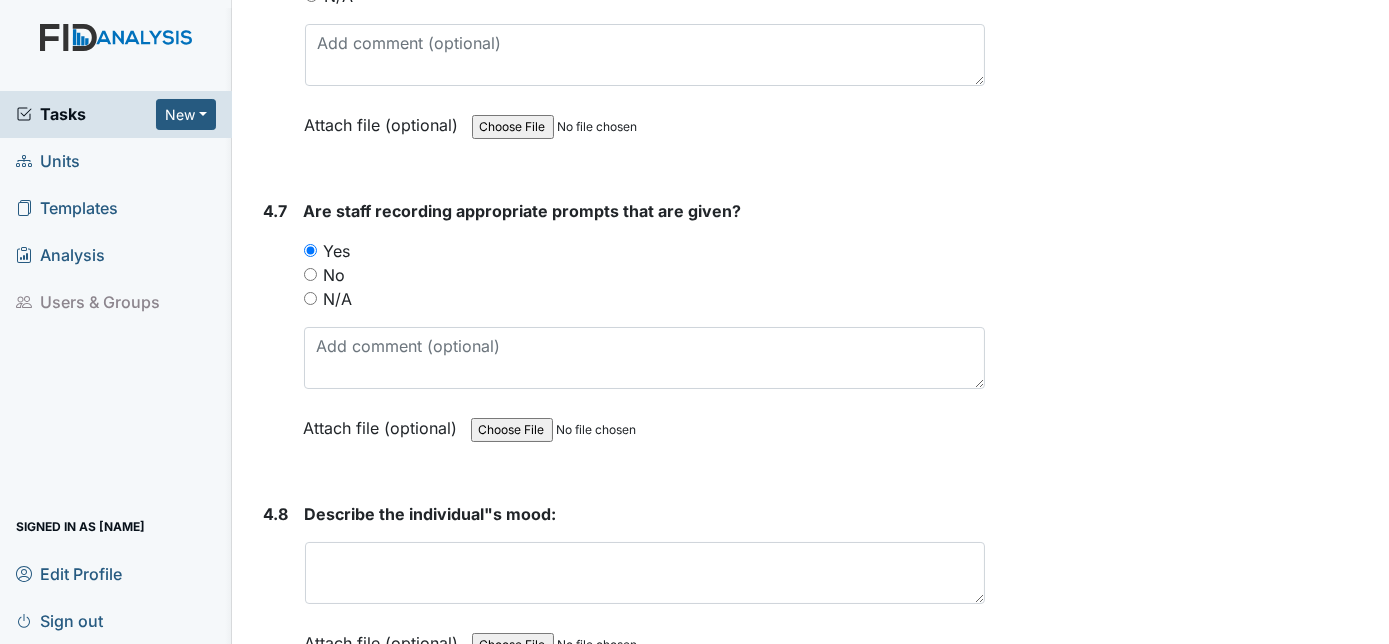 scroll, scrollTop: 9725, scrollLeft: 0, axis: vertical 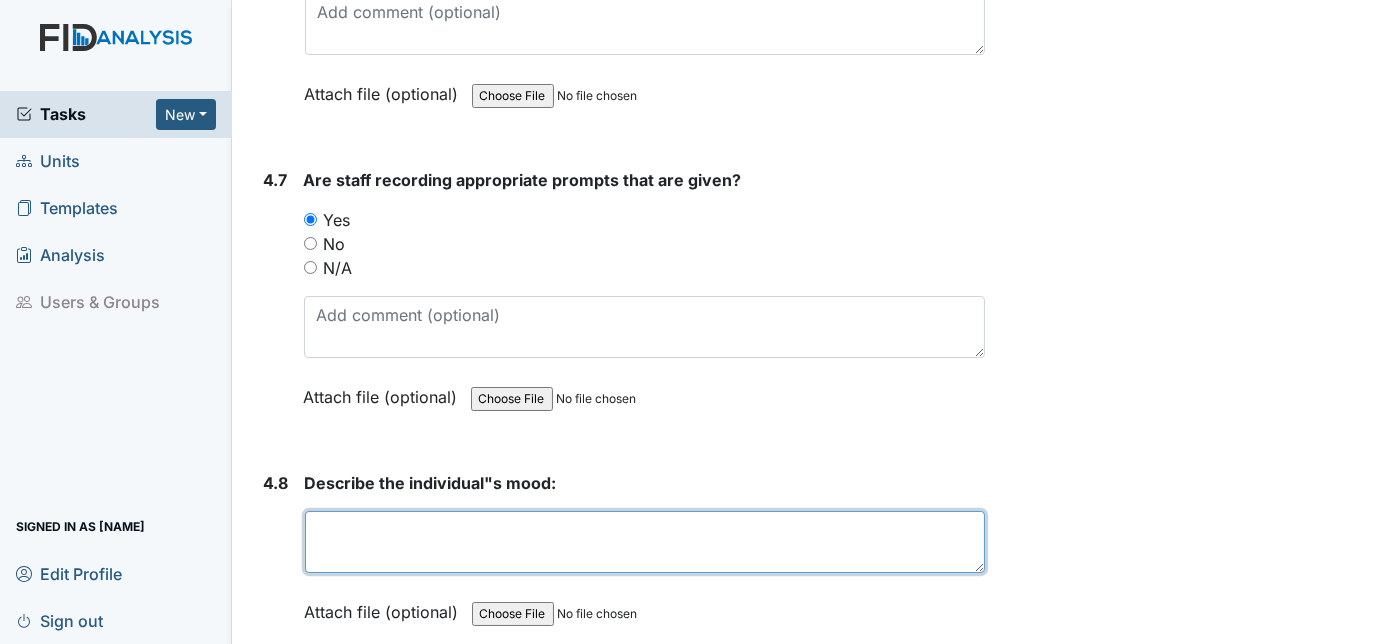 click at bounding box center [645, 542] 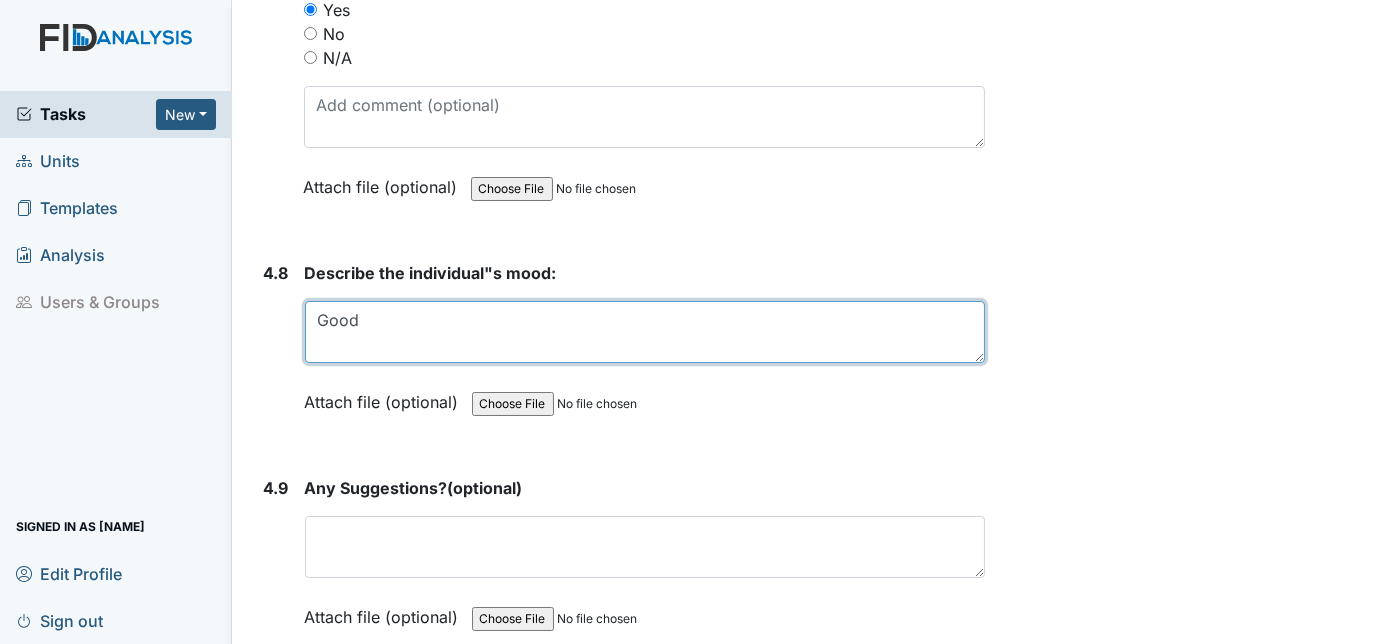 scroll, scrollTop: 10271, scrollLeft: 0, axis: vertical 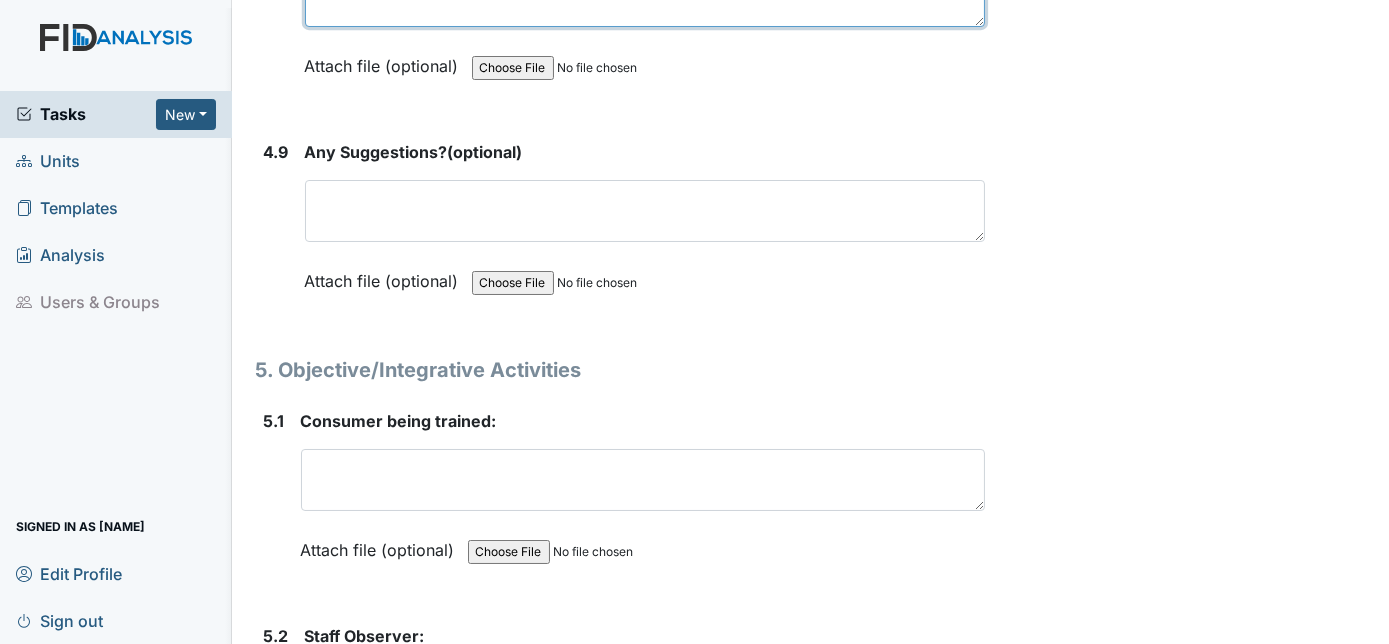 type on "Good" 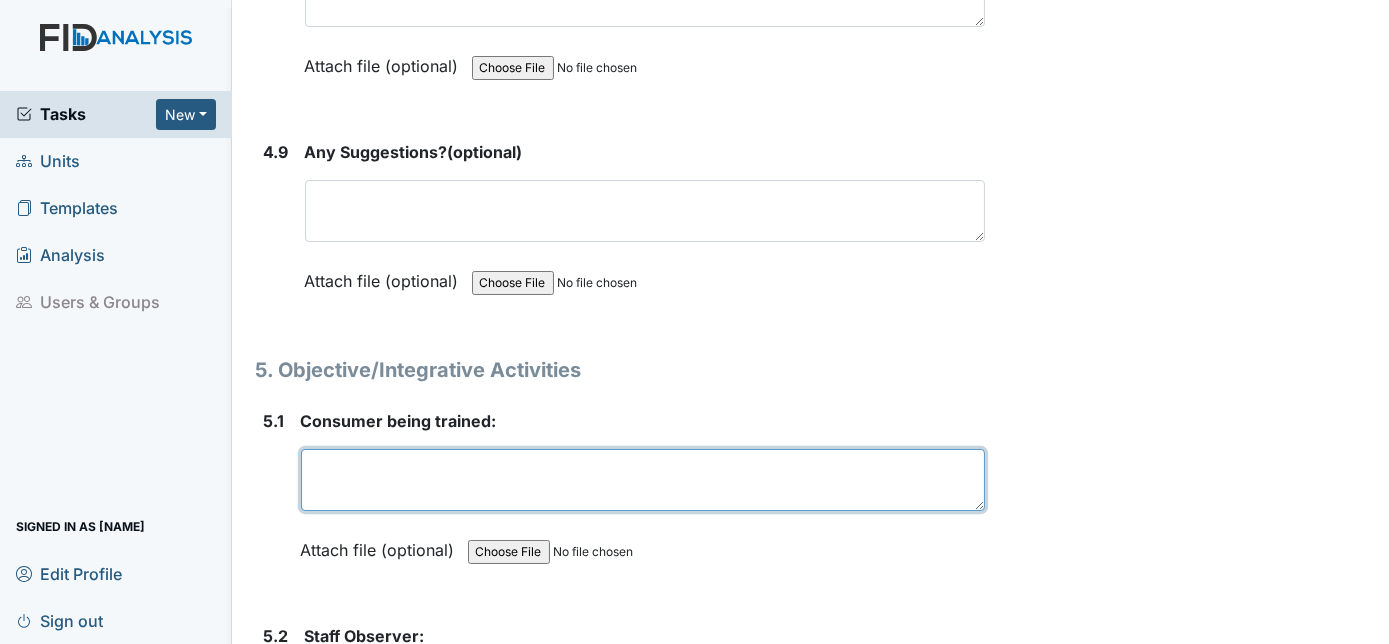 click at bounding box center (643, 480) 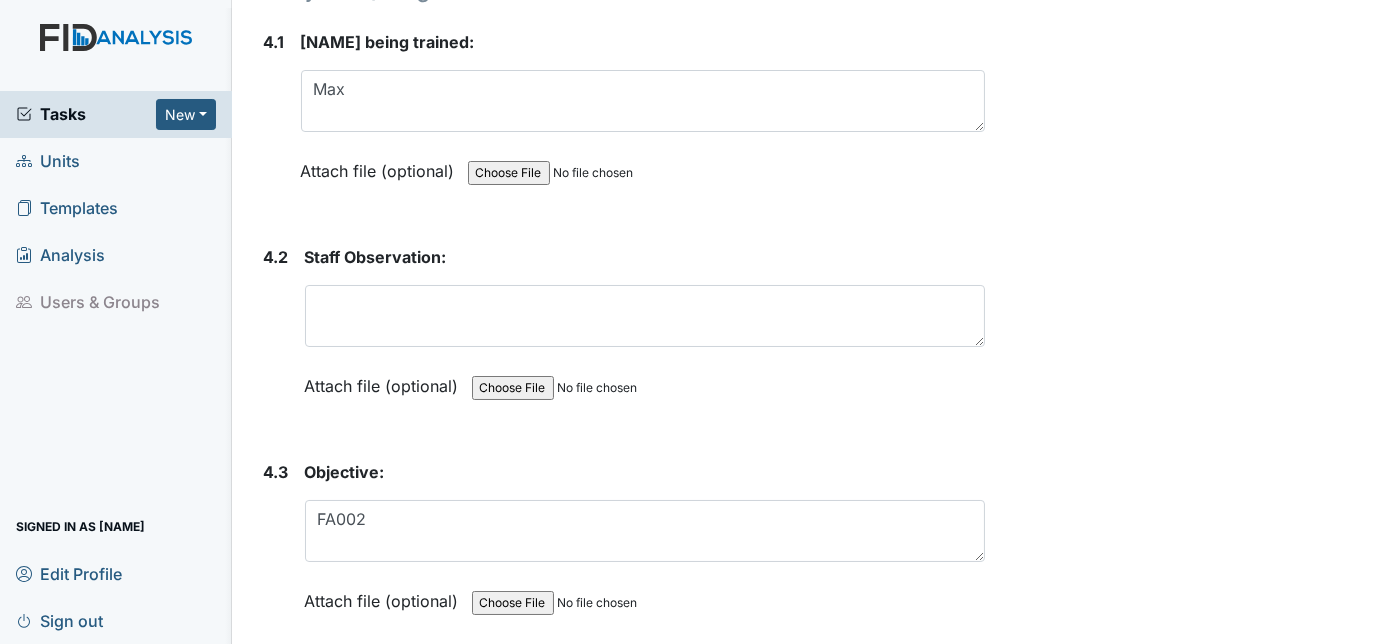 scroll, scrollTop: 8306, scrollLeft: 0, axis: vertical 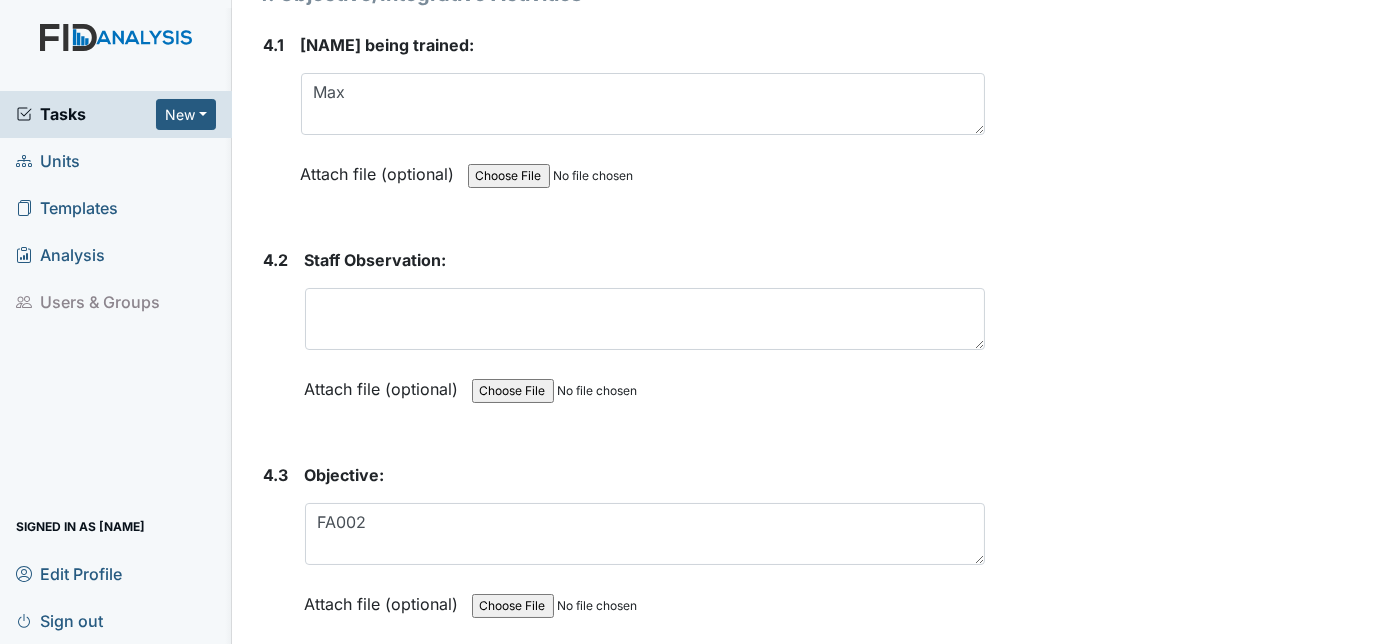 type on "Brandon" 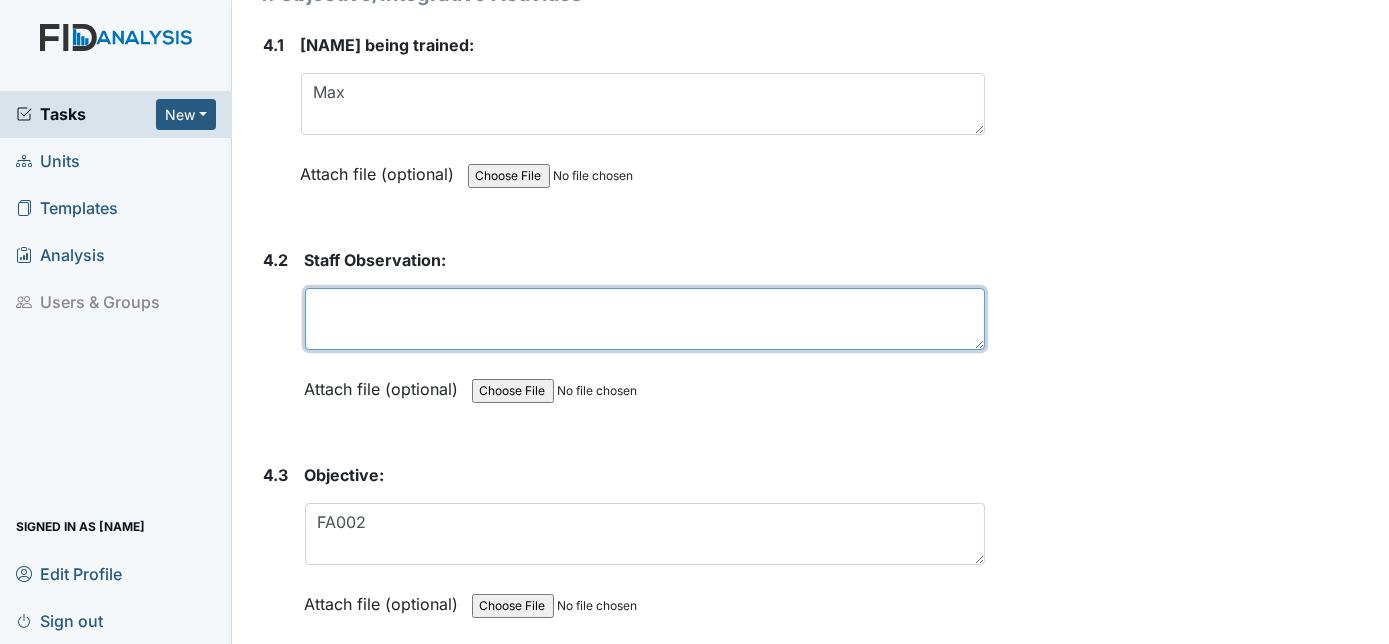 click at bounding box center (645, 319) 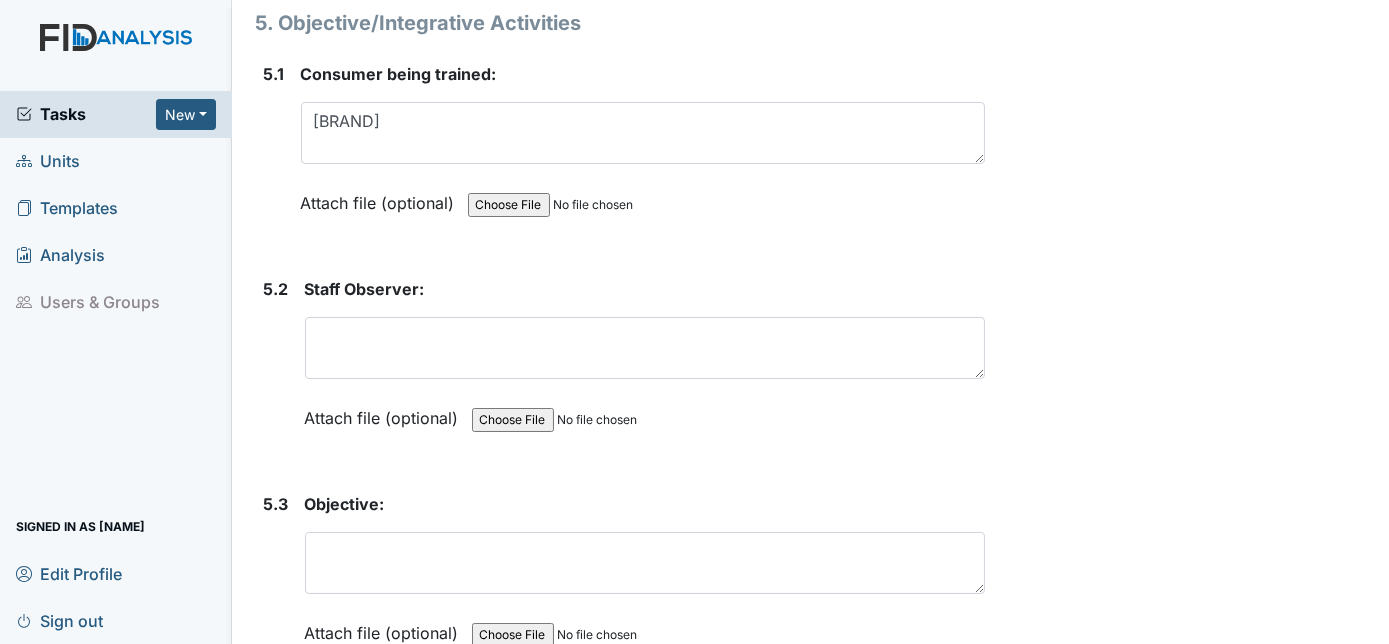scroll, scrollTop: 10760, scrollLeft: 0, axis: vertical 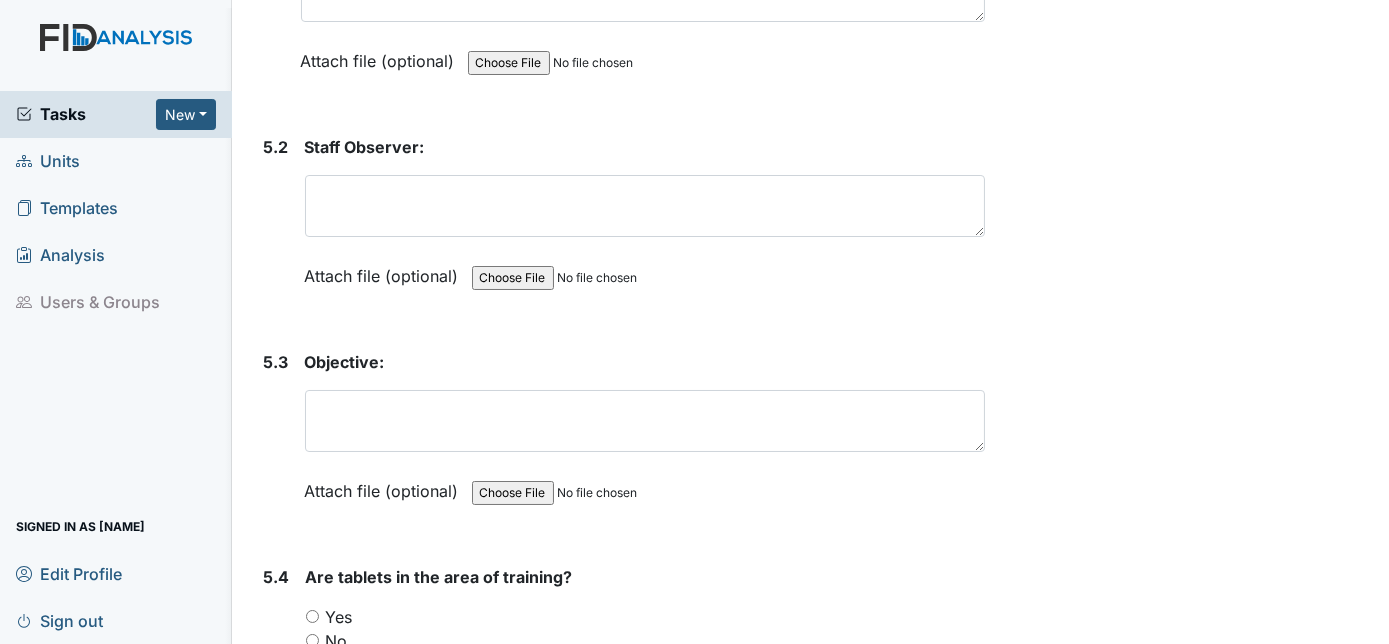 type on "Gina" 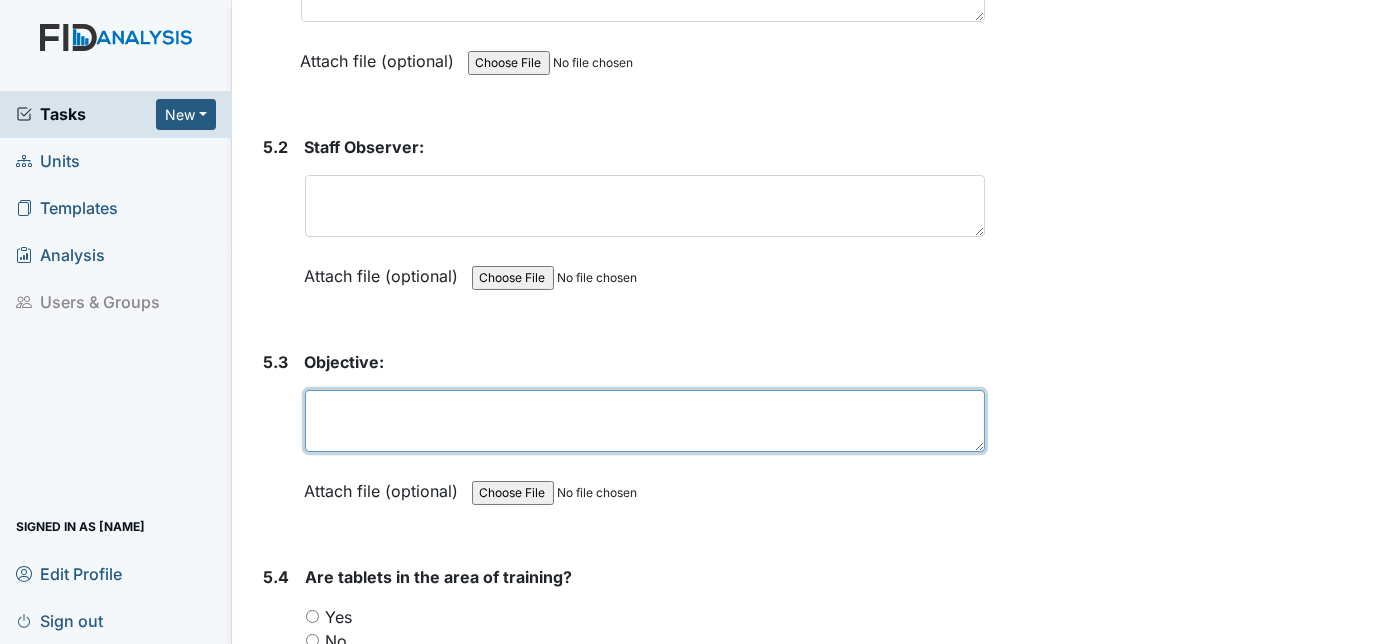 click at bounding box center (645, 421) 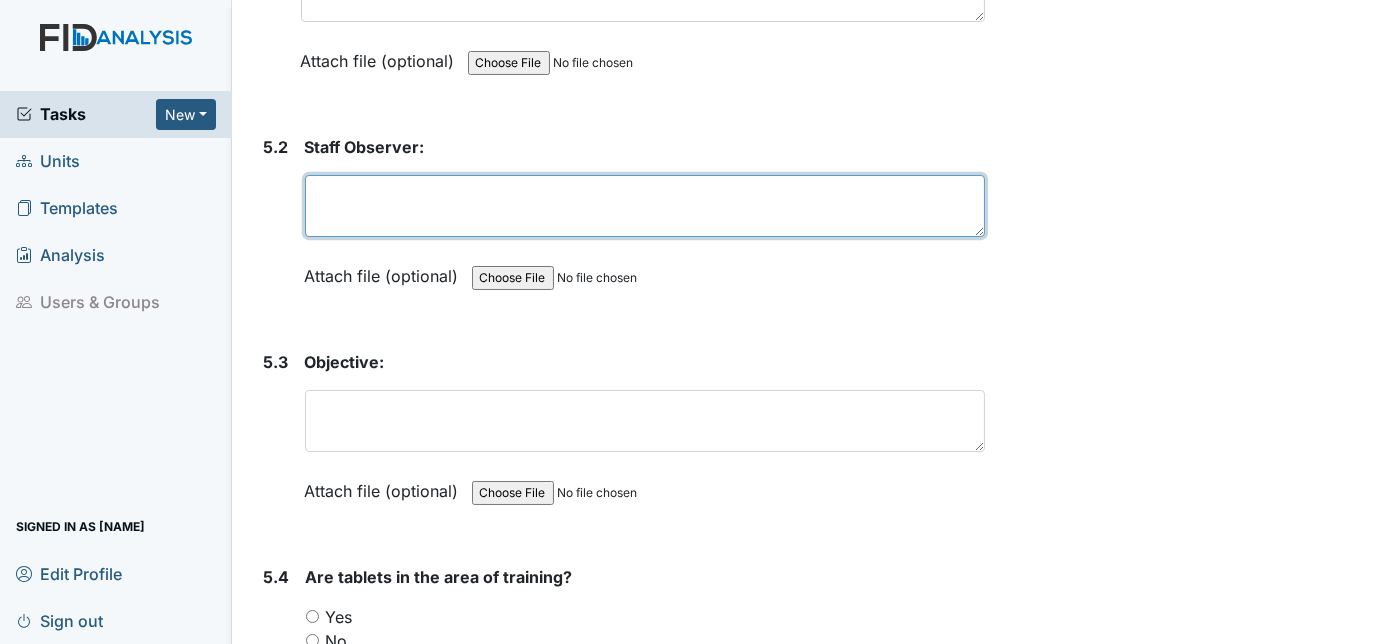 click at bounding box center (645, 206) 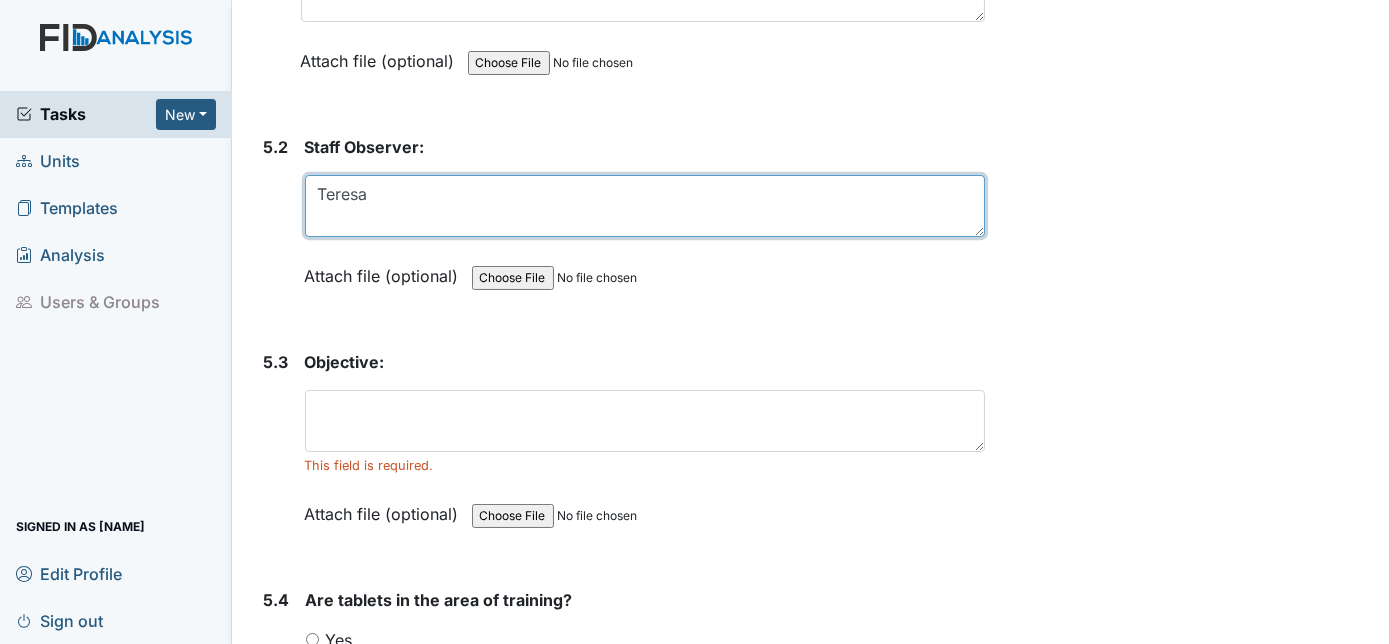 type on "Teresa" 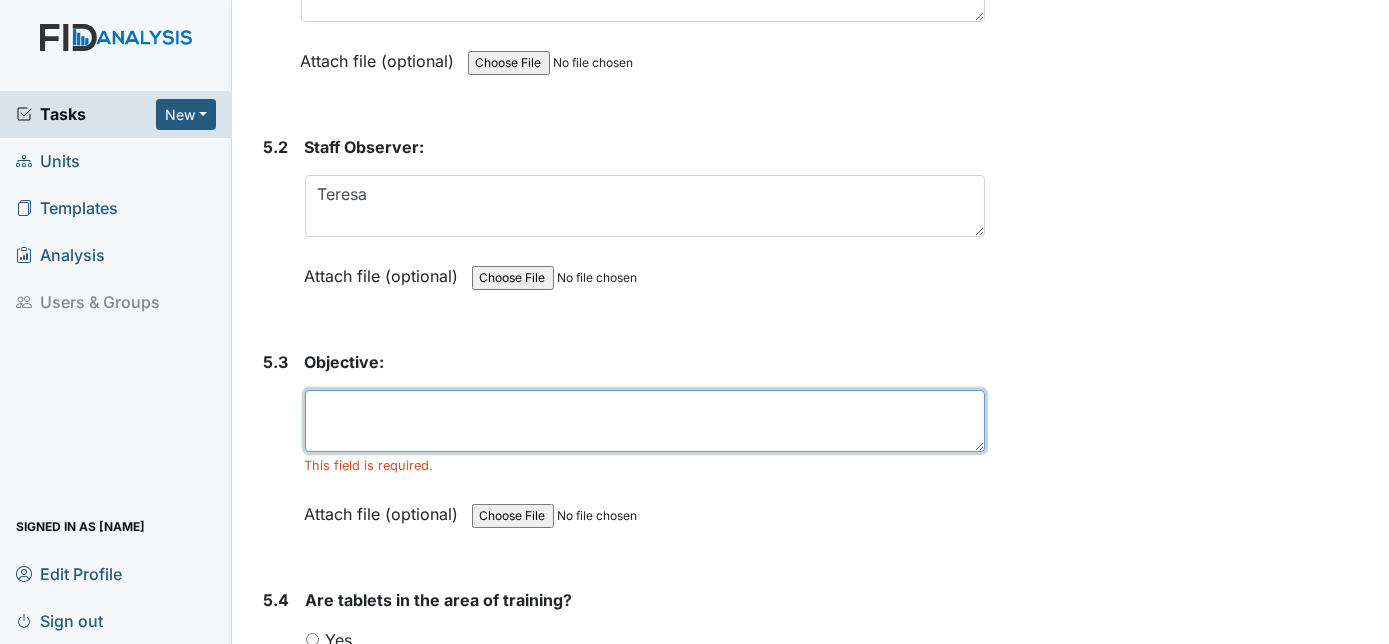 click at bounding box center (645, 421) 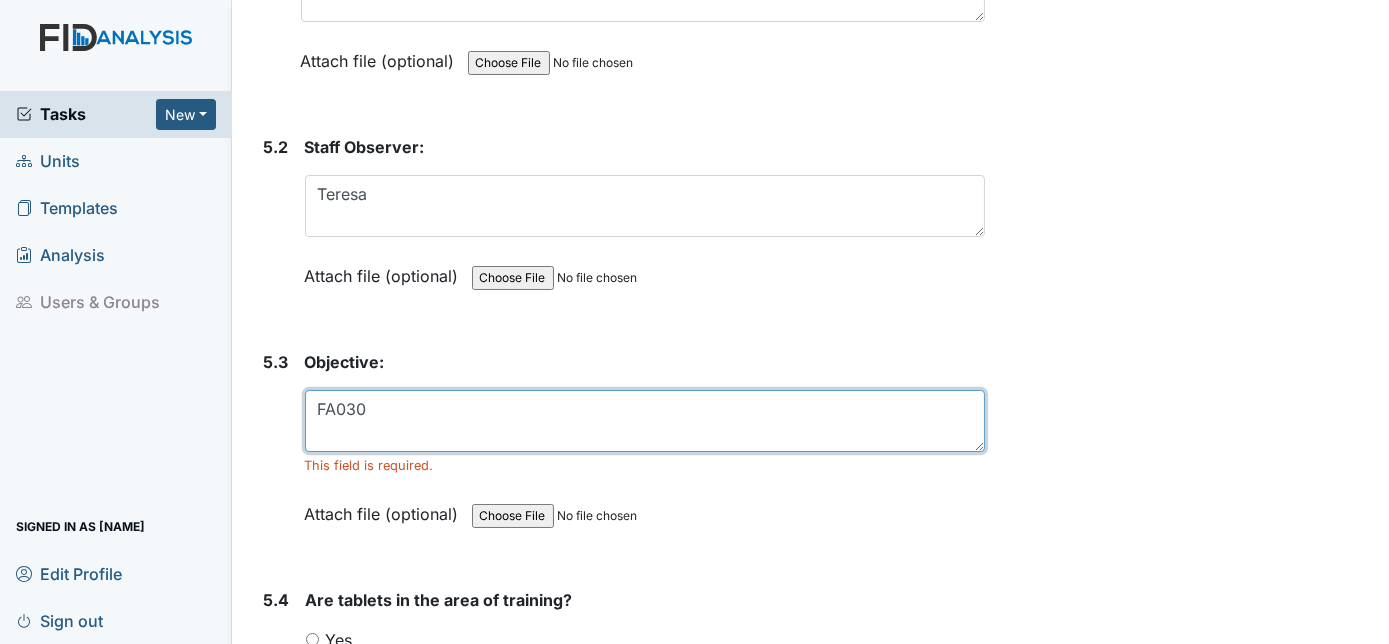 type on "FA030" 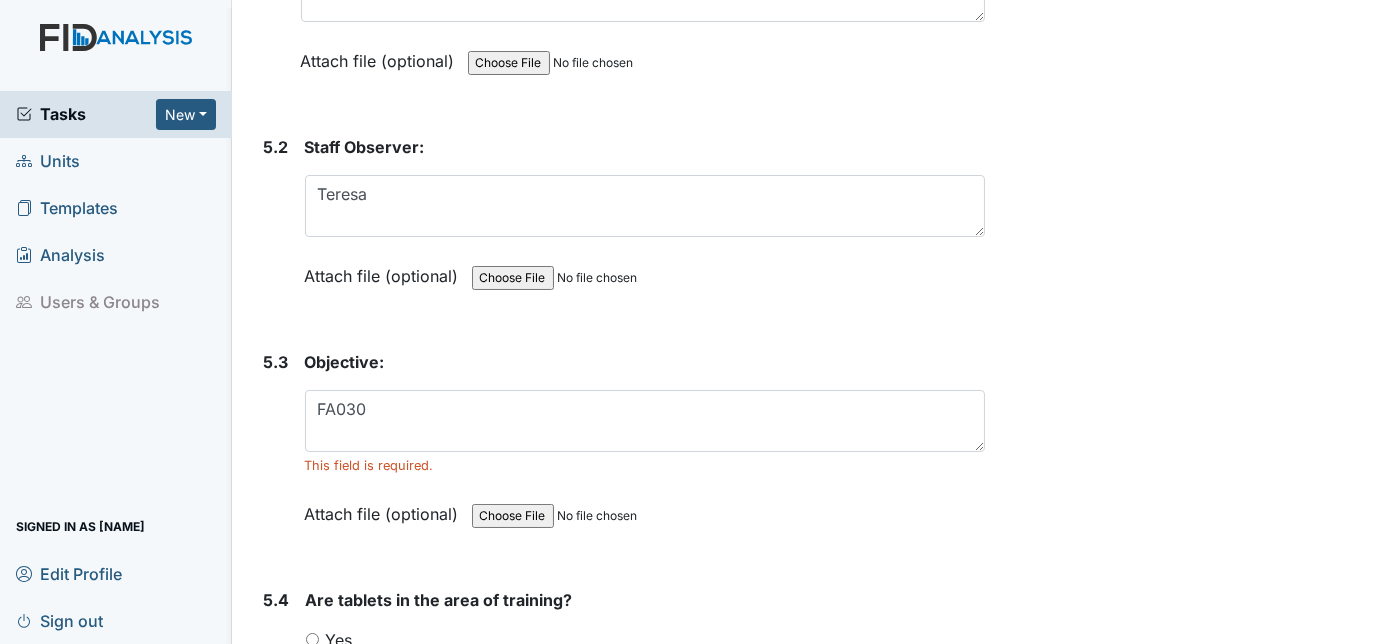 click on "Yes" at bounding box center [312, 639] 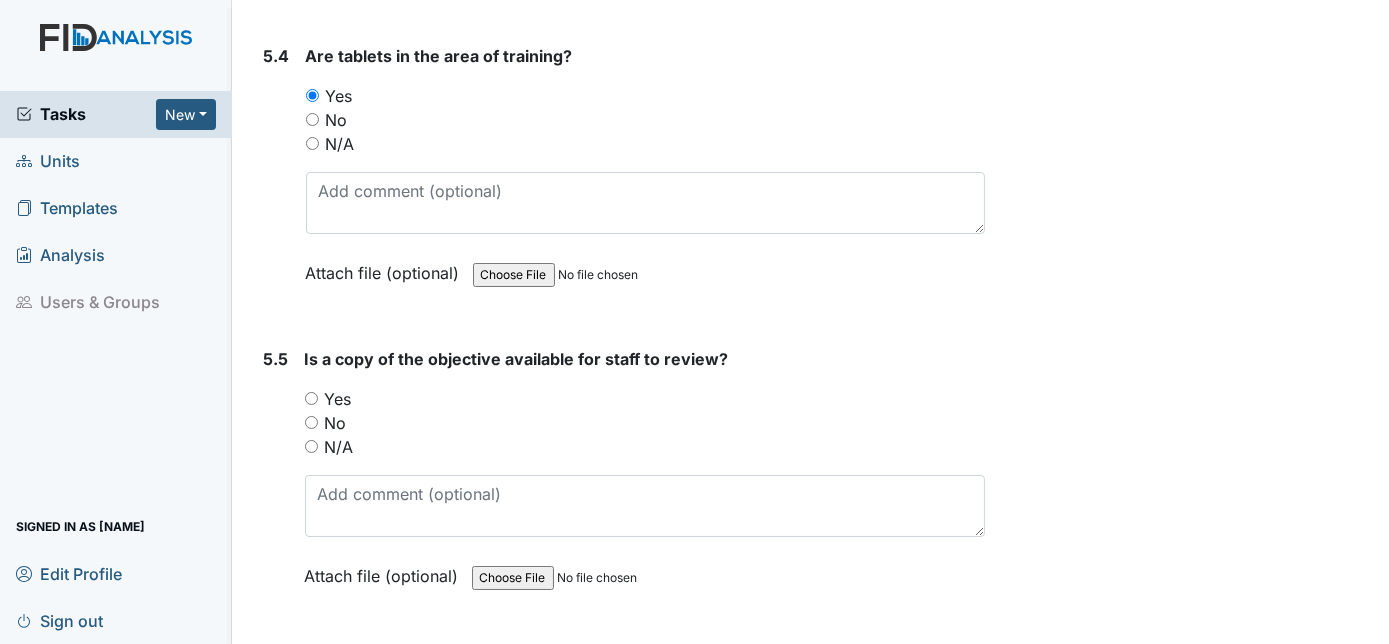 scroll, scrollTop: 11333, scrollLeft: 0, axis: vertical 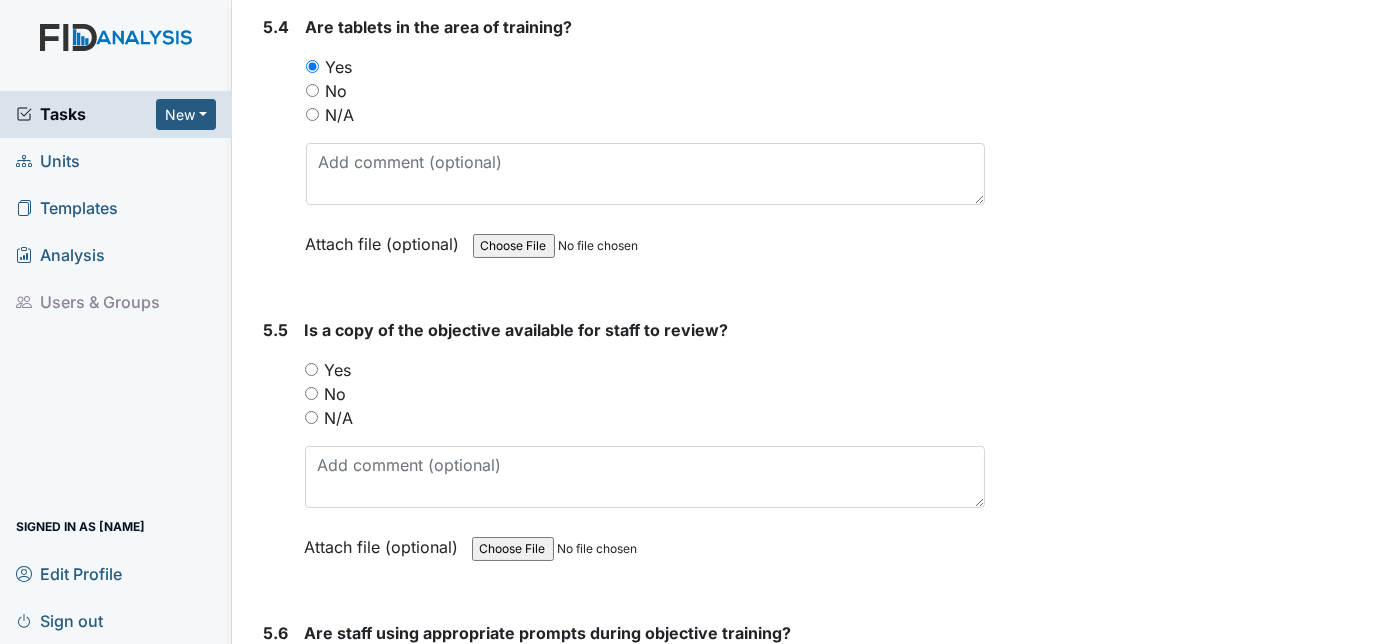 click on "N/A" at bounding box center (311, 417) 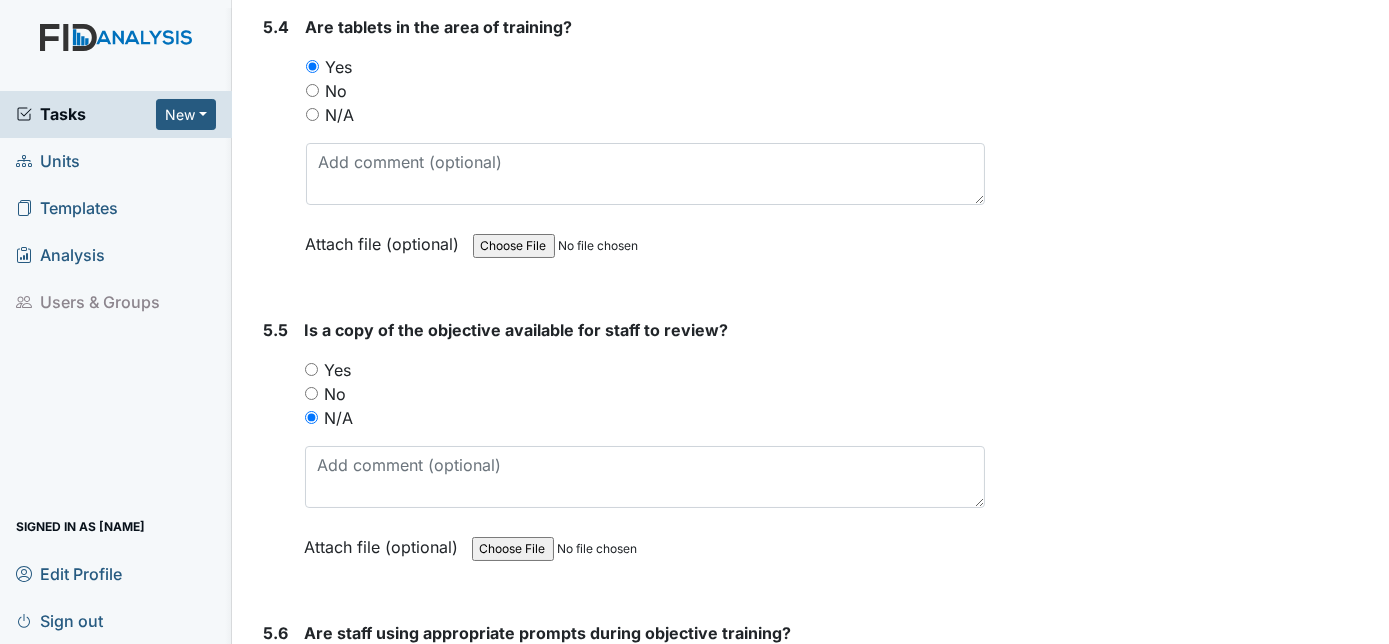 click on "Yes" at bounding box center [311, 672] 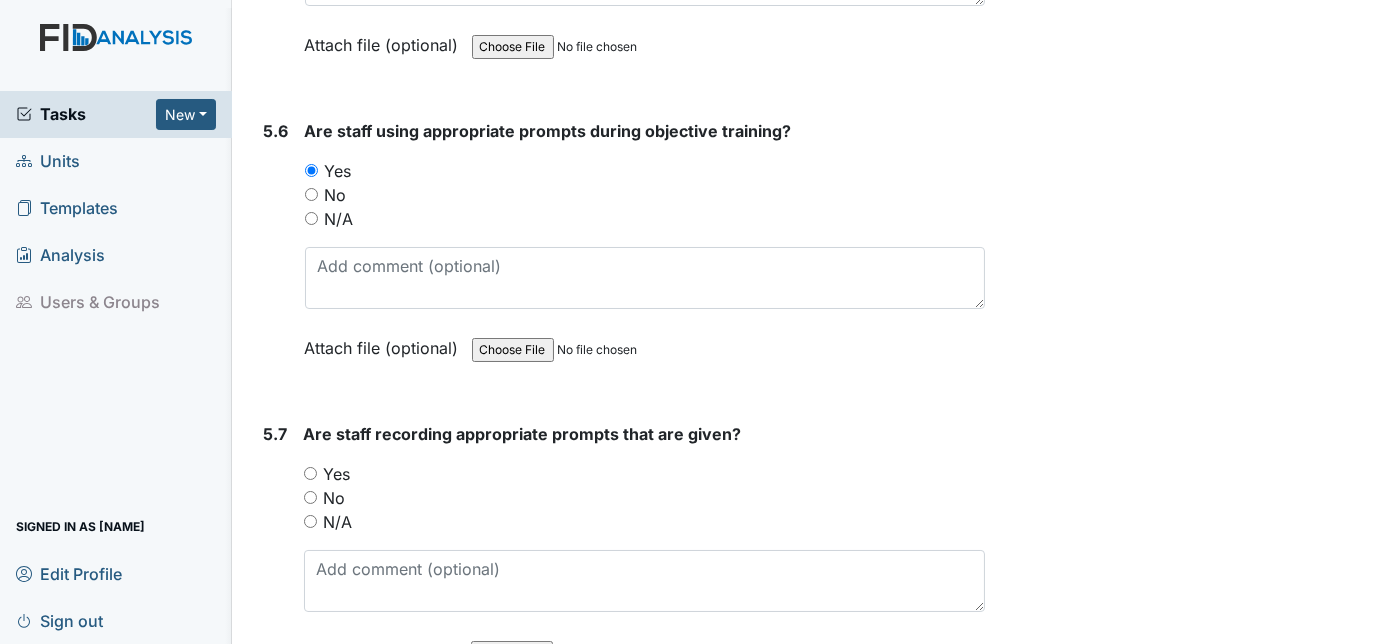 scroll, scrollTop: 11842, scrollLeft: 0, axis: vertical 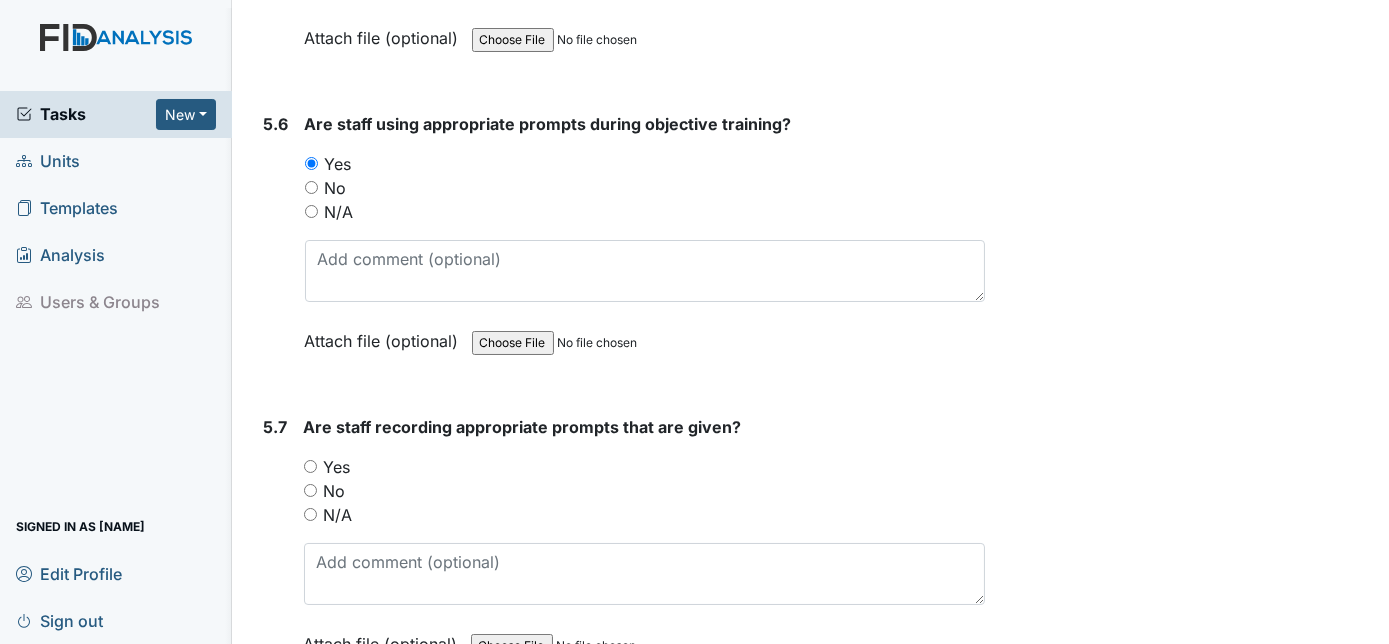 click on "Yes" at bounding box center [310, 466] 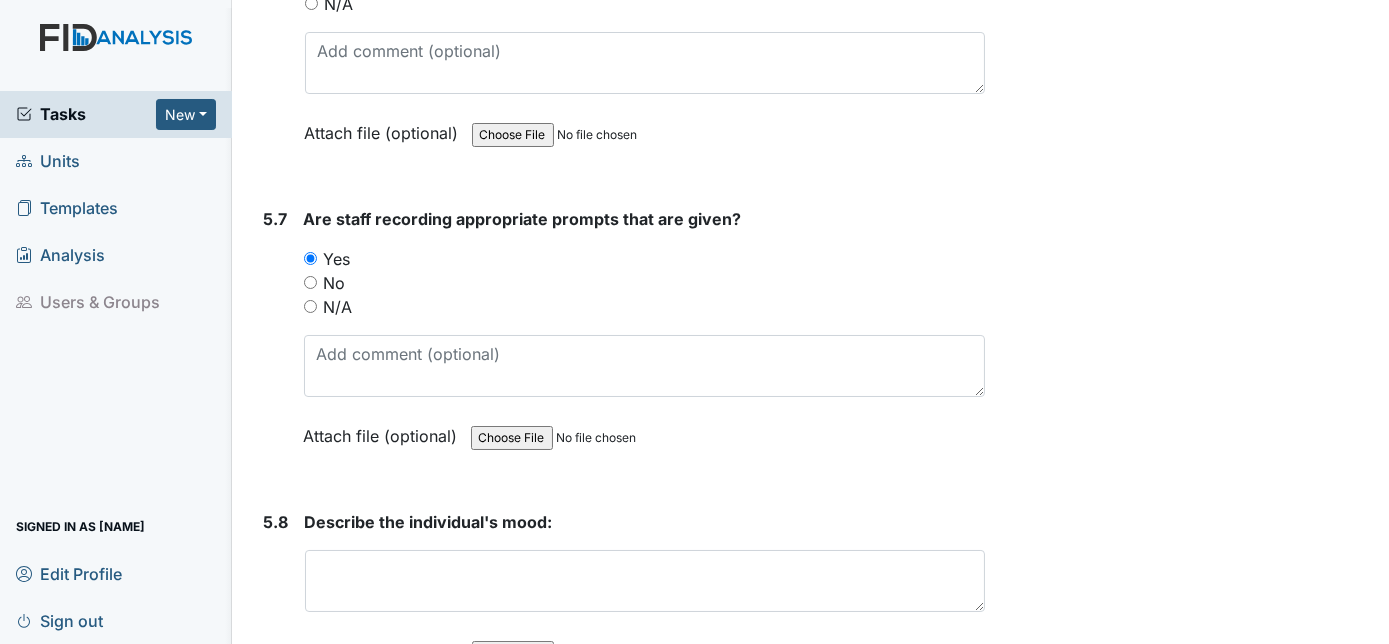 scroll, scrollTop: 12052, scrollLeft: 0, axis: vertical 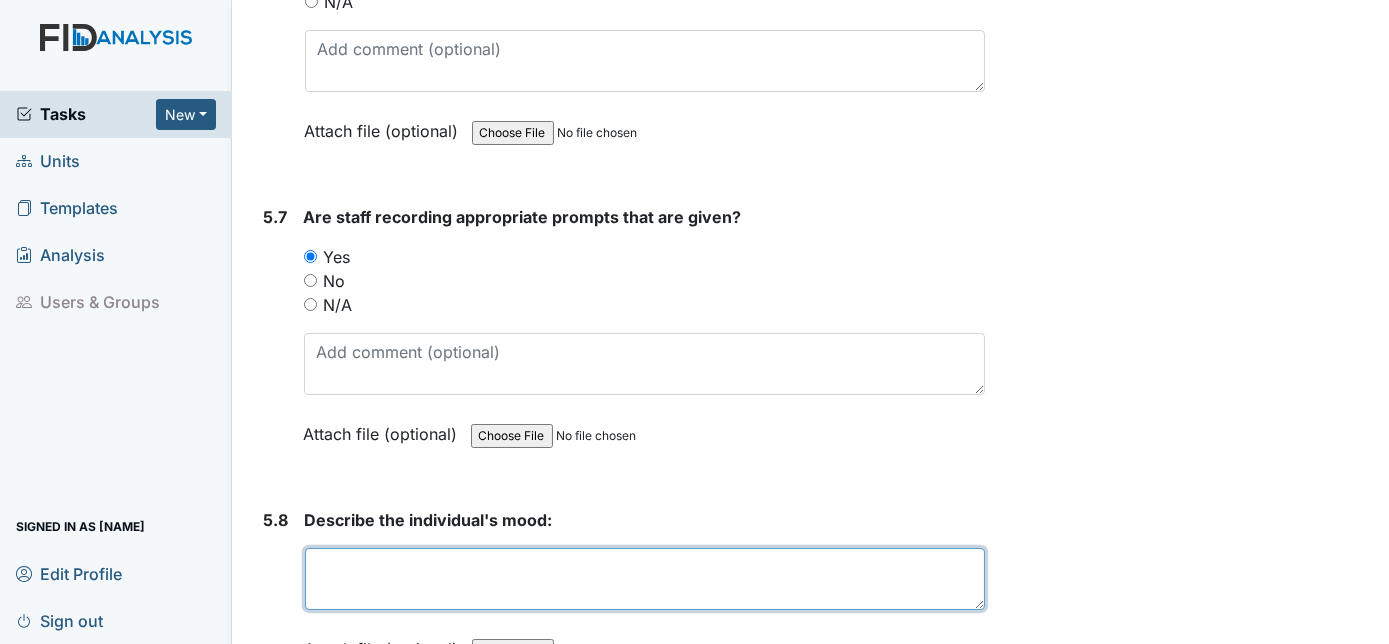 click at bounding box center (645, 579) 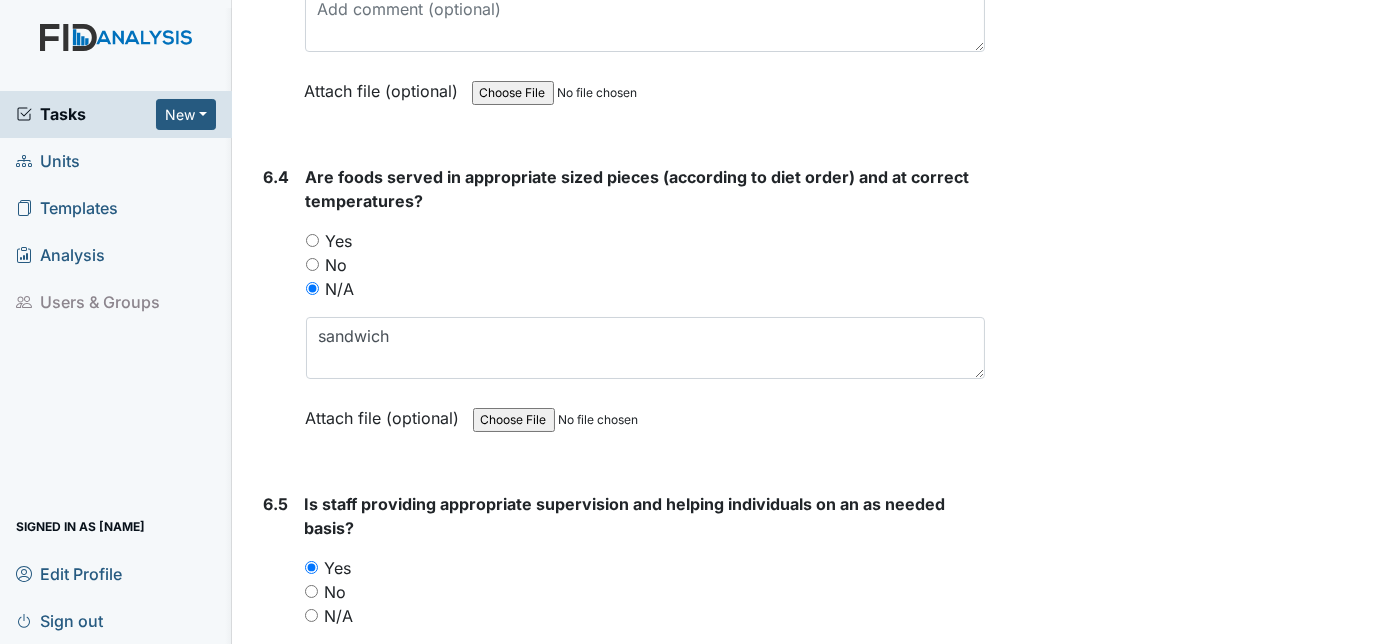 scroll, scrollTop: 13778, scrollLeft: 0, axis: vertical 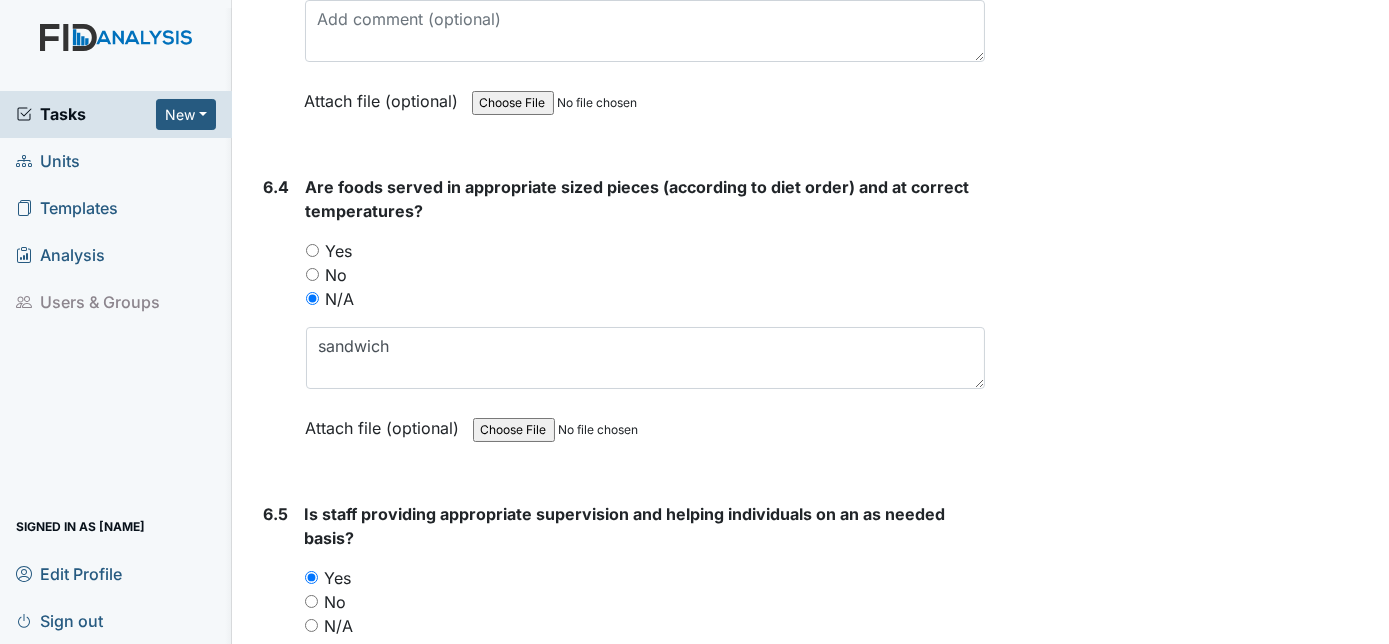 type on "good" 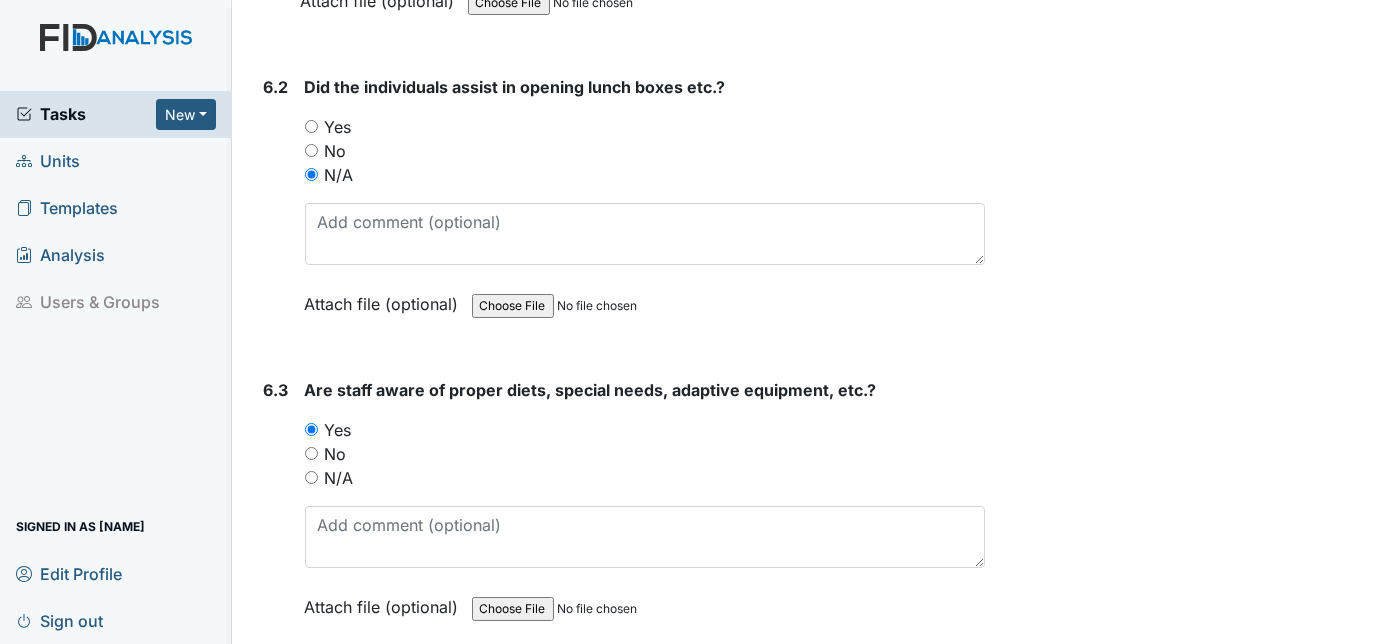 scroll, scrollTop: 13274, scrollLeft: 0, axis: vertical 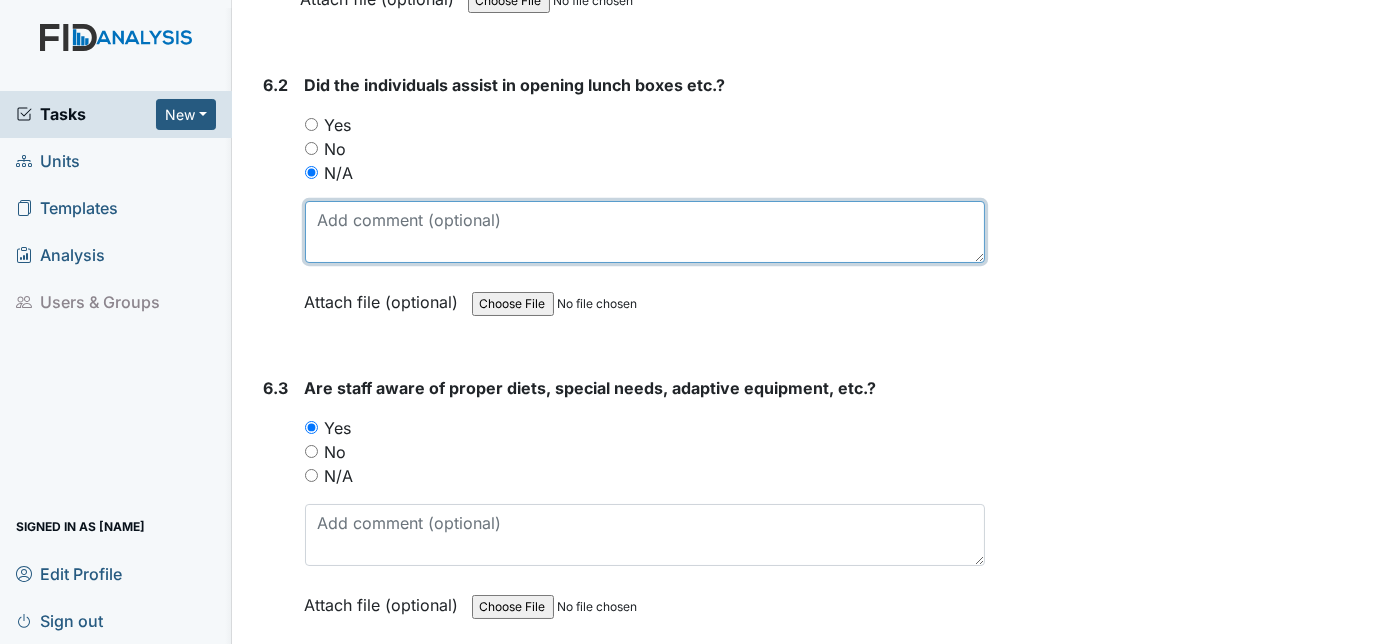 click at bounding box center [645, 232] 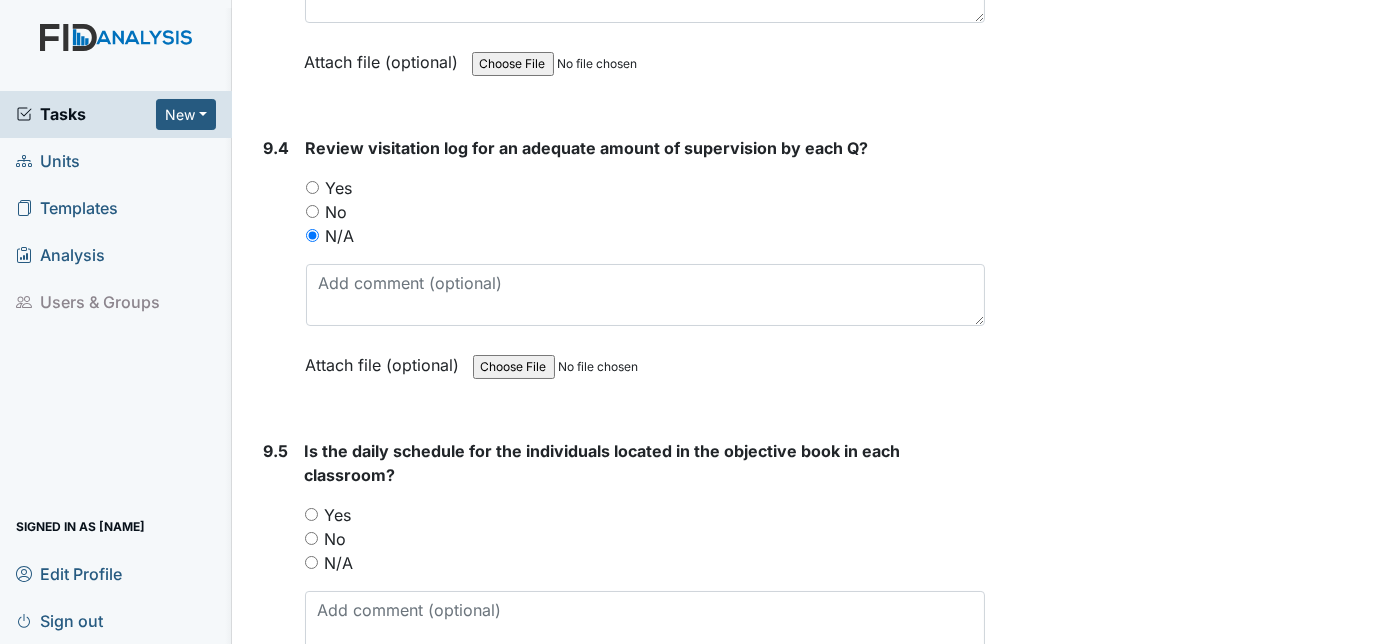 scroll, scrollTop: 19434, scrollLeft: 0, axis: vertical 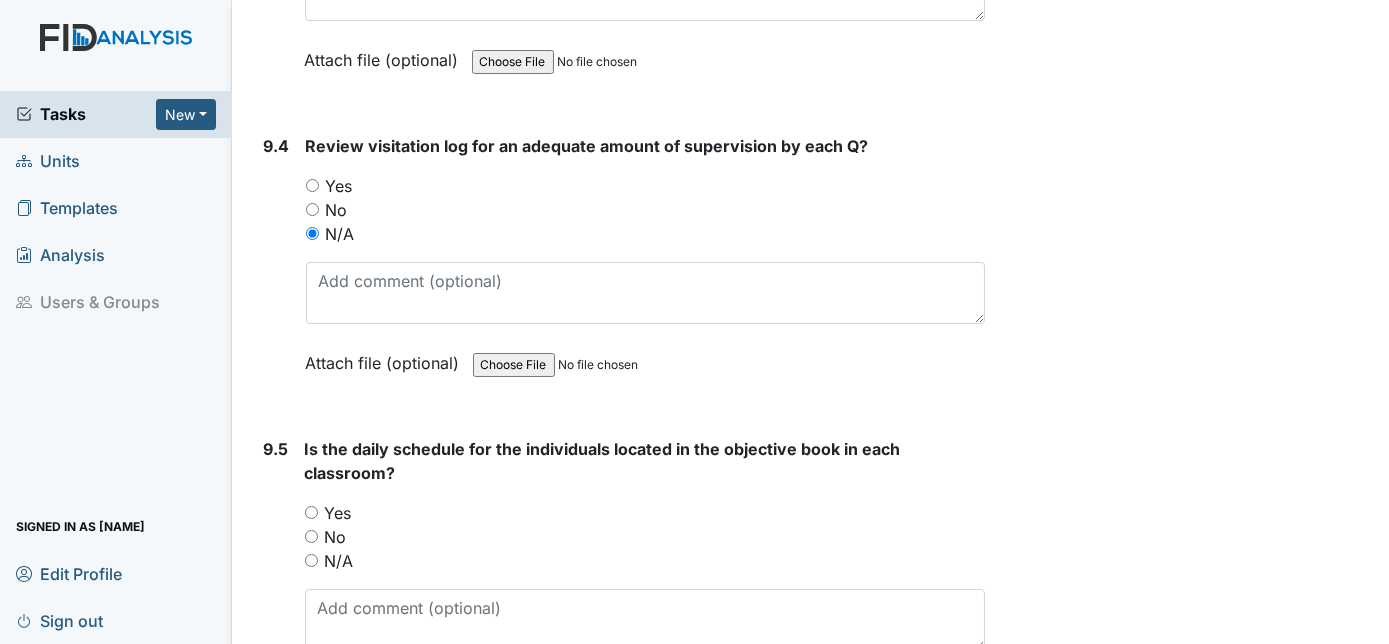 type on "one bag" 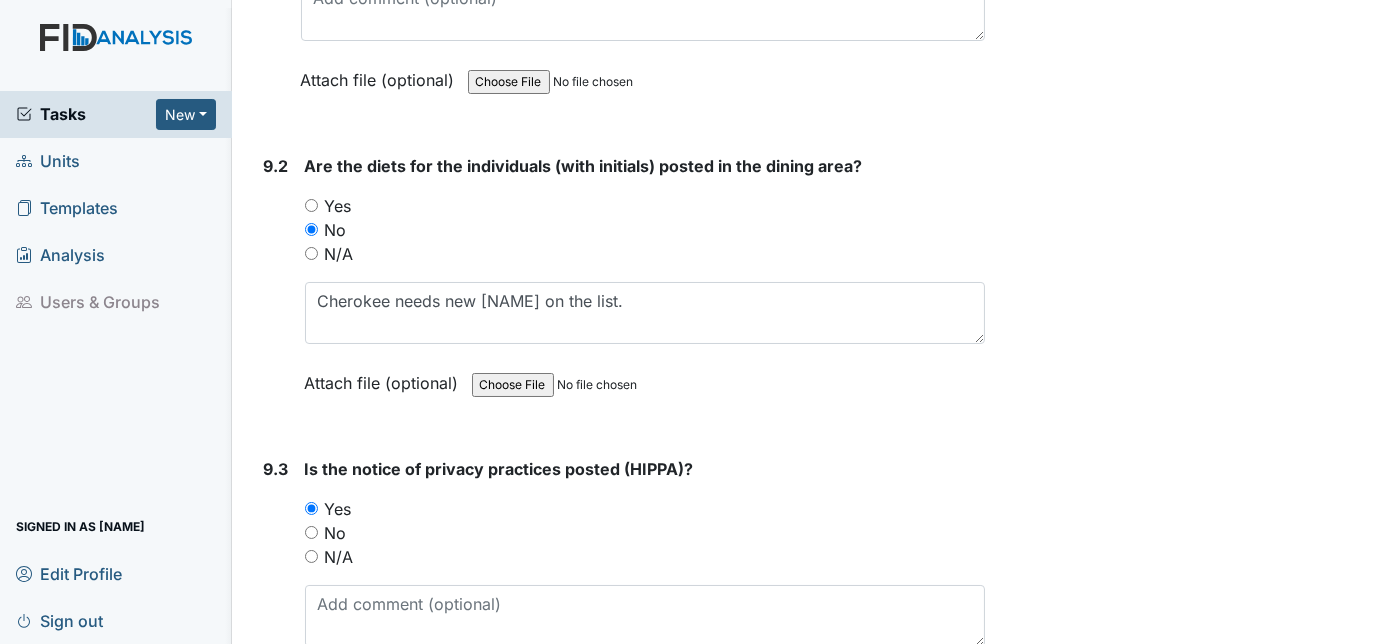 scroll, scrollTop: 18706, scrollLeft: 0, axis: vertical 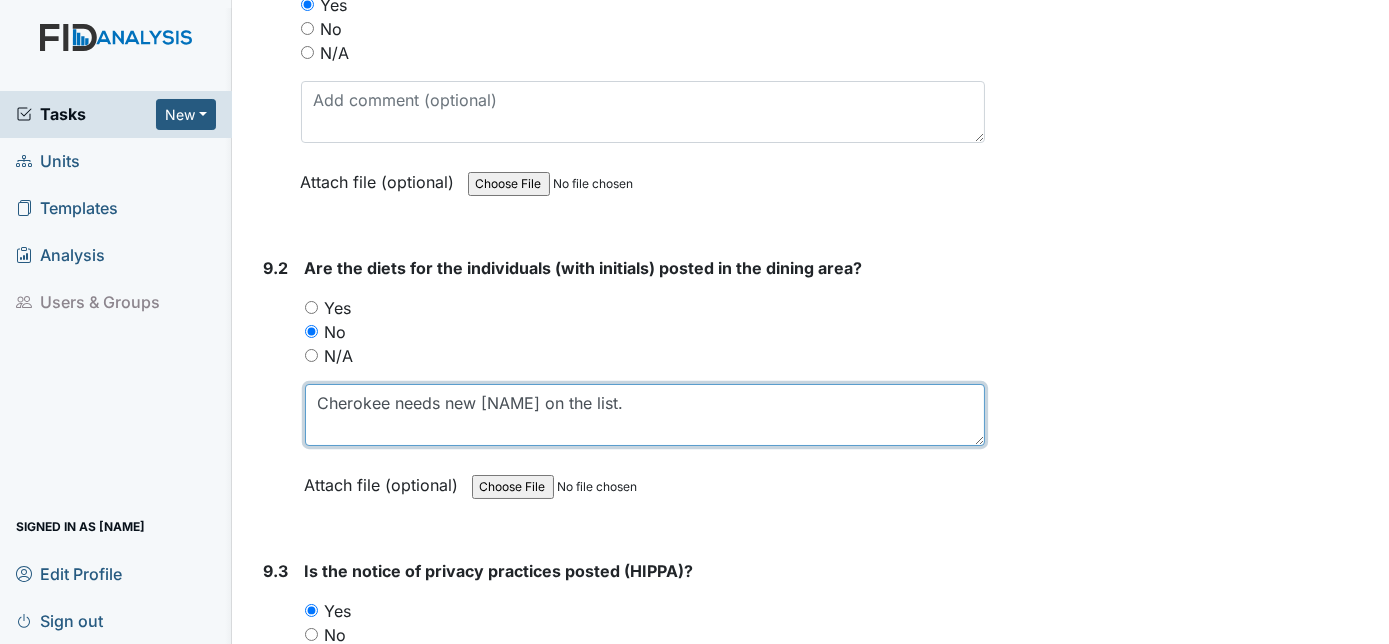 click on "Cherokee needs new individual on the list." at bounding box center [645, 415] 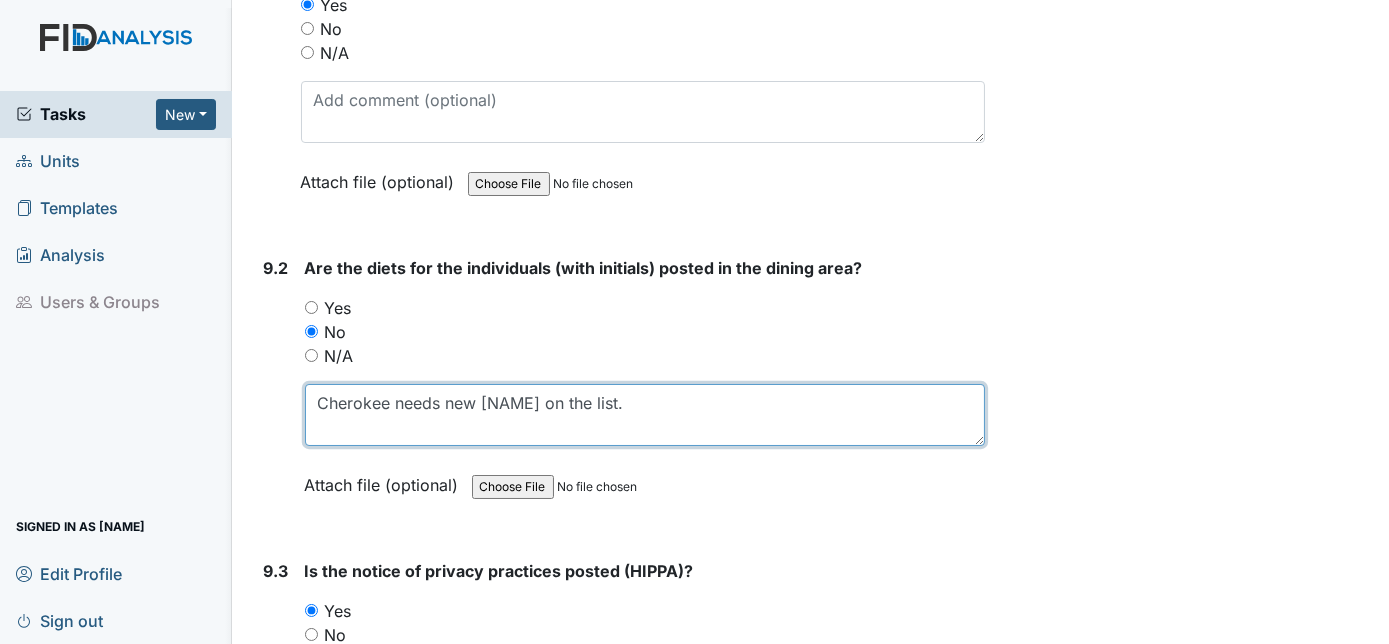 click on "Cherokee needs new individual on the list." at bounding box center (645, 415) 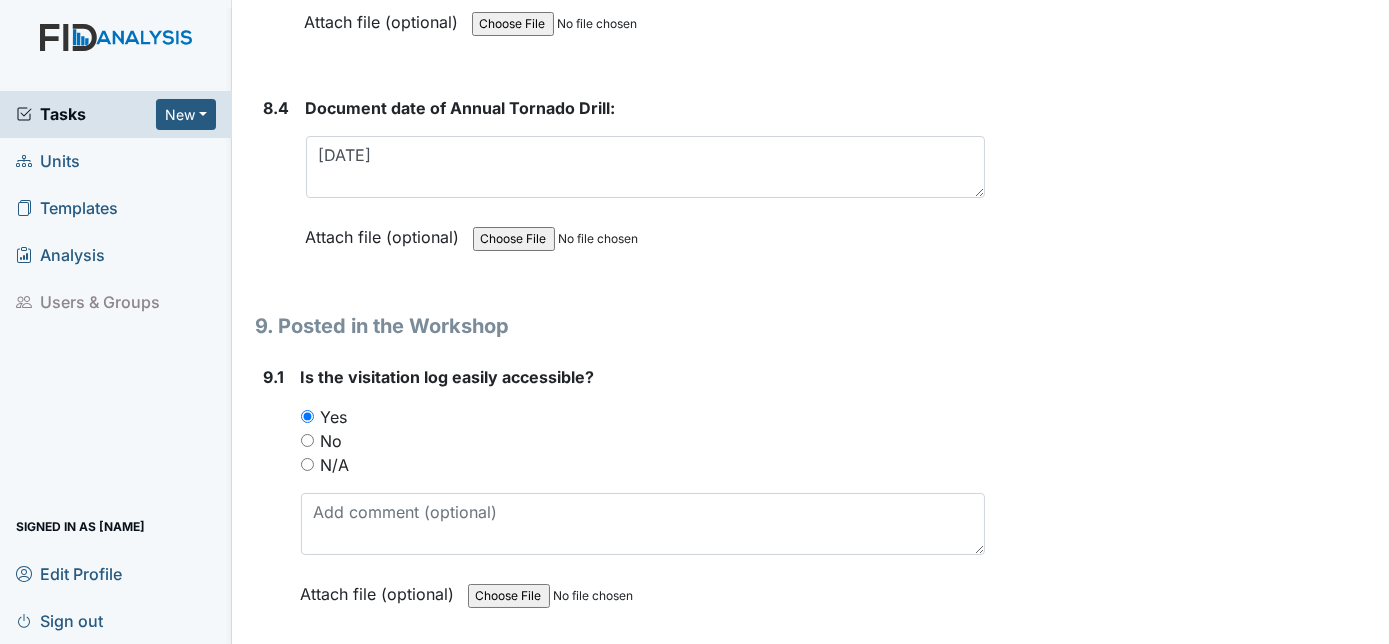 scroll, scrollTop: 18252, scrollLeft: 0, axis: vertical 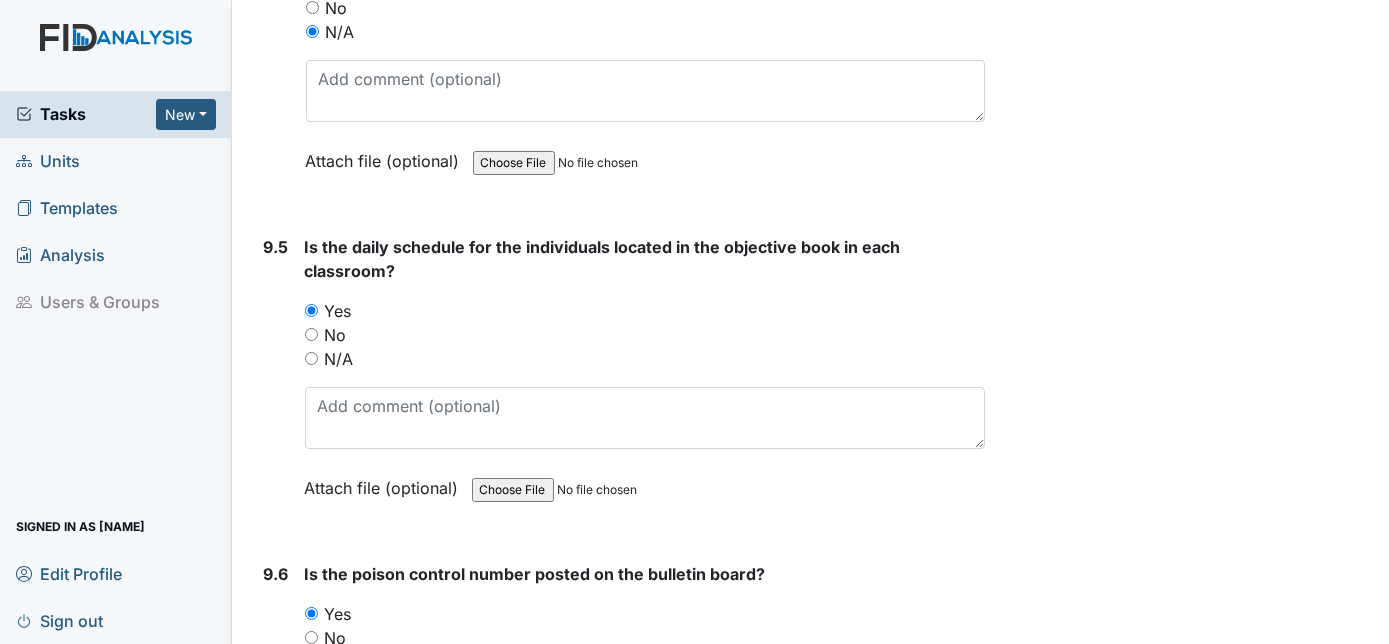 type on "Cherokee needs new individual on the list and Lockwood" 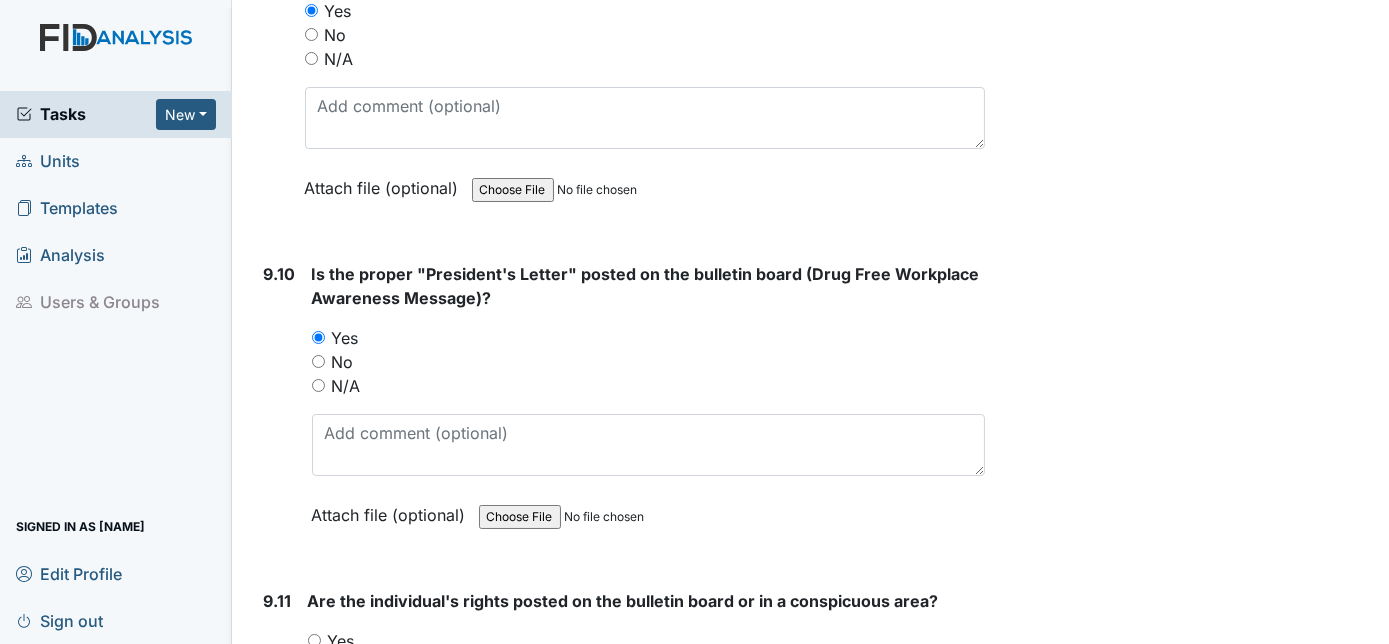 scroll, scrollTop: 21181, scrollLeft: 0, axis: vertical 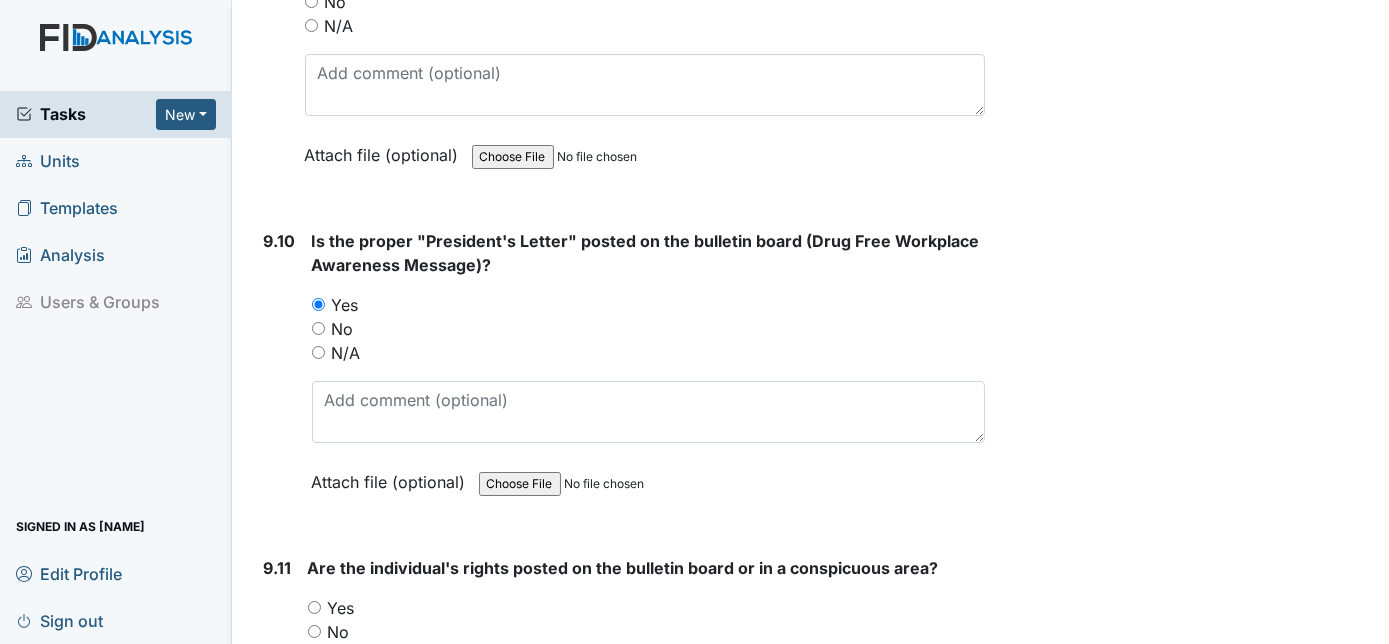 click on "Yes" at bounding box center [314, 607] 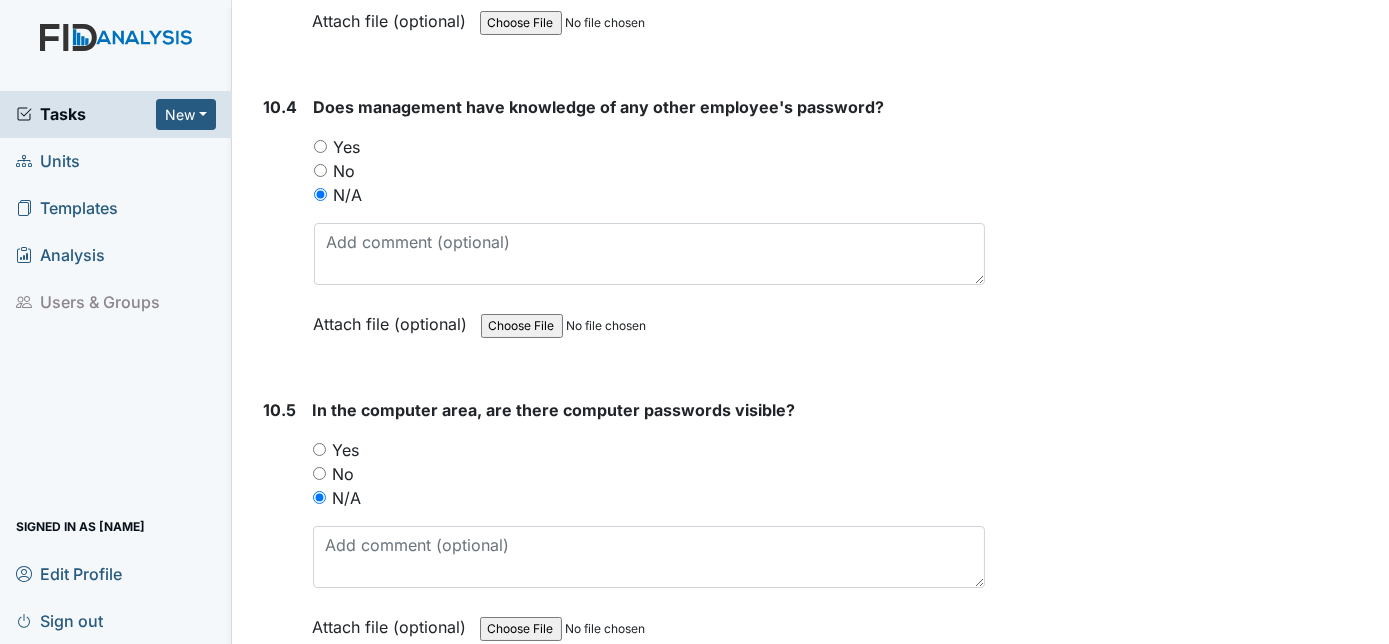 scroll, scrollTop: 23000, scrollLeft: 0, axis: vertical 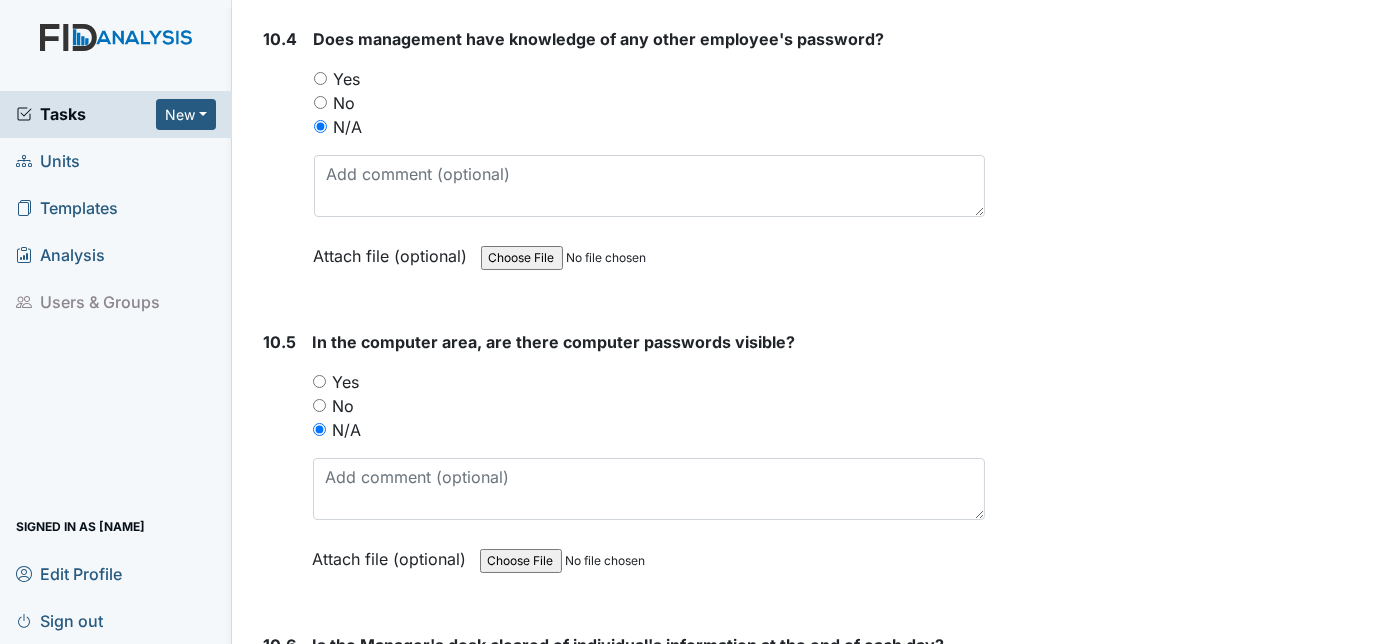 click on "Yes" at bounding box center [319, 684] 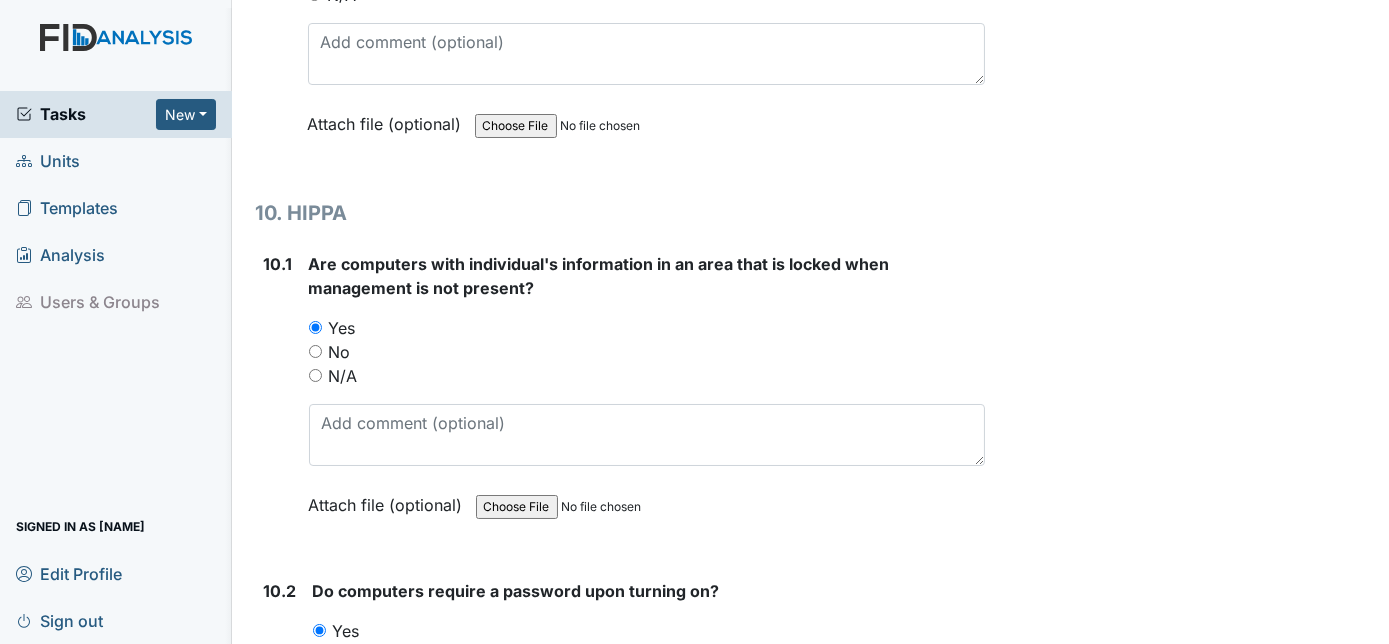 scroll, scrollTop: 21842, scrollLeft: 0, axis: vertical 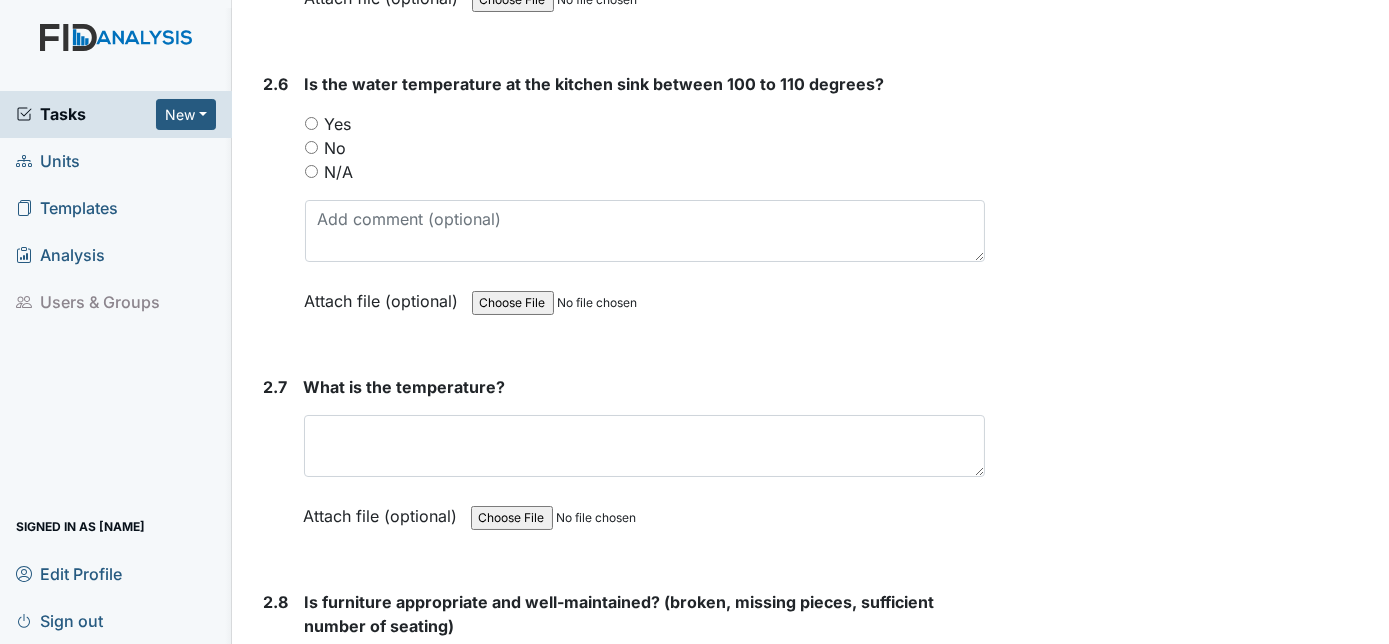 click on "No" at bounding box center (311, 147) 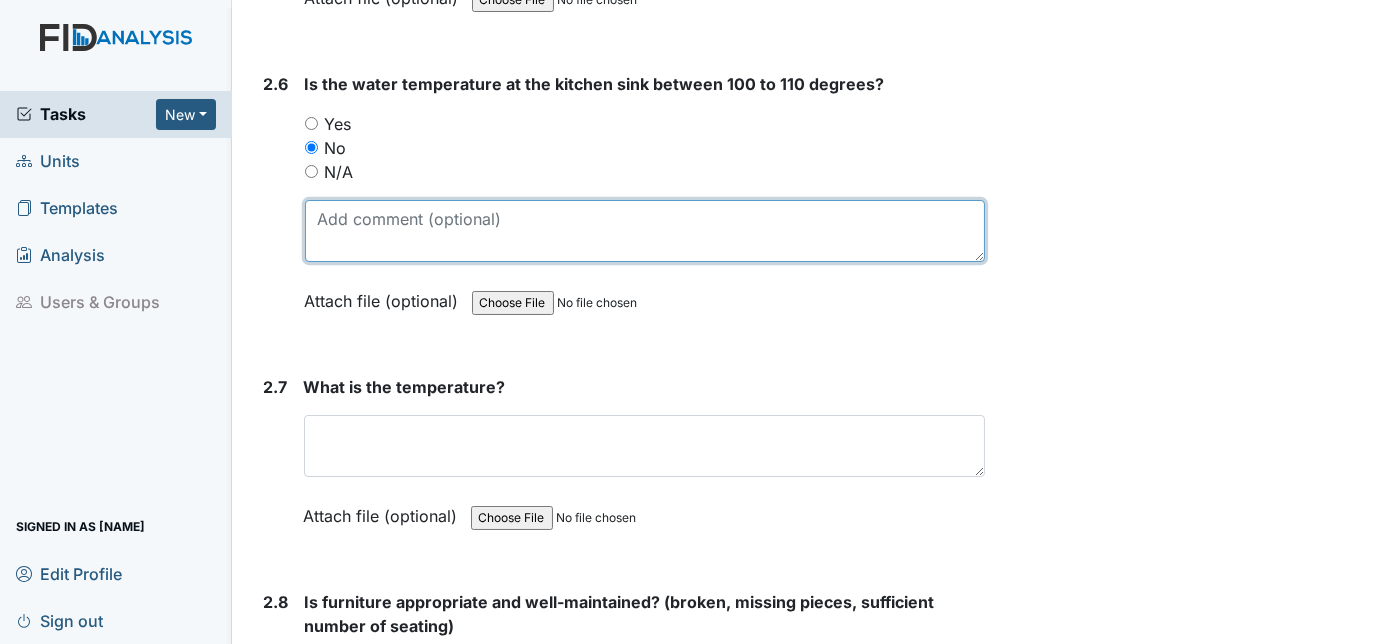 click at bounding box center (645, 231) 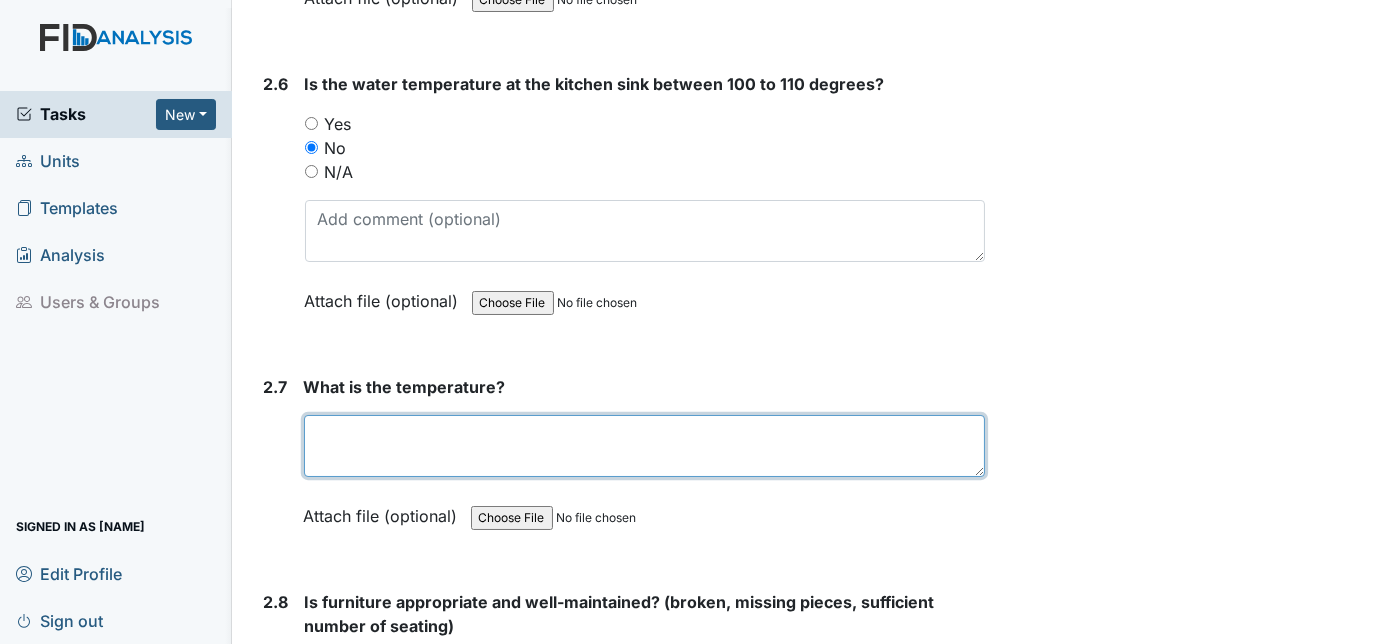 click at bounding box center [645, 446] 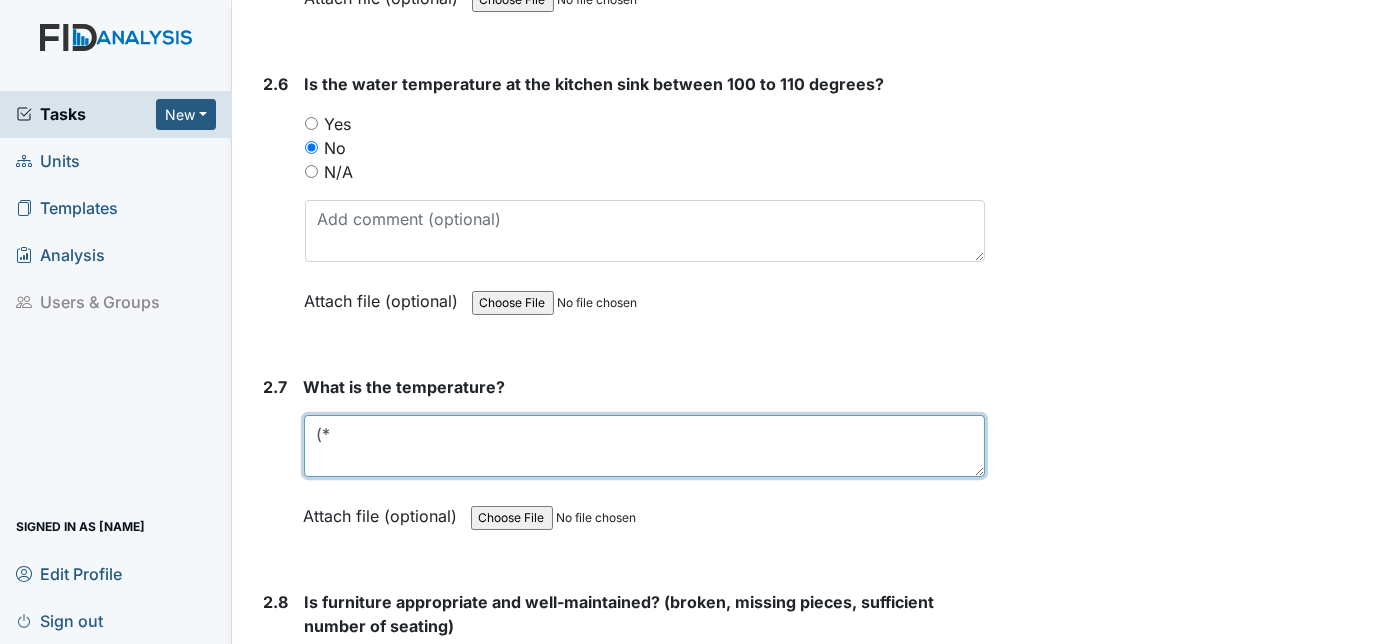 type on "(" 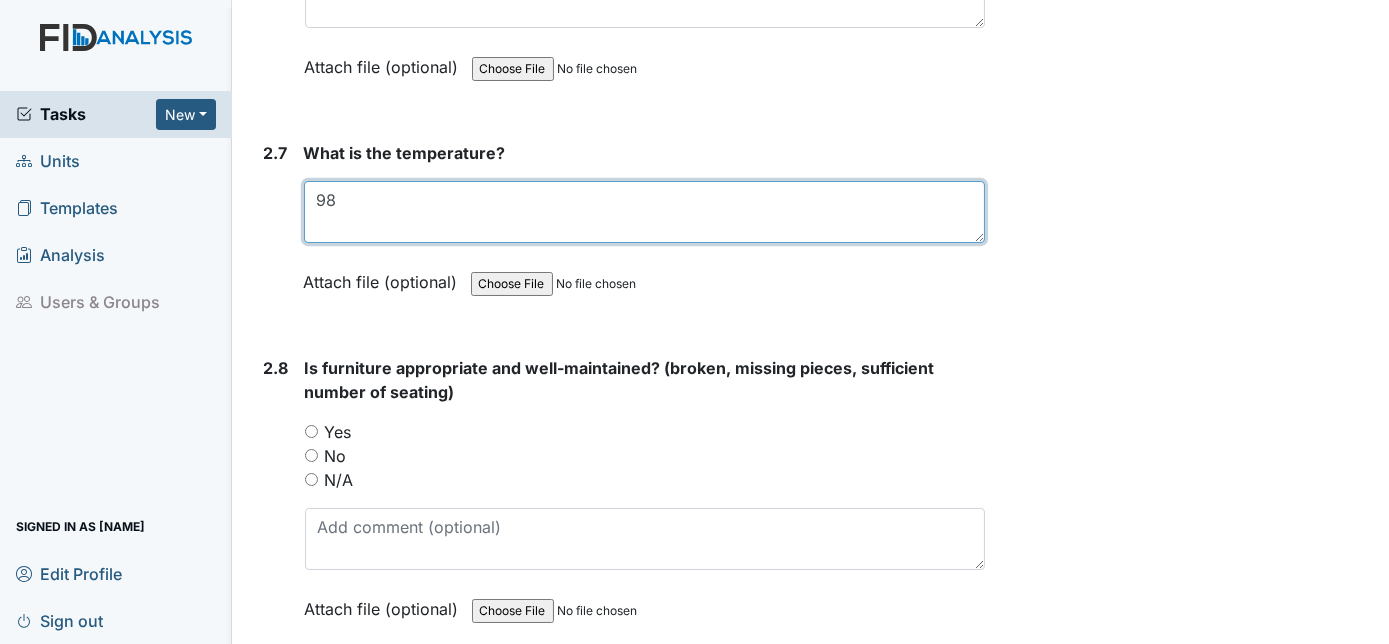 scroll, scrollTop: 3612, scrollLeft: 0, axis: vertical 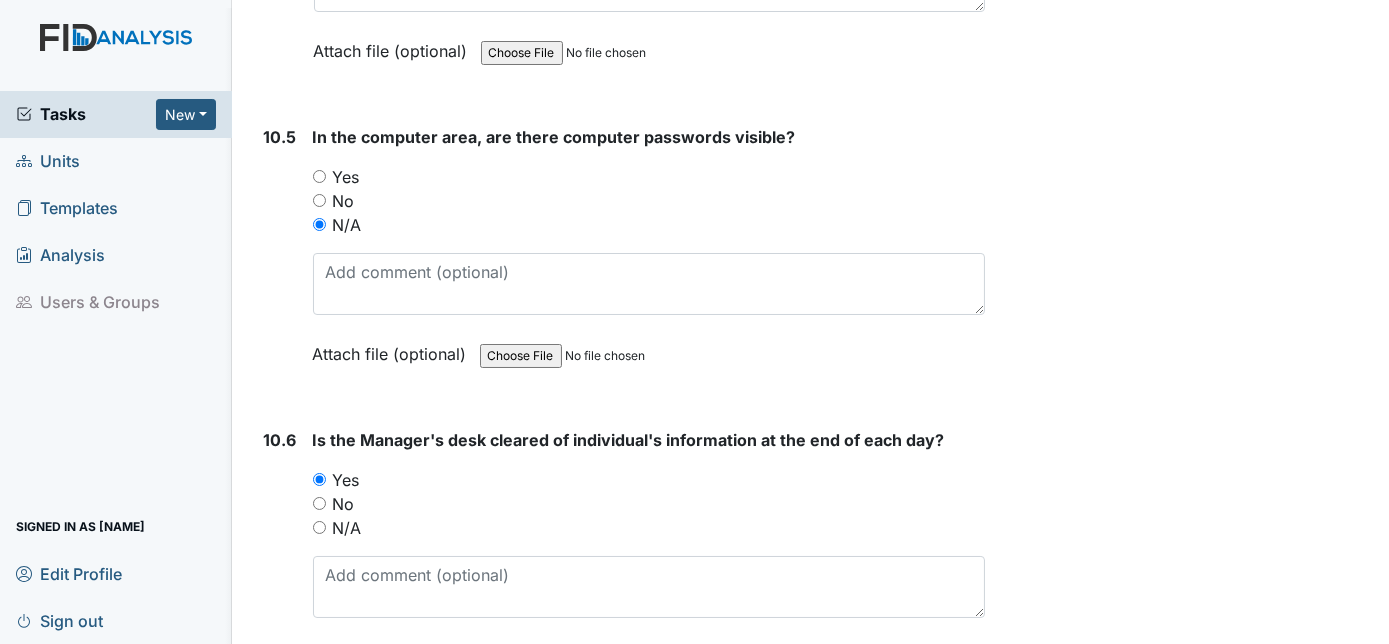 type on "98" 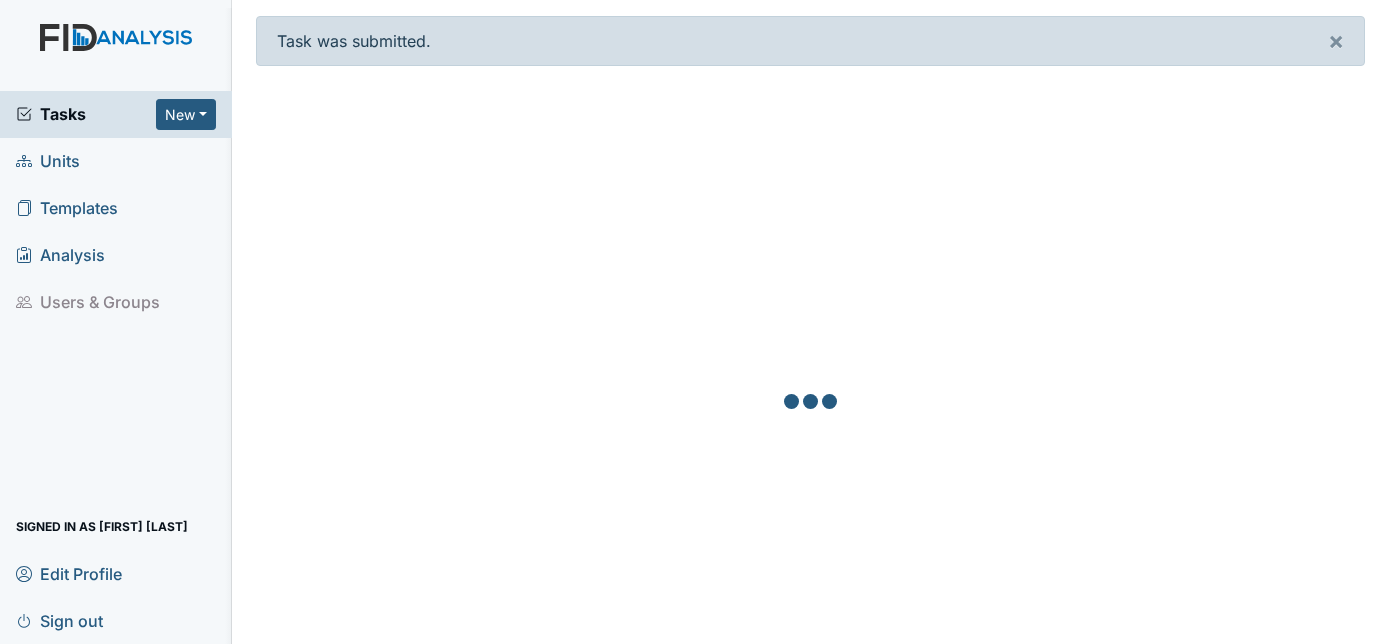 scroll, scrollTop: 0, scrollLeft: 0, axis: both 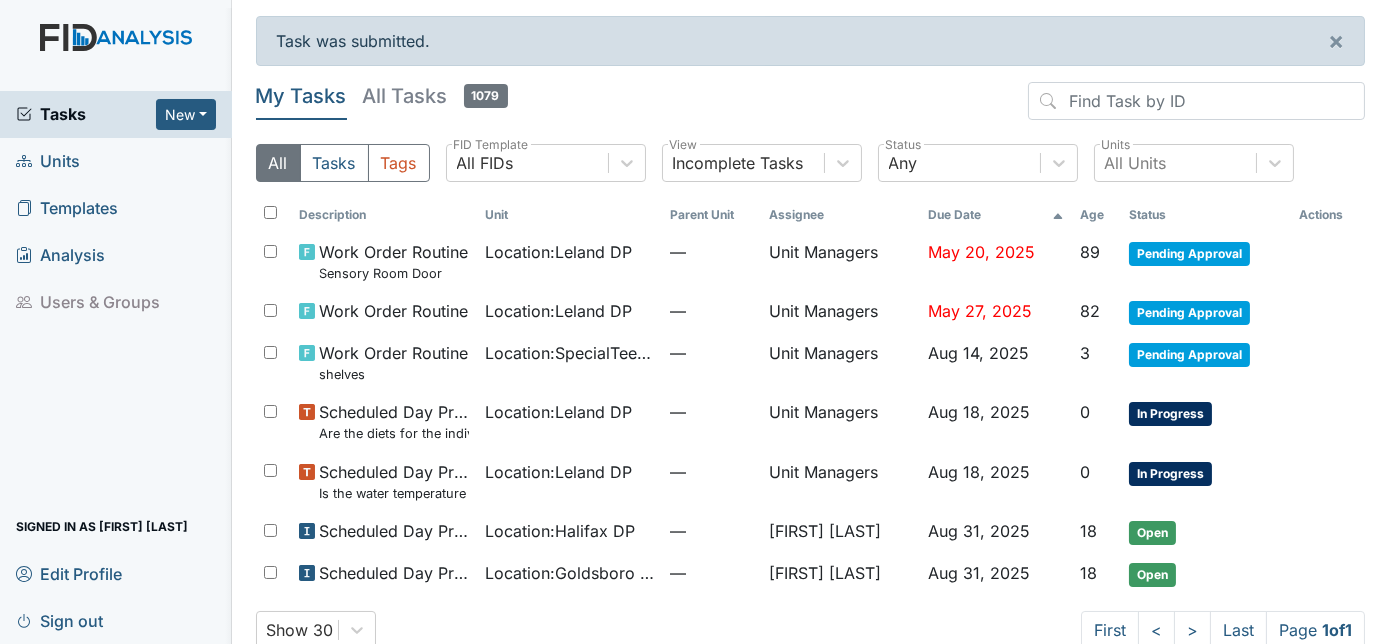 click on "Units" at bounding box center (48, 161) 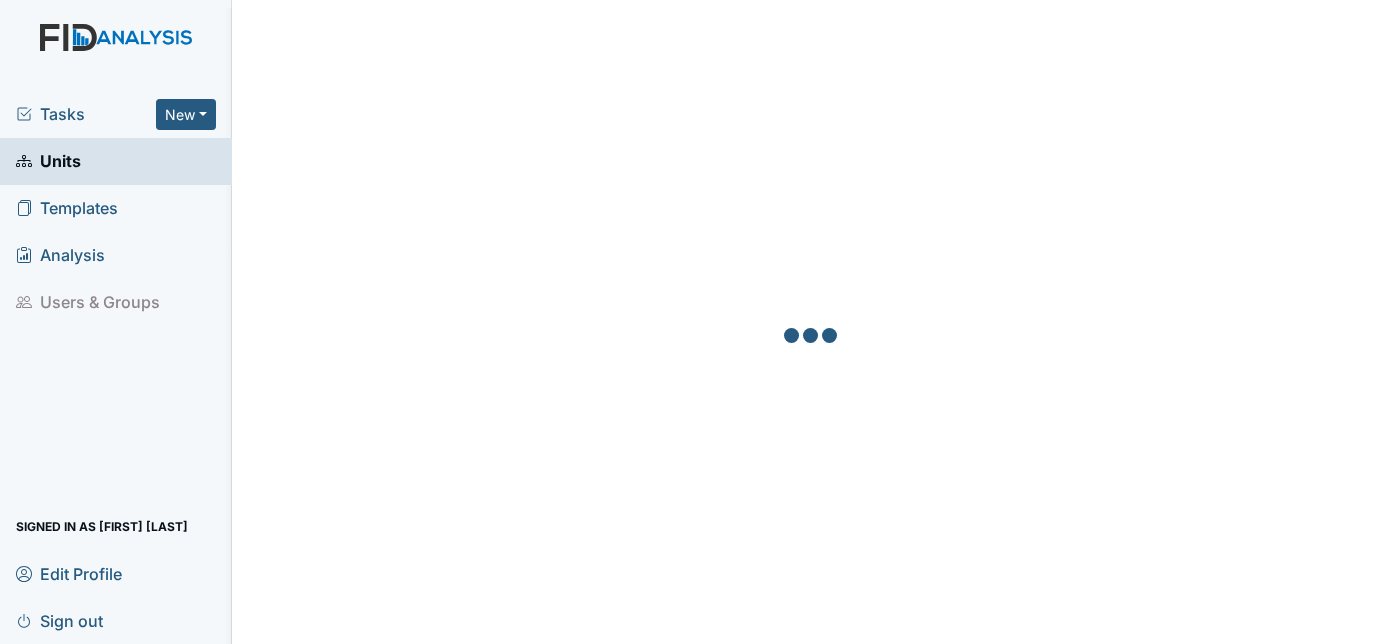 scroll, scrollTop: 0, scrollLeft: 0, axis: both 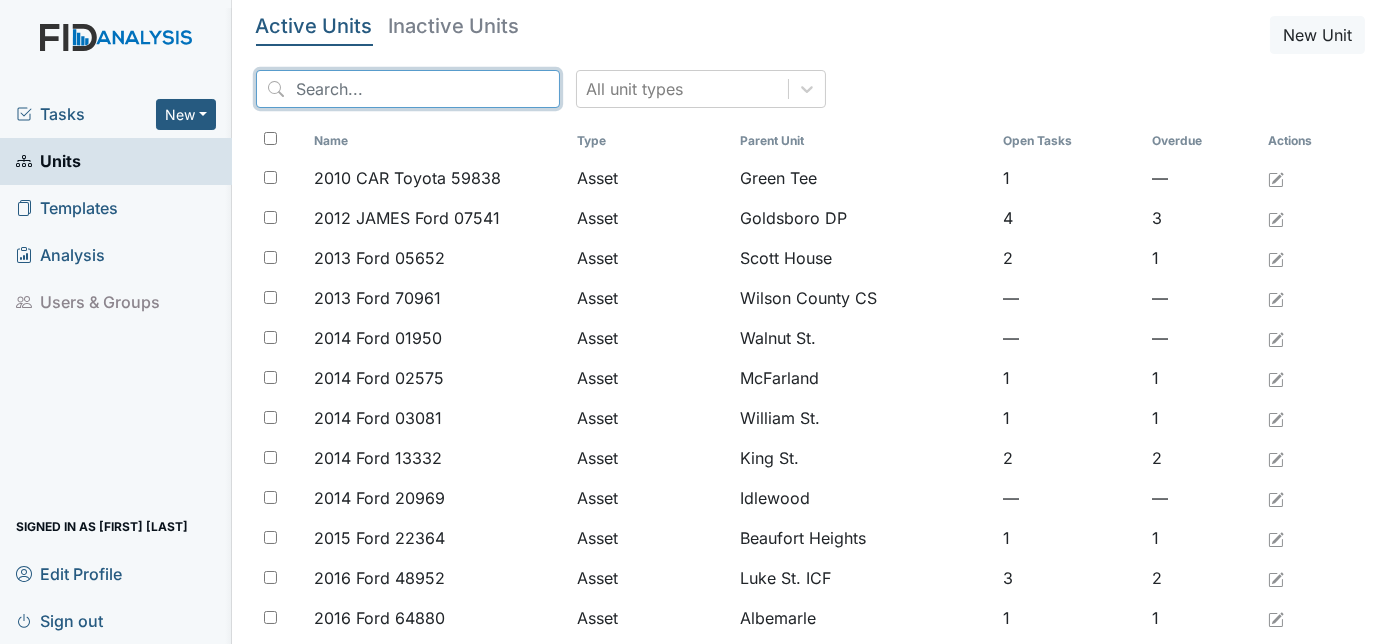 click at bounding box center [408, 89] 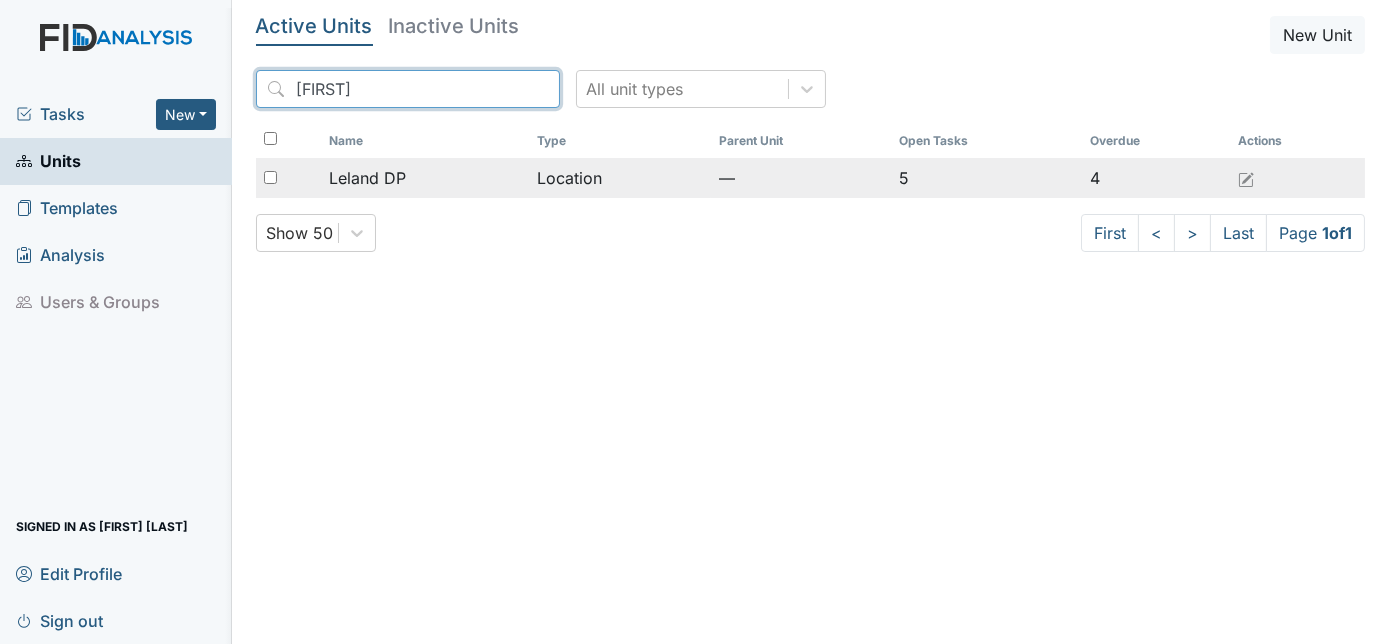 type on "[FIRST]" 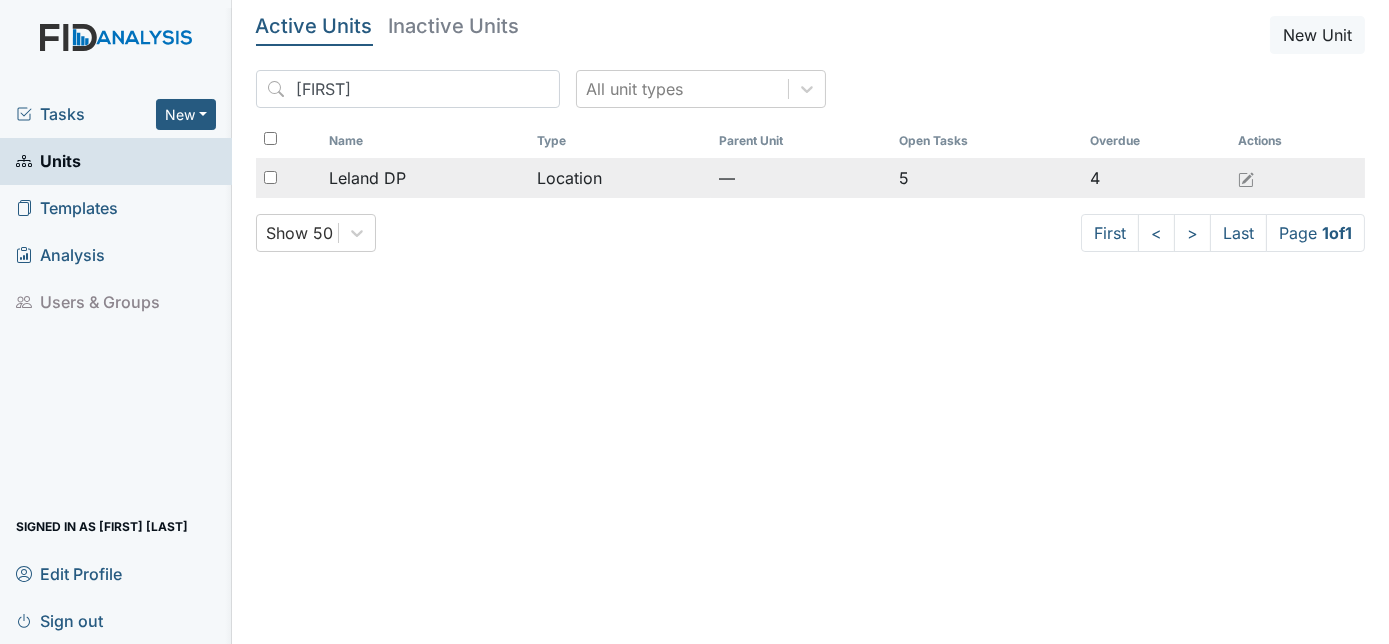 click on "Leland DP" at bounding box center (367, 178) 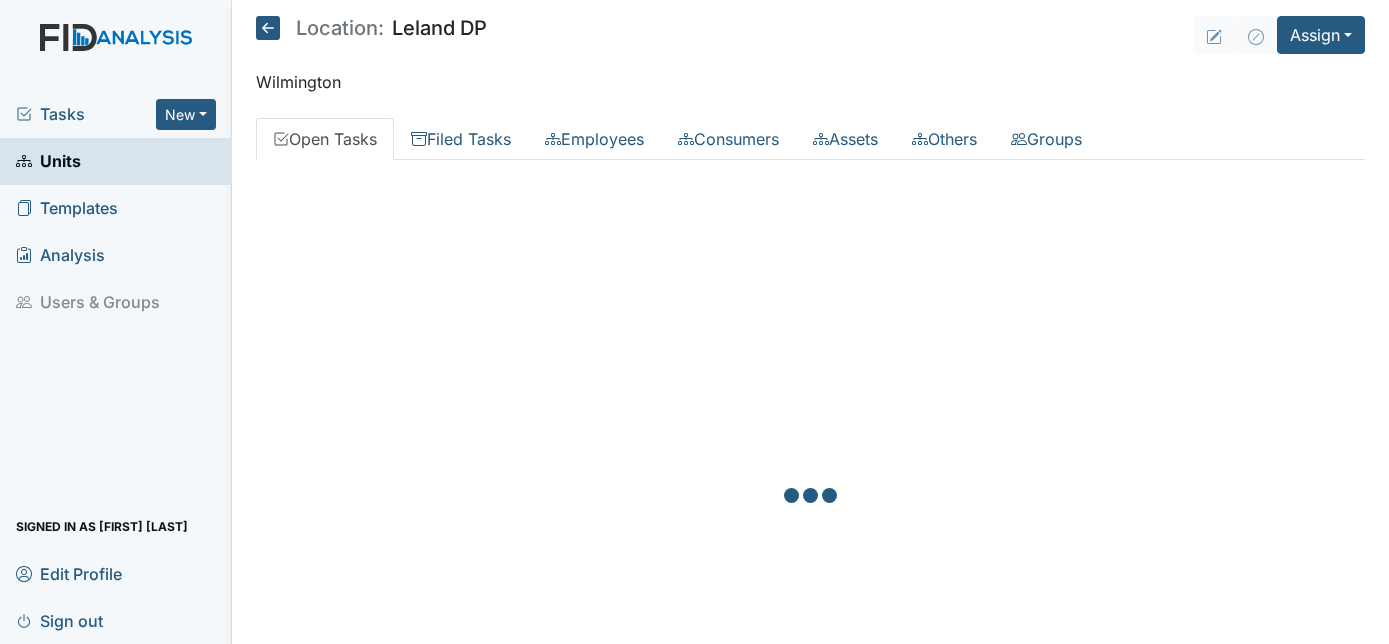 scroll, scrollTop: 0, scrollLeft: 0, axis: both 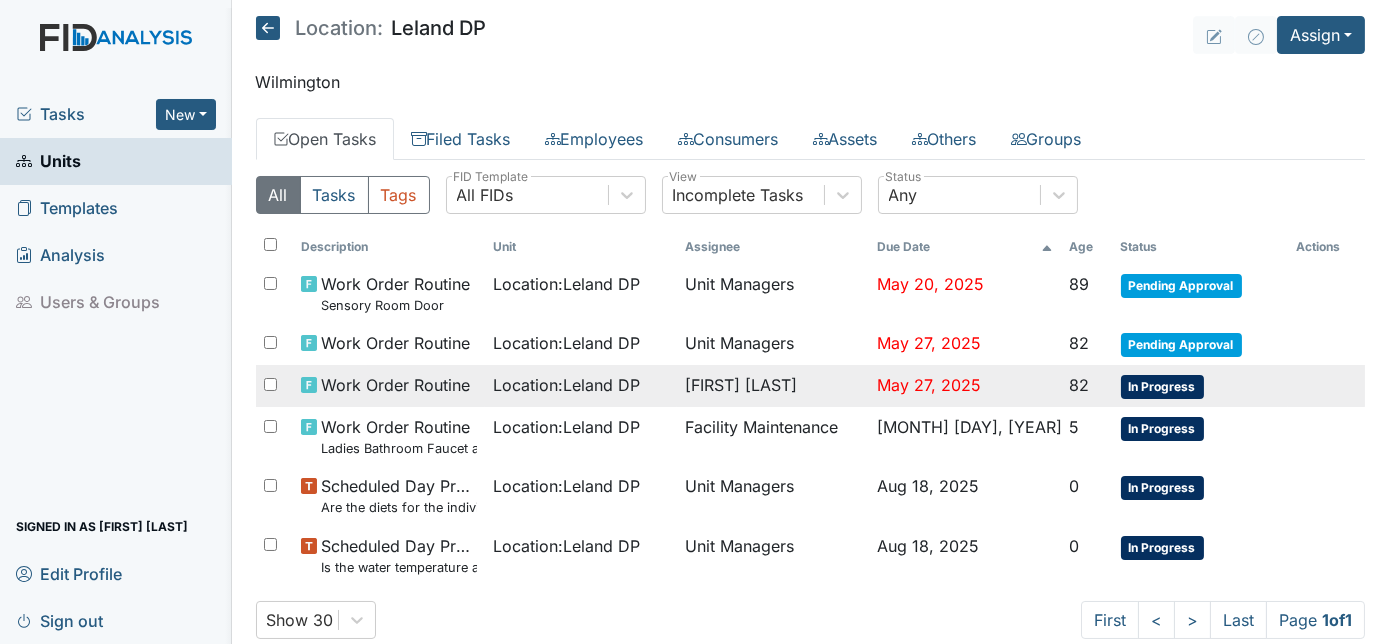 click on "Work Order Routine" at bounding box center (395, 385) 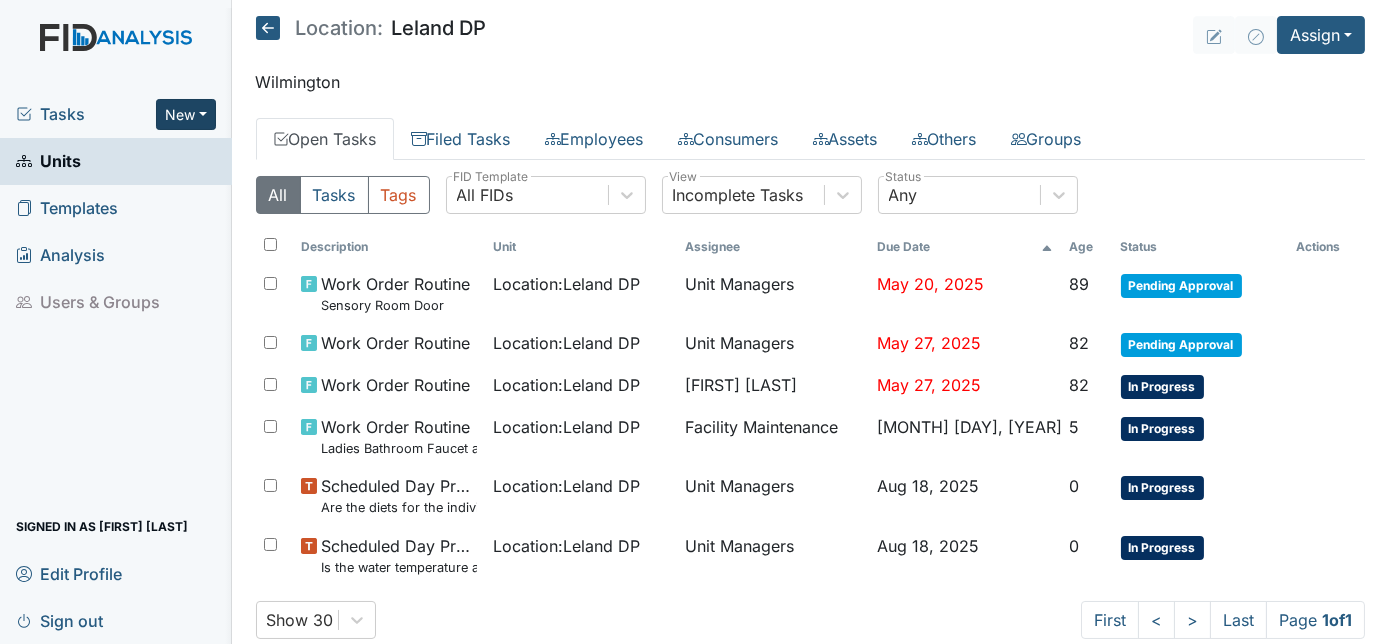 click on "New" at bounding box center (186, 114) 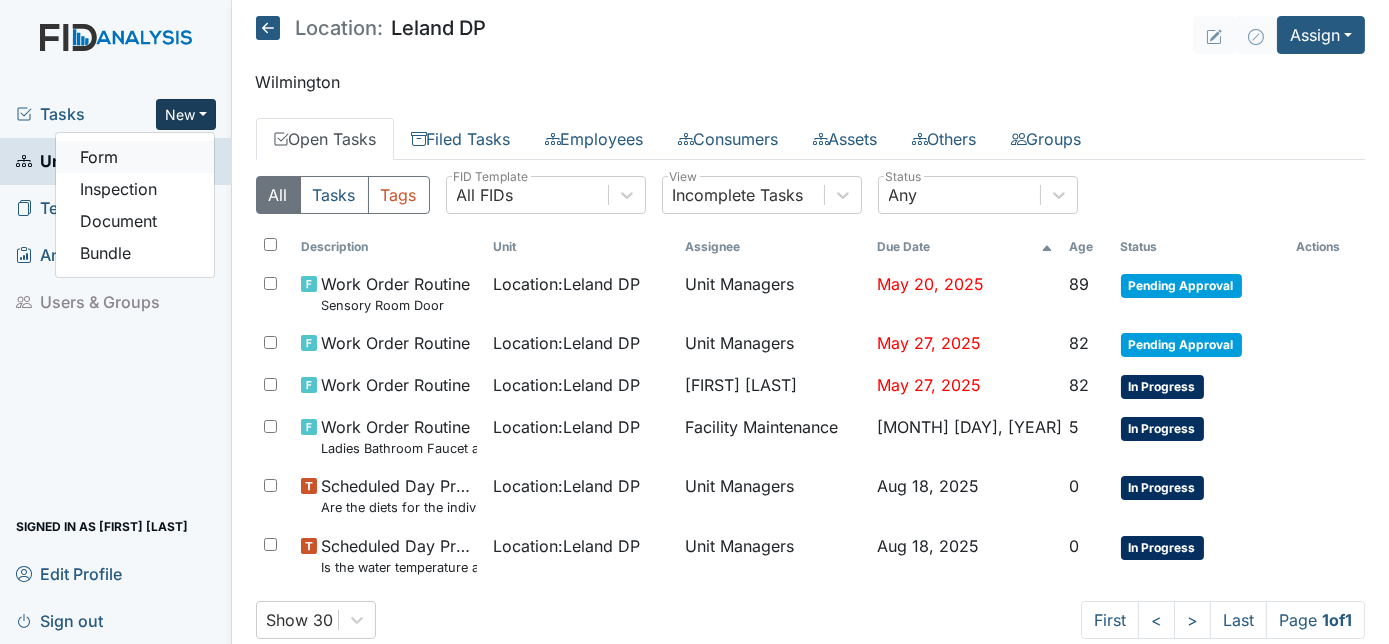 click on "Form" at bounding box center (135, 157) 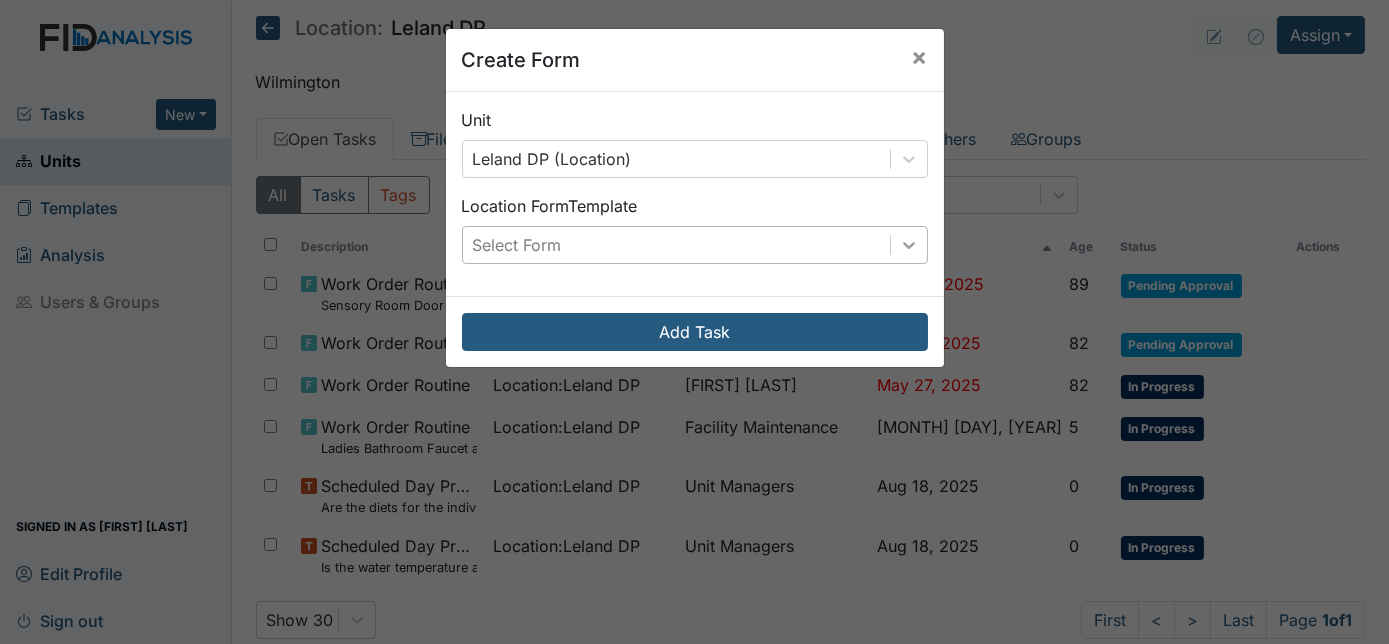 click 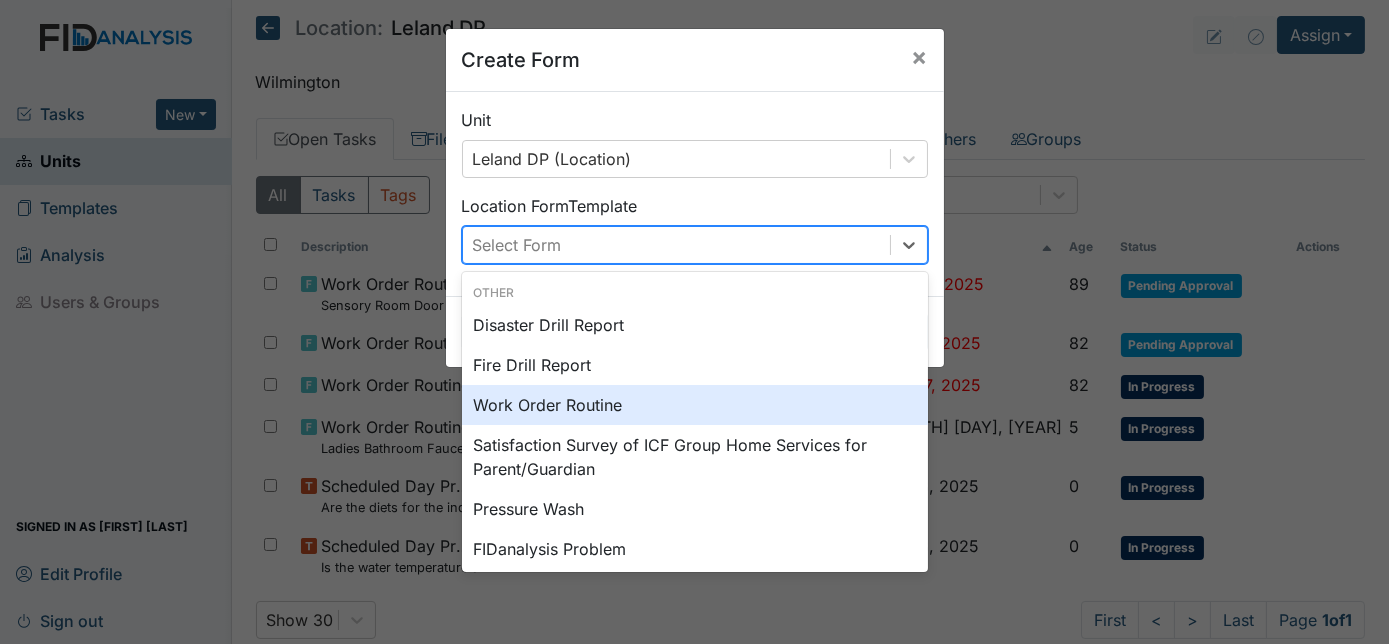 click on "Work Order Routine" at bounding box center (695, 405) 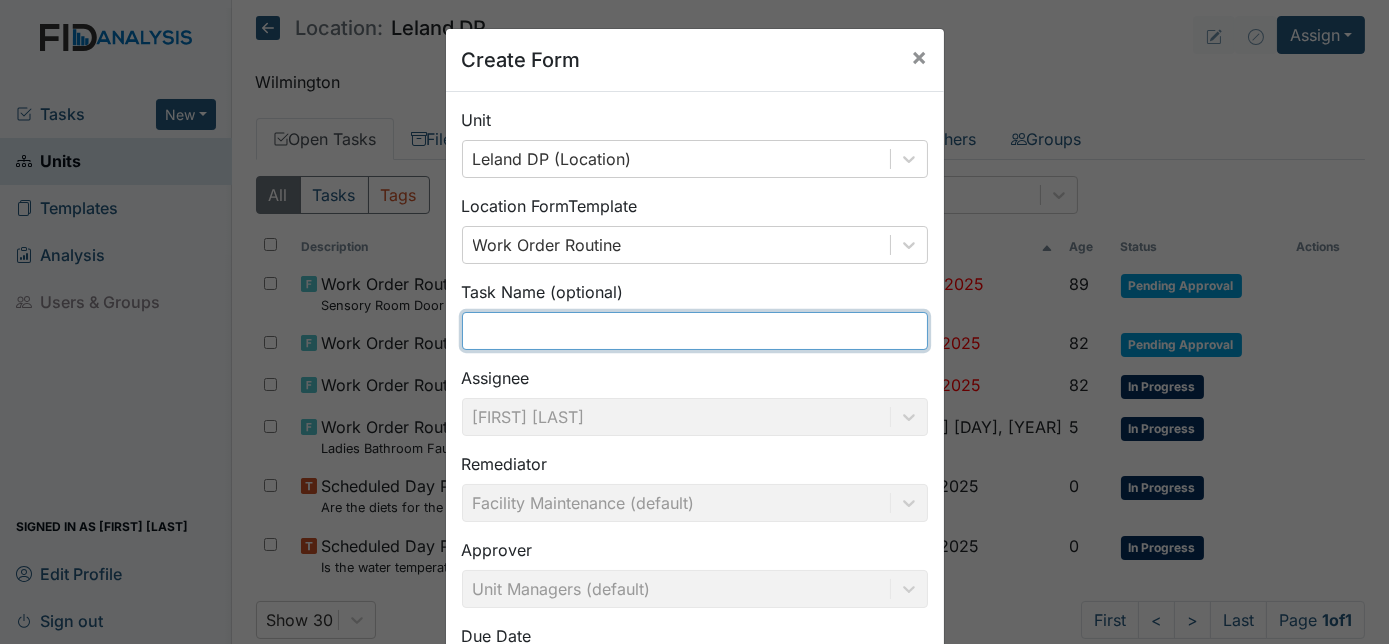 click at bounding box center [695, 331] 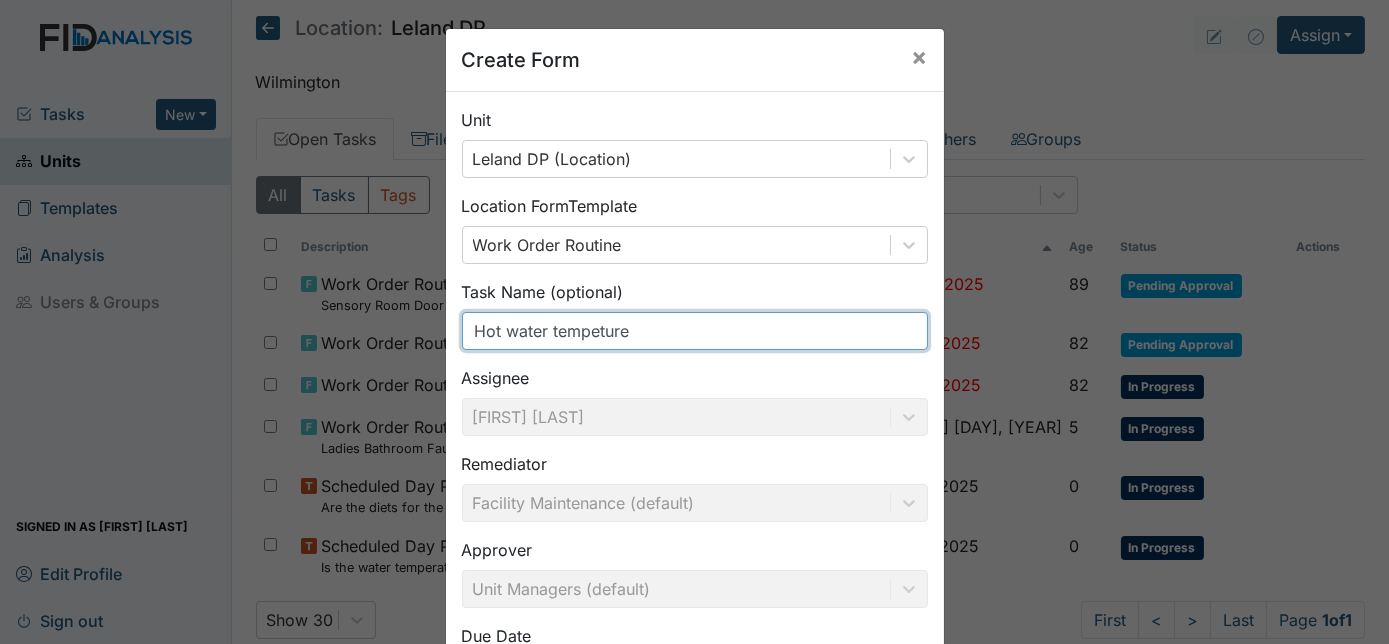click on "Hot water tempeture" at bounding box center [695, 331] 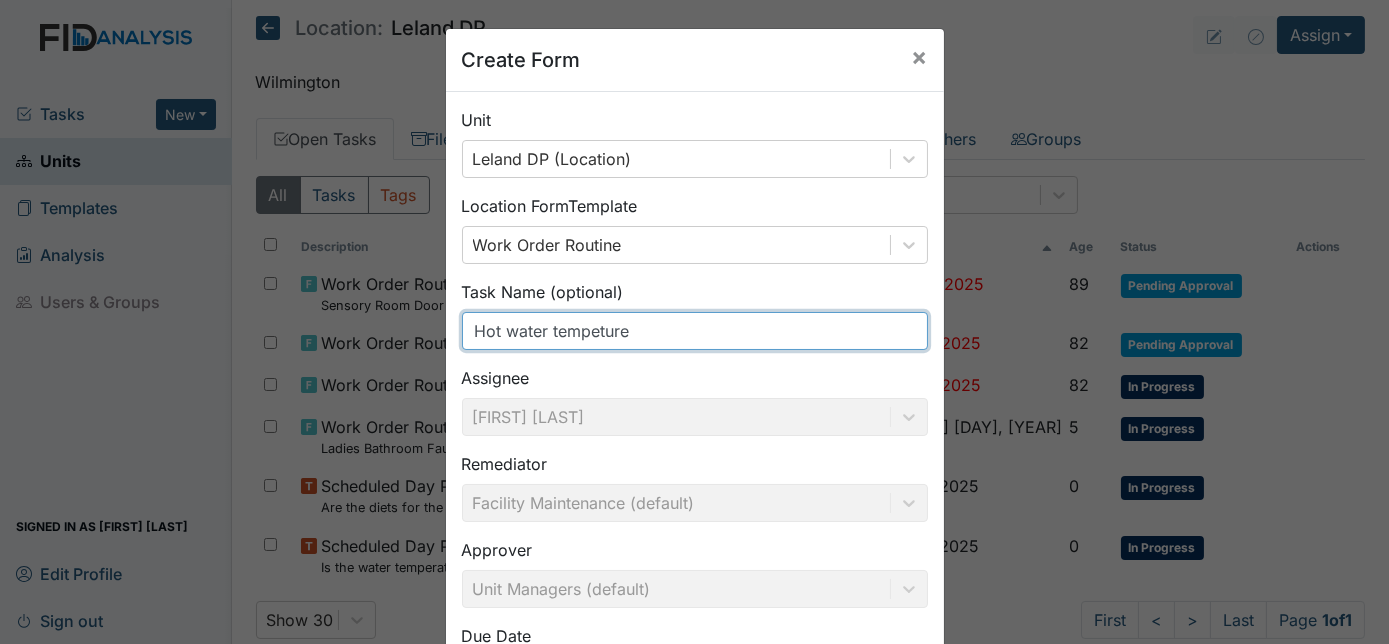 drag, startPoint x: 584, startPoint y: 327, endPoint x: 781, endPoint y: 322, distance: 197.06345 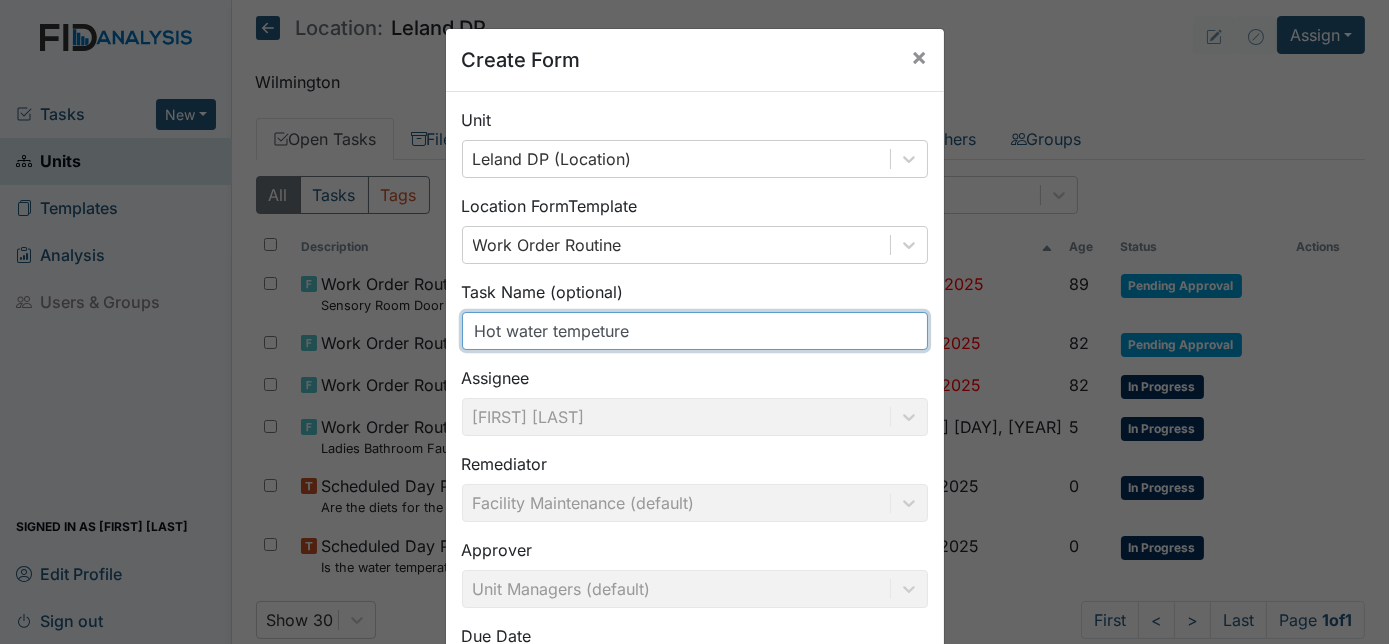 drag, startPoint x: 713, startPoint y: 330, endPoint x: 543, endPoint y: 331, distance: 170.00294 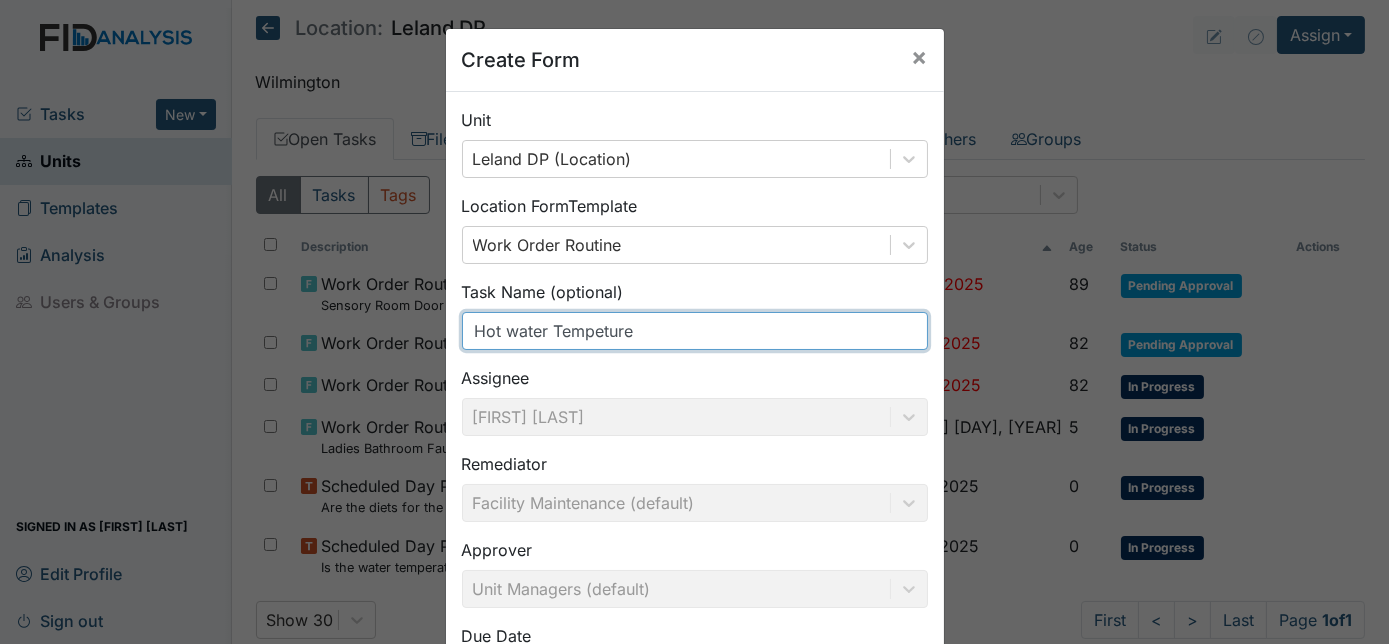 type on "Hot water Tempeture" 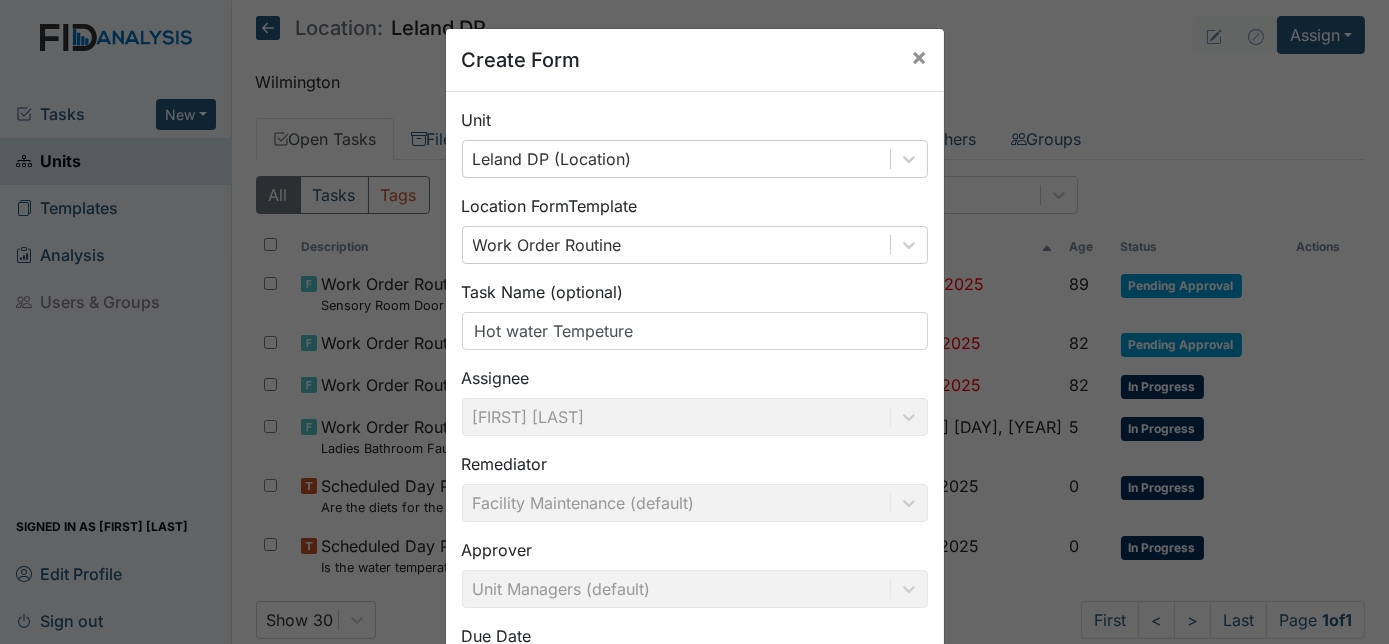 scroll, scrollTop: 181, scrollLeft: 0, axis: vertical 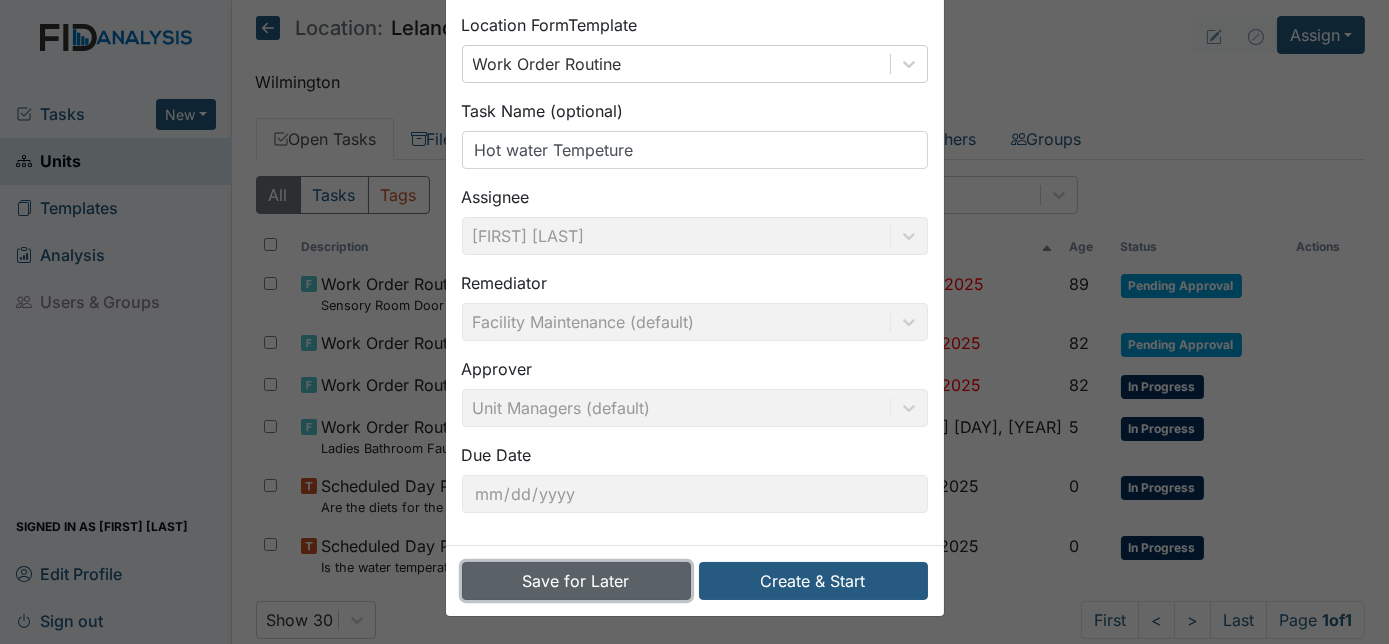 type 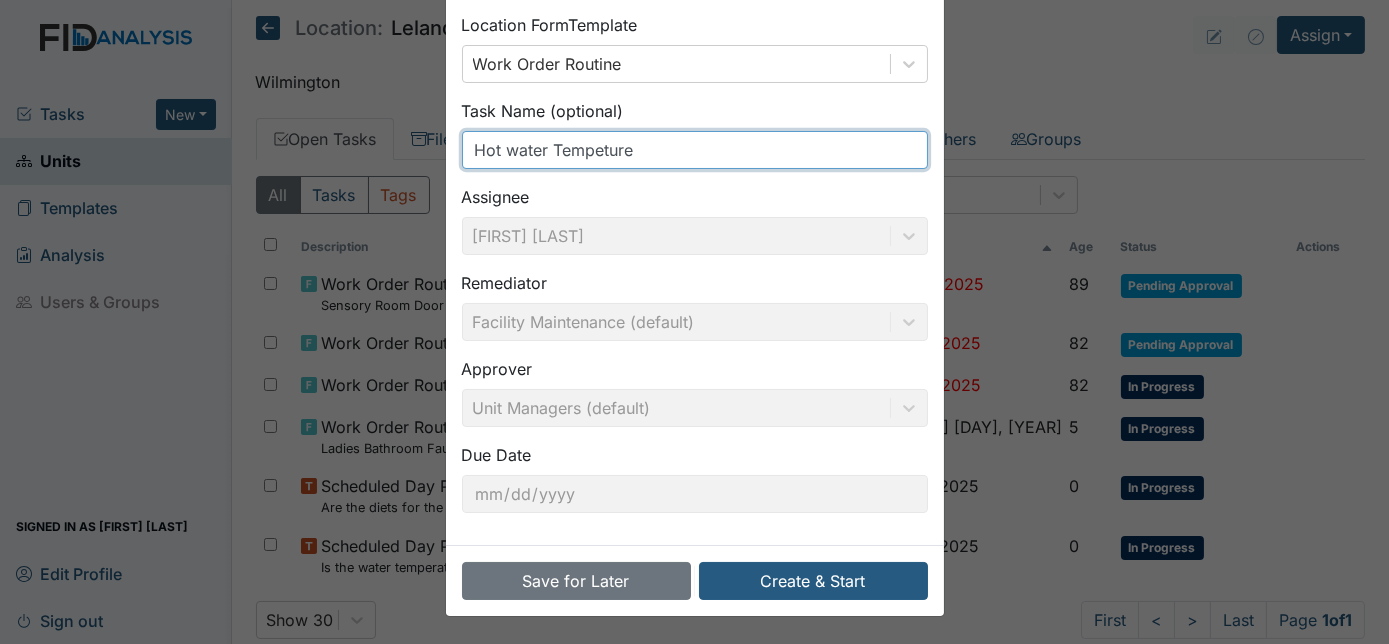 click on "Hot water Tempeture" at bounding box center [695, 150] 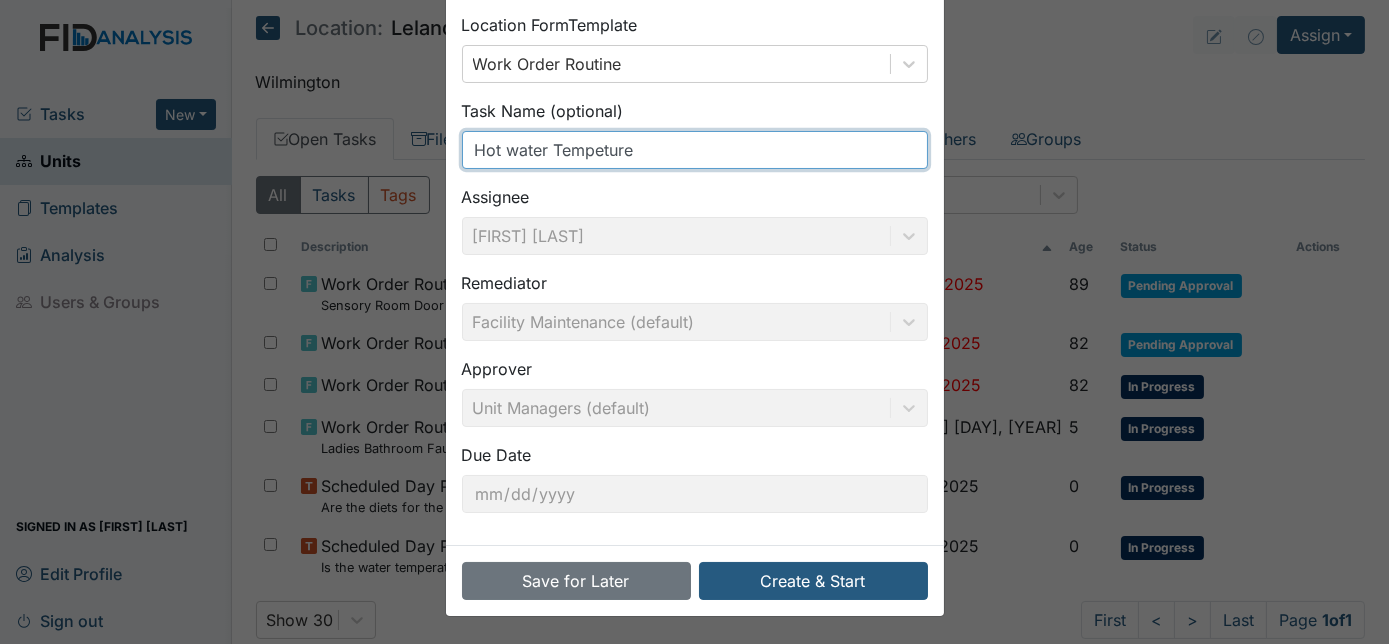 click on "Hot water Tempeture" at bounding box center (695, 150) 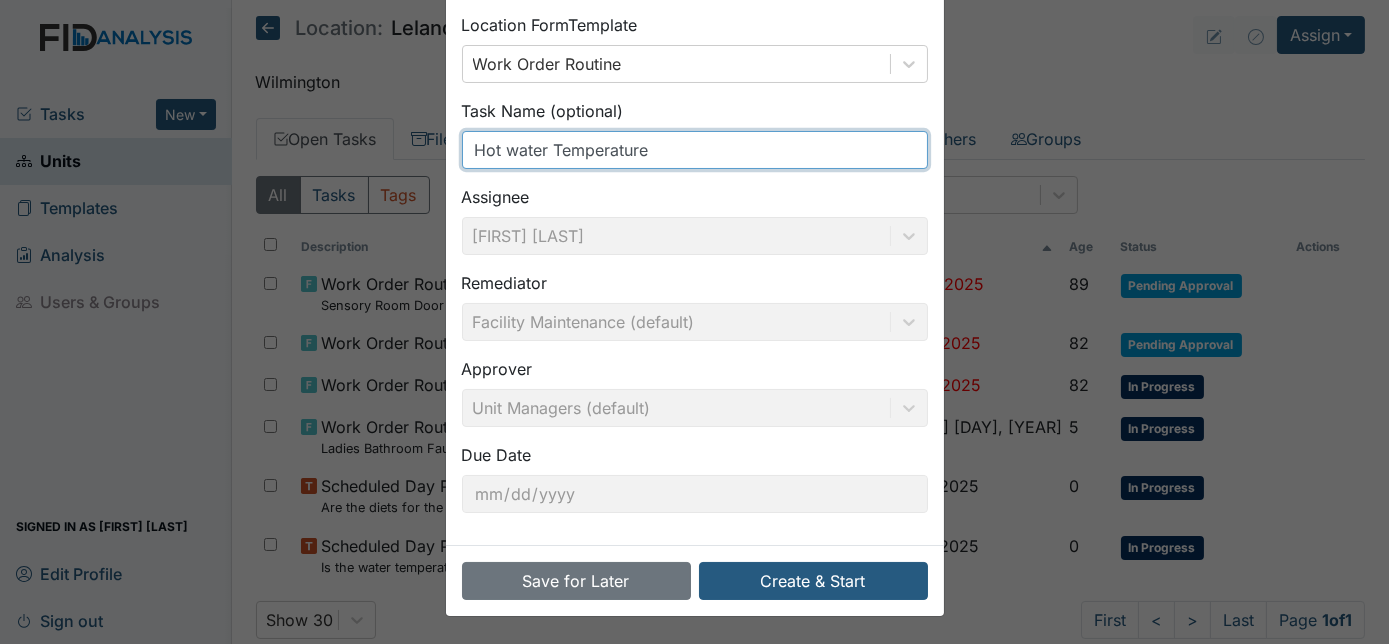 click on "Hot water Temperature" at bounding box center [695, 150] 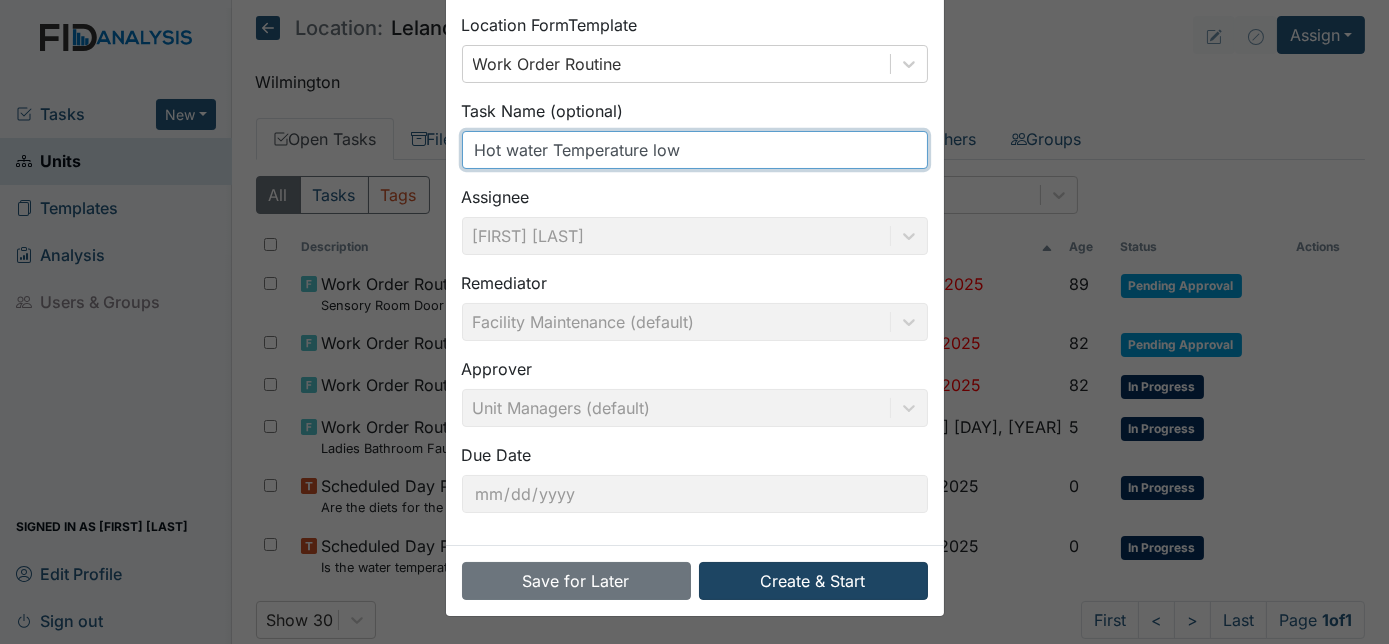 type on "Hot water Temperature low" 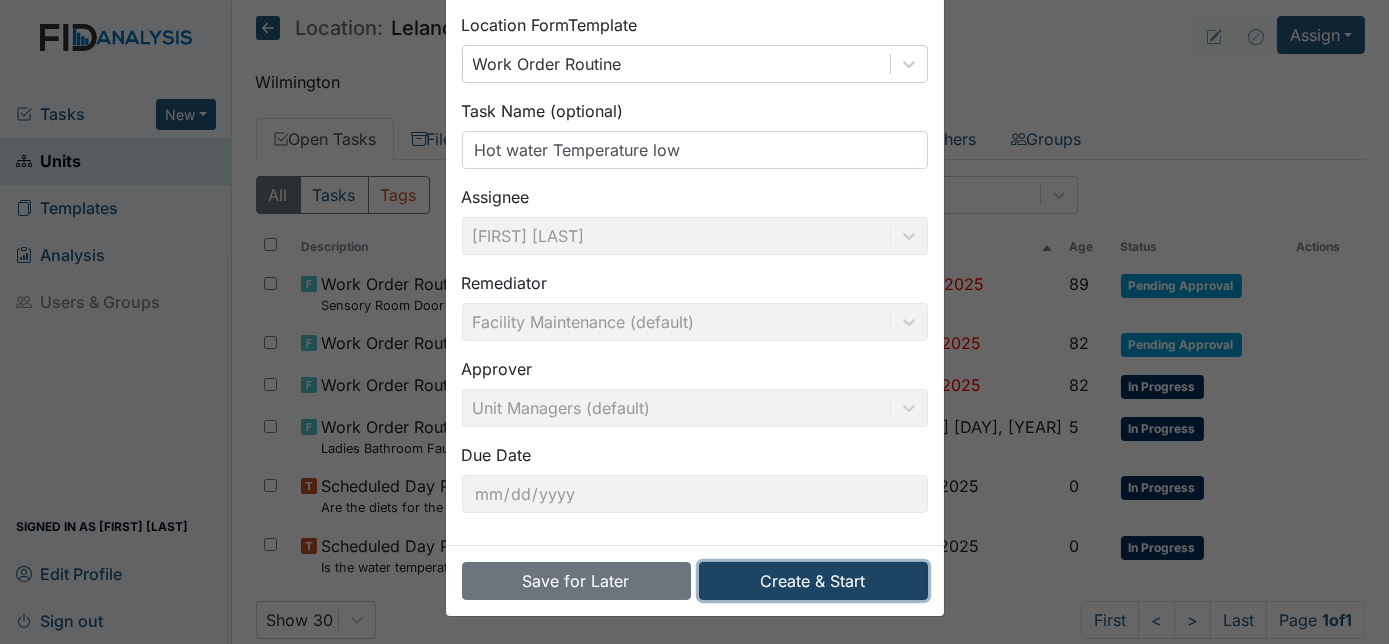 click on "Create & Start" at bounding box center (813, 581) 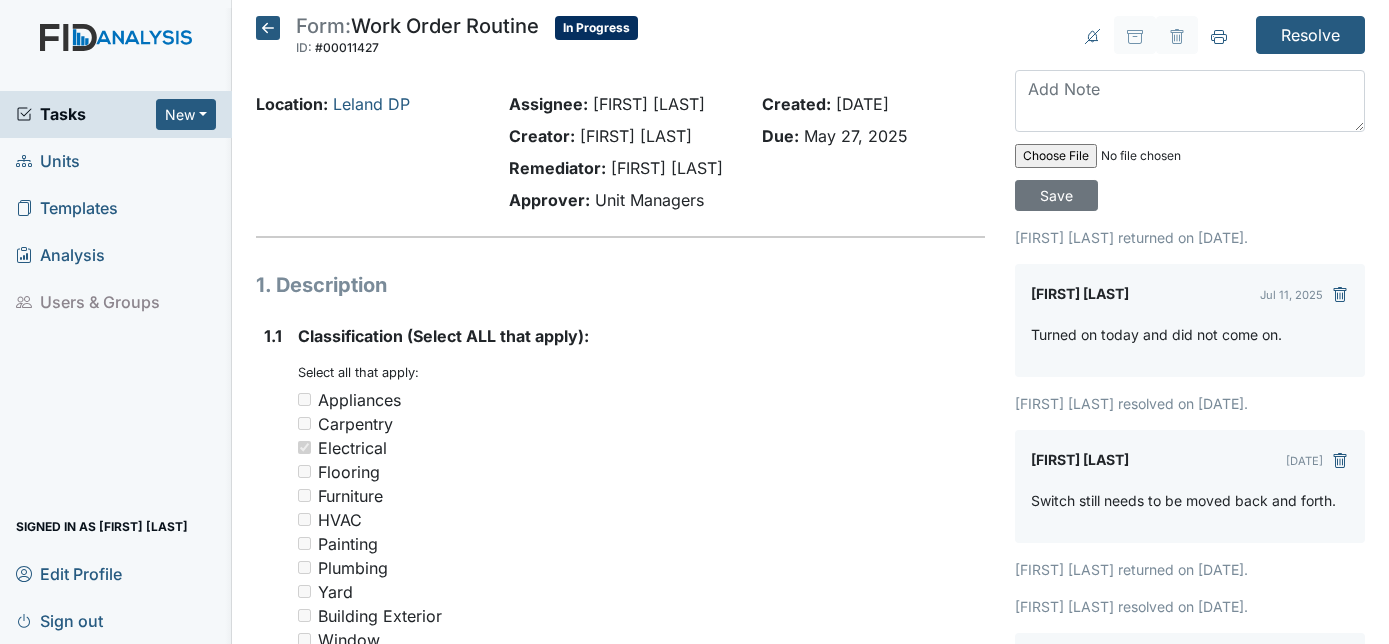 scroll, scrollTop: 0, scrollLeft: 0, axis: both 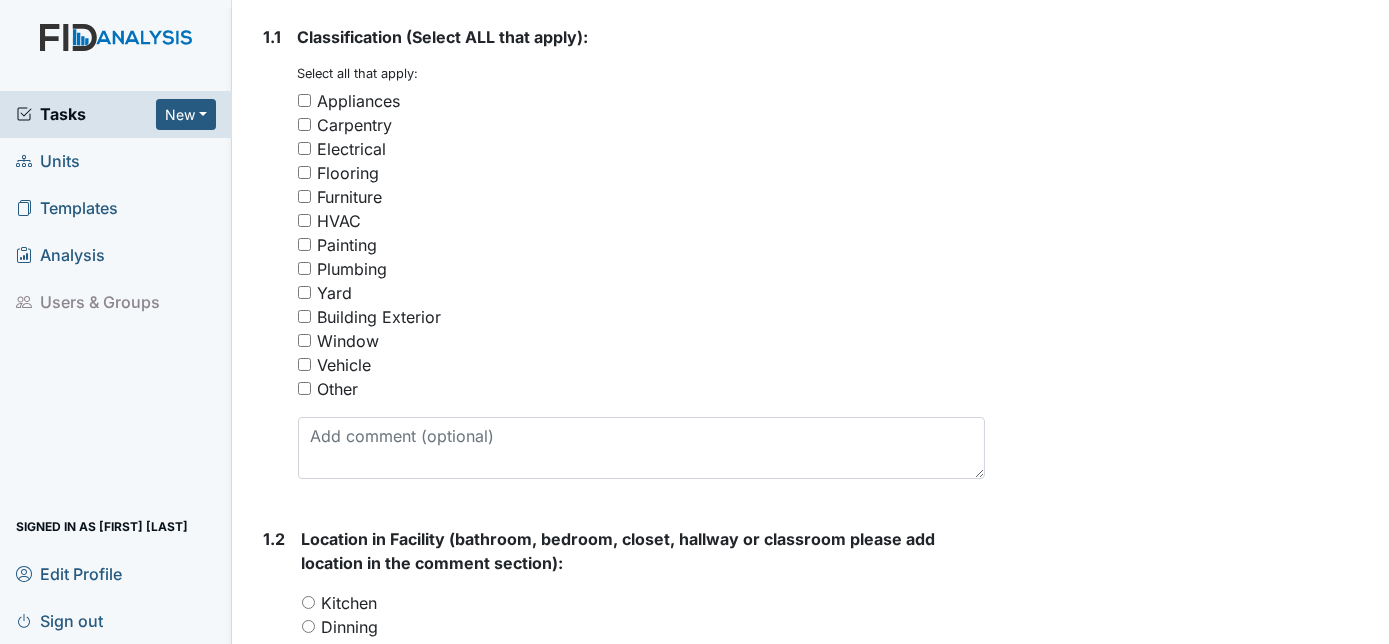click on "Plumbing" at bounding box center [304, 268] 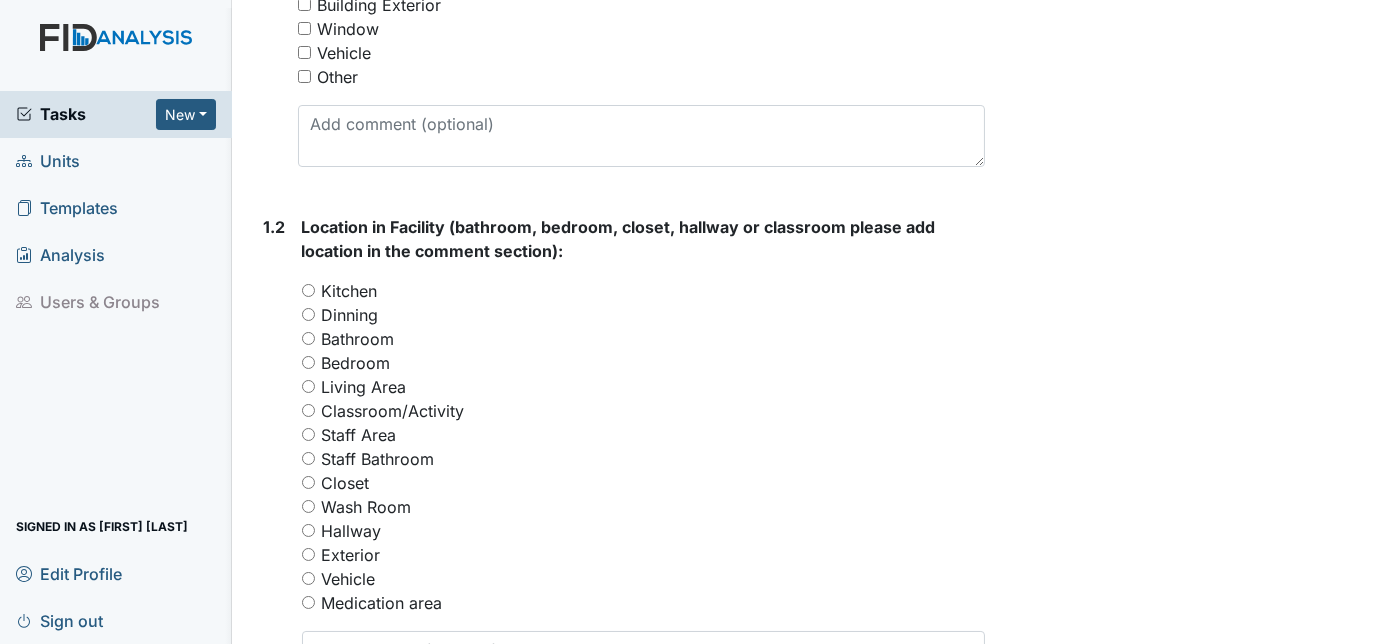 scroll, scrollTop: 909, scrollLeft: 0, axis: vertical 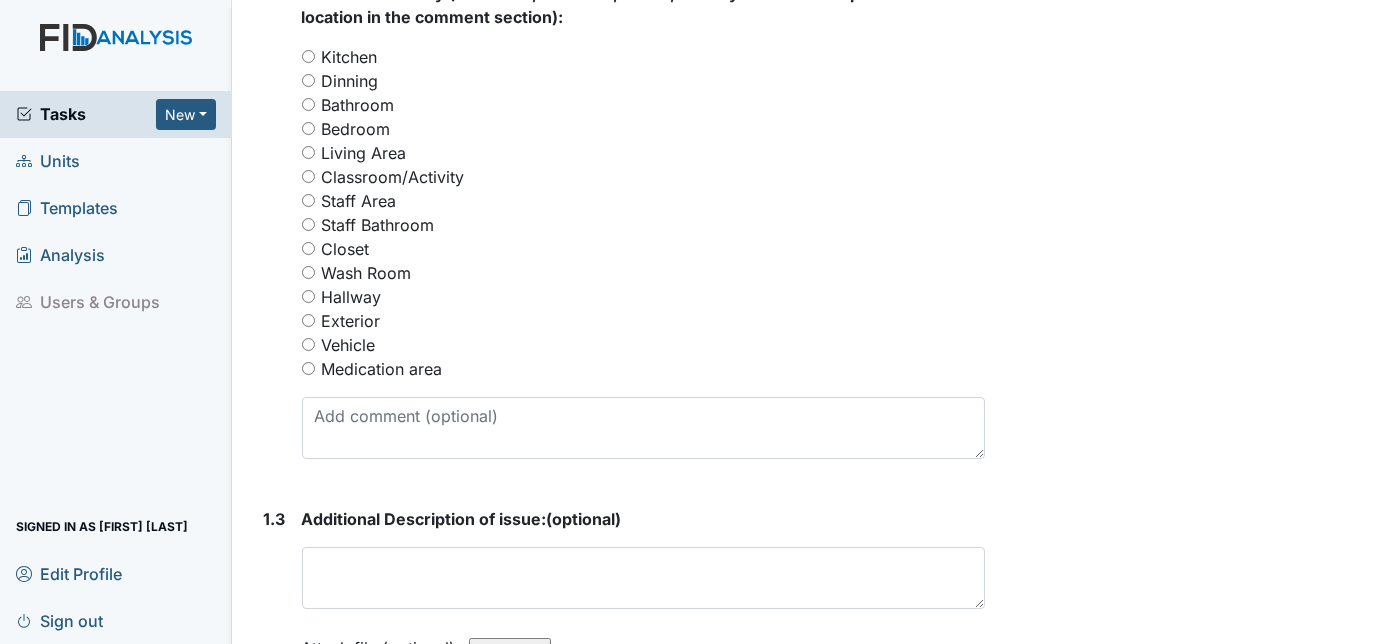 click on "Kitchen" at bounding box center [308, 56] 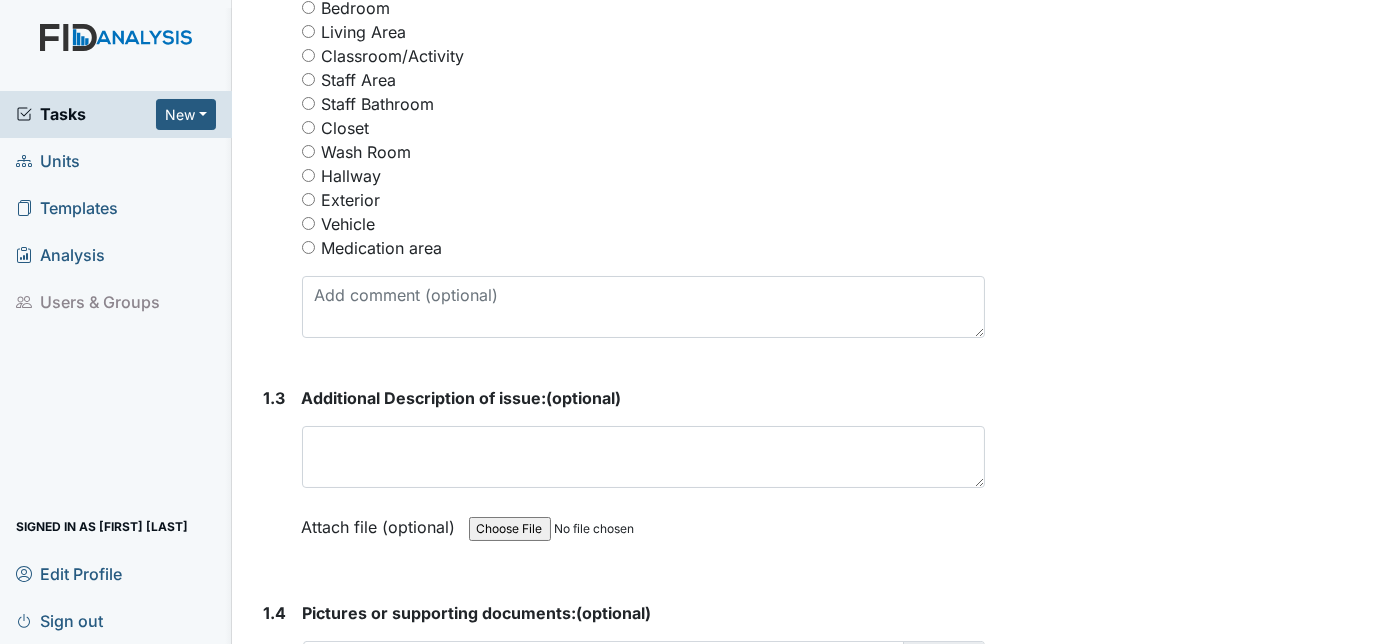scroll, scrollTop: 1066, scrollLeft: 0, axis: vertical 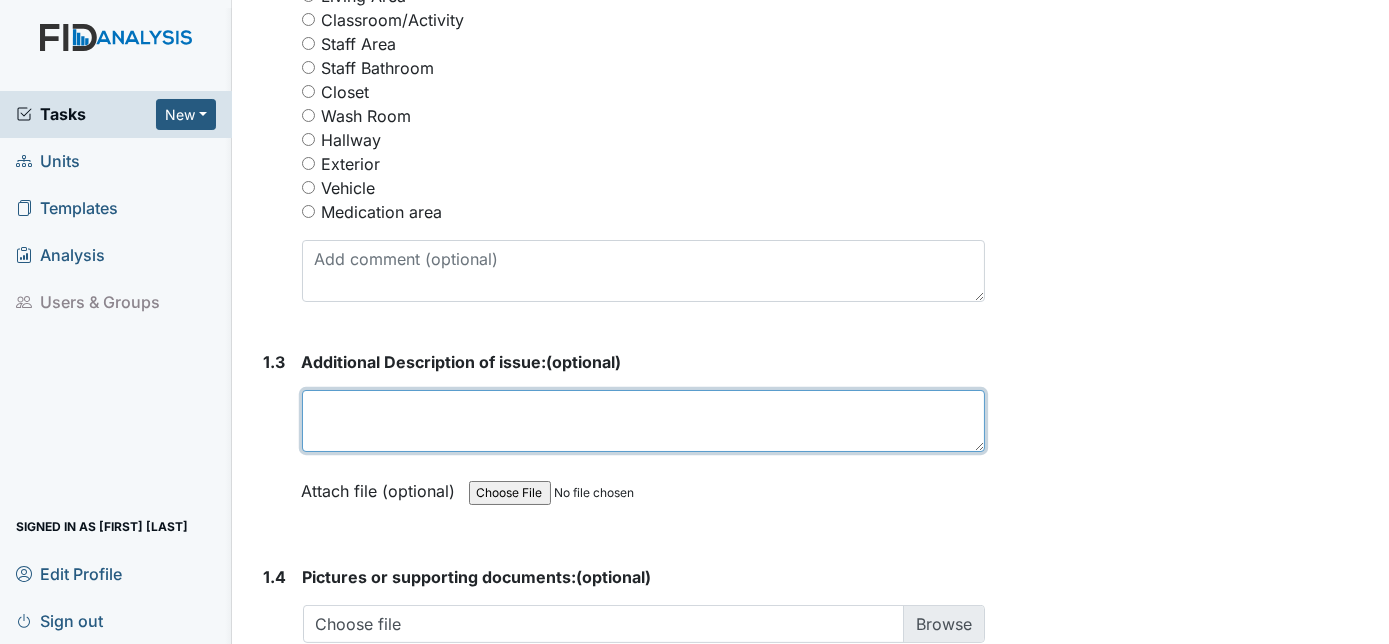 click at bounding box center [644, 421] 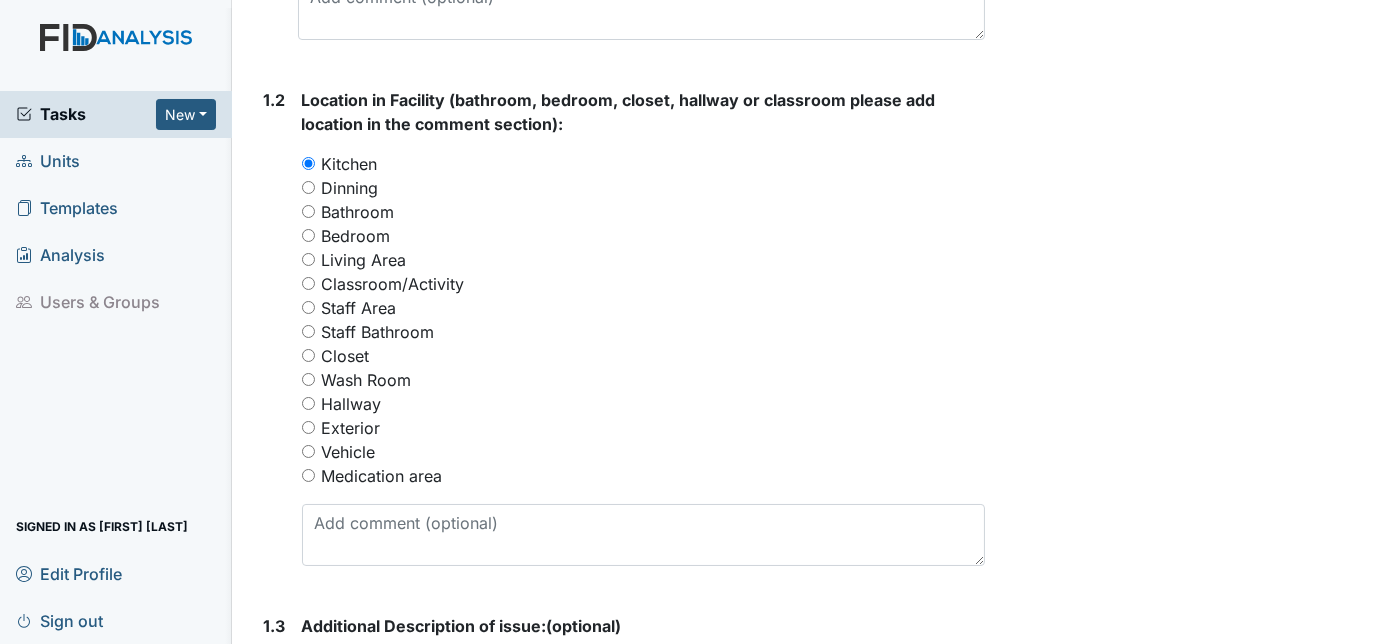 scroll, scrollTop: 454, scrollLeft: 0, axis: vertical 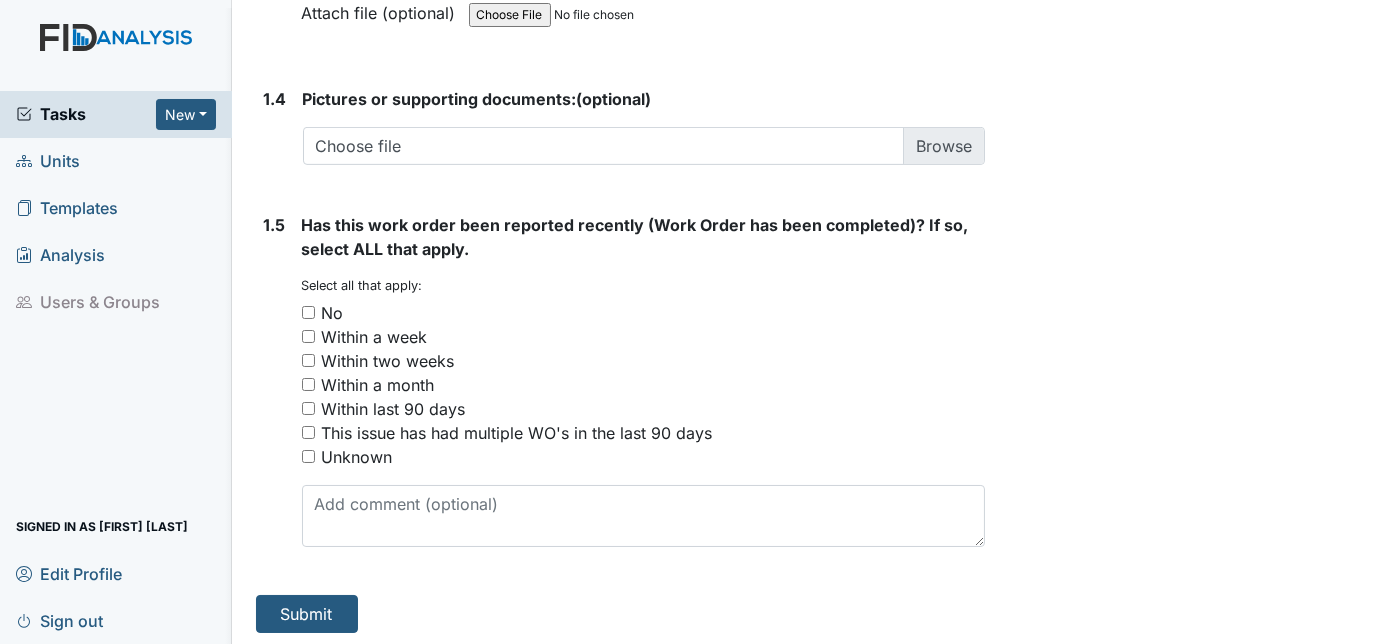 type on "Temperature reading 98." 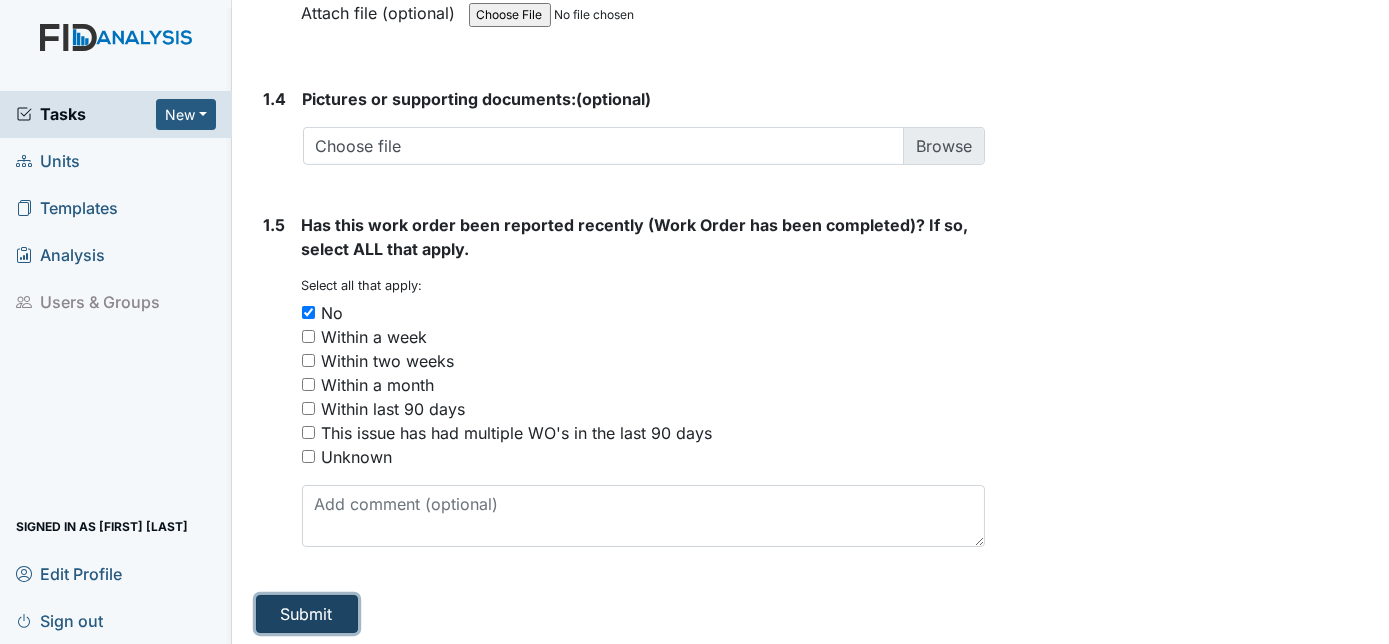 click on "Submit" at bounding box center [307, 614] 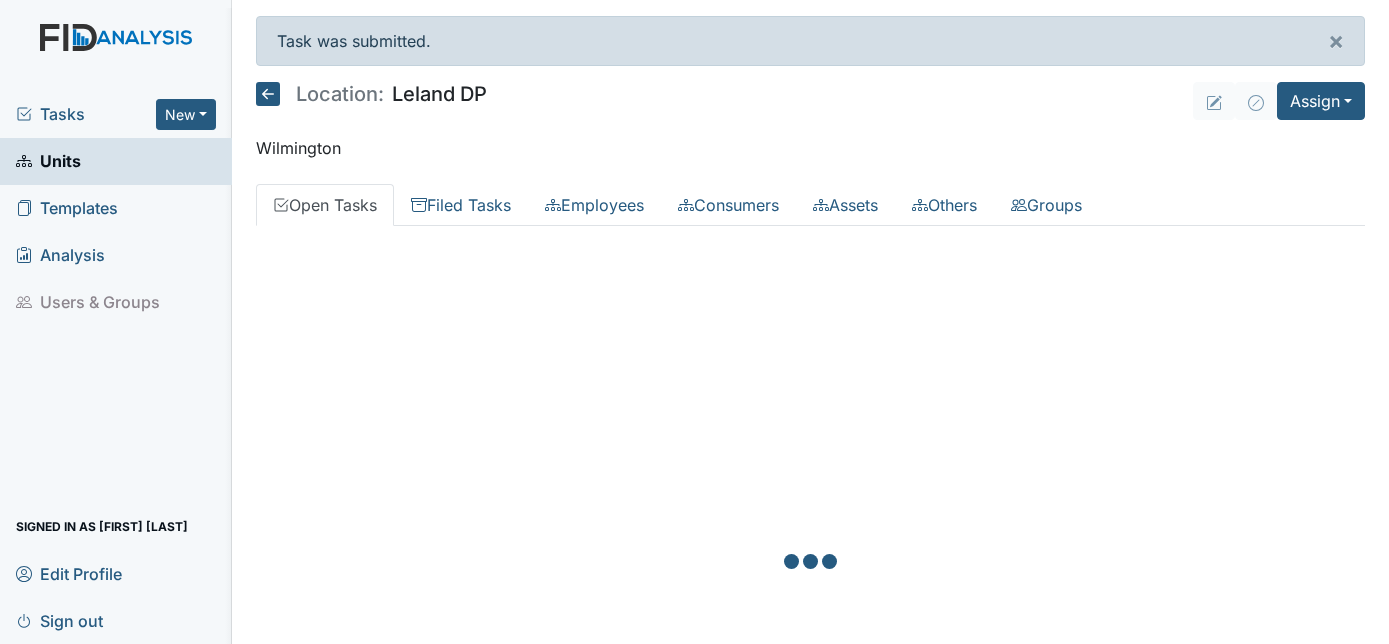scroll, scrollTop: 0, scrollLeft: 0, axis: both 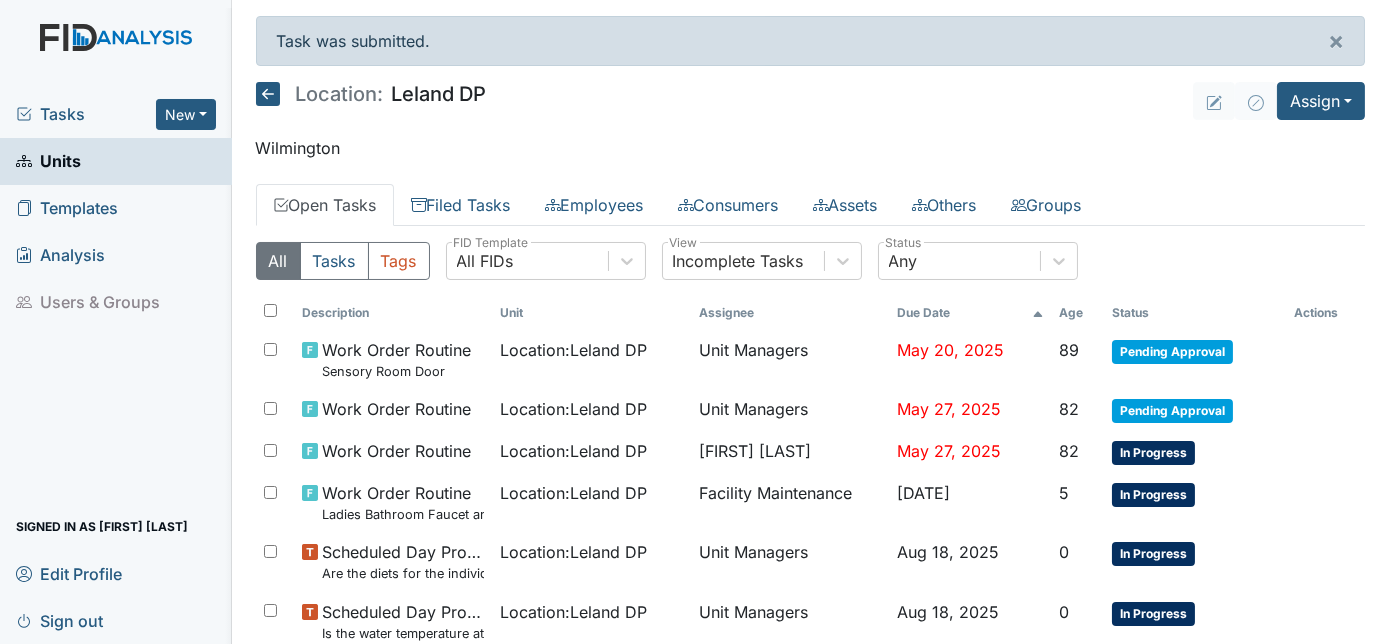 click on "Tasks" at bounding box center (86, 114) 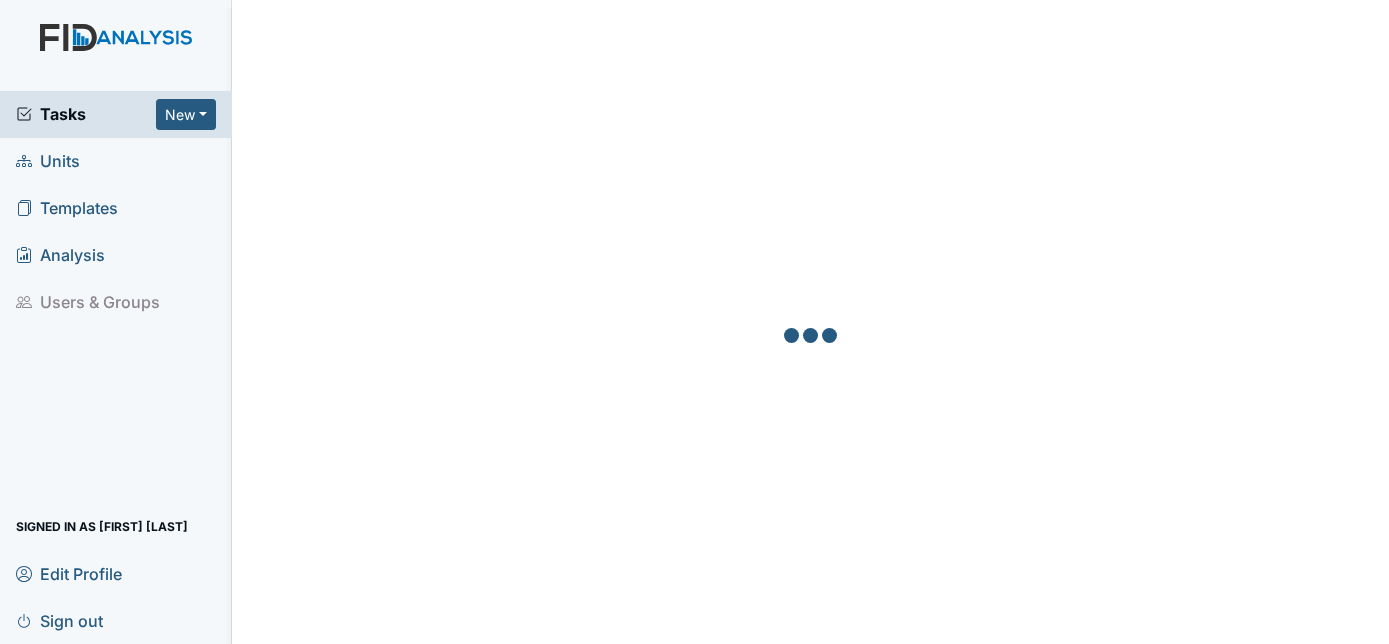 scroll, scrollTop: 0, scrollLeft: 0, axis: both 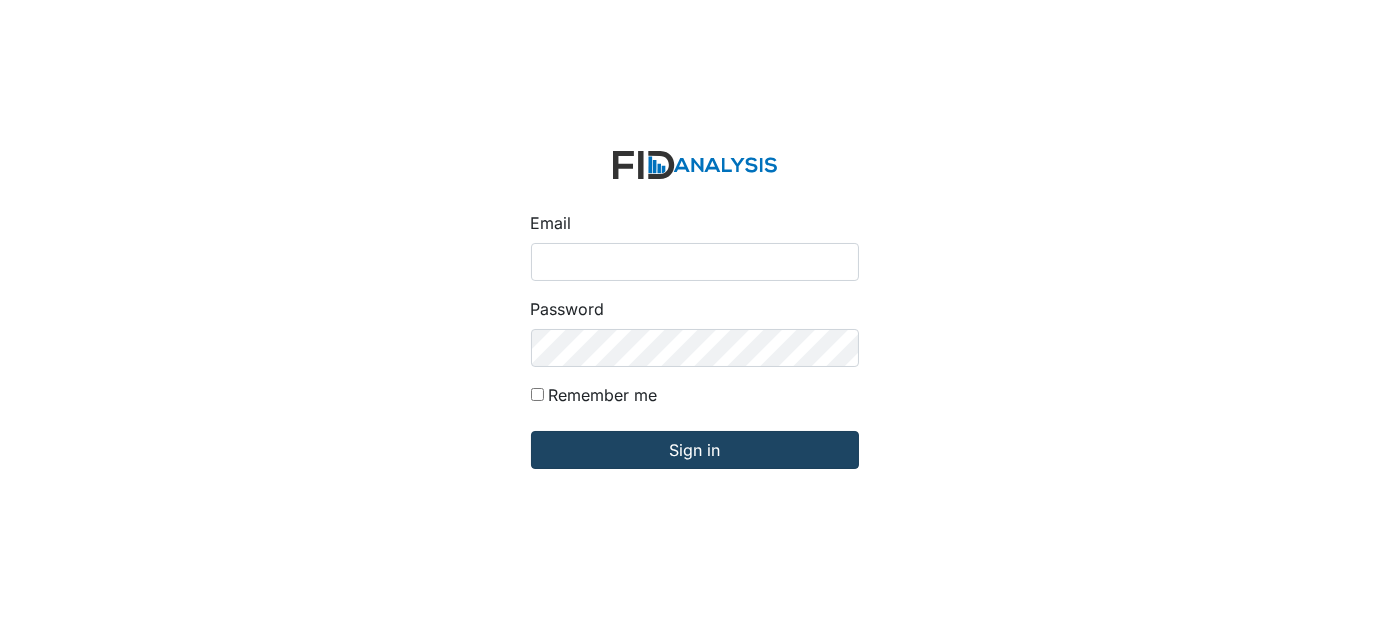type on "[NAME]@[DOMAIN]" 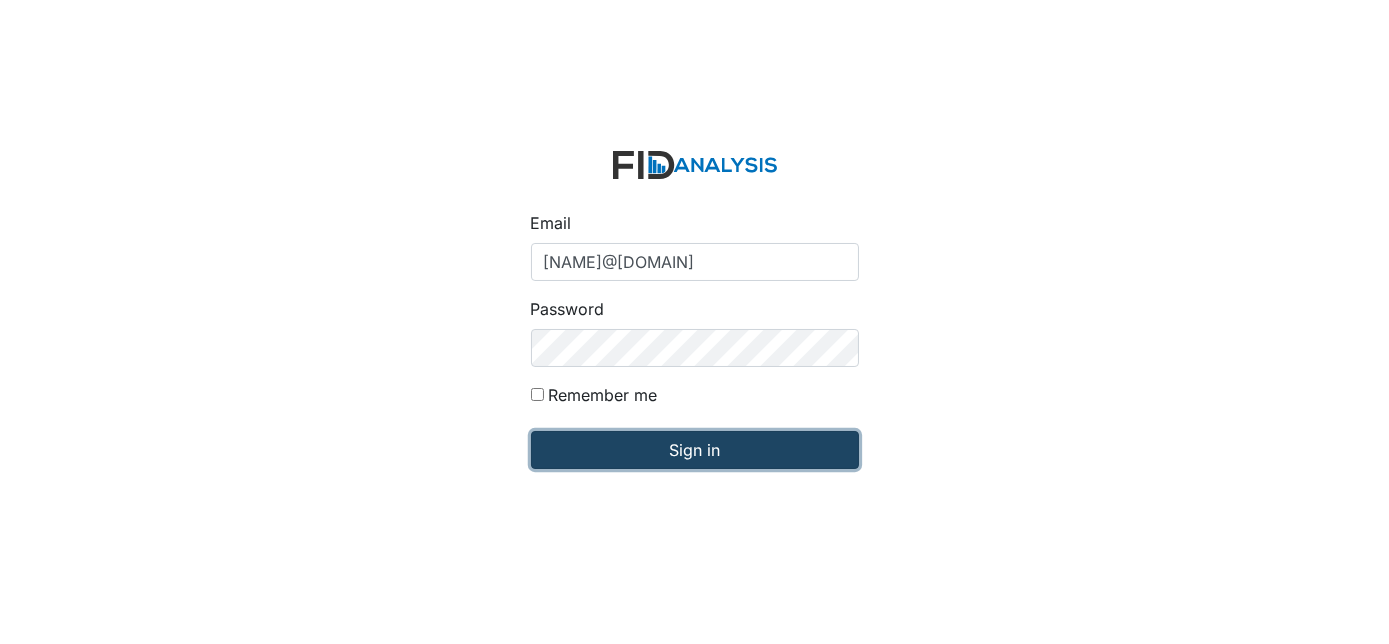 click on "Sign in" at bounding box center [695, 450] 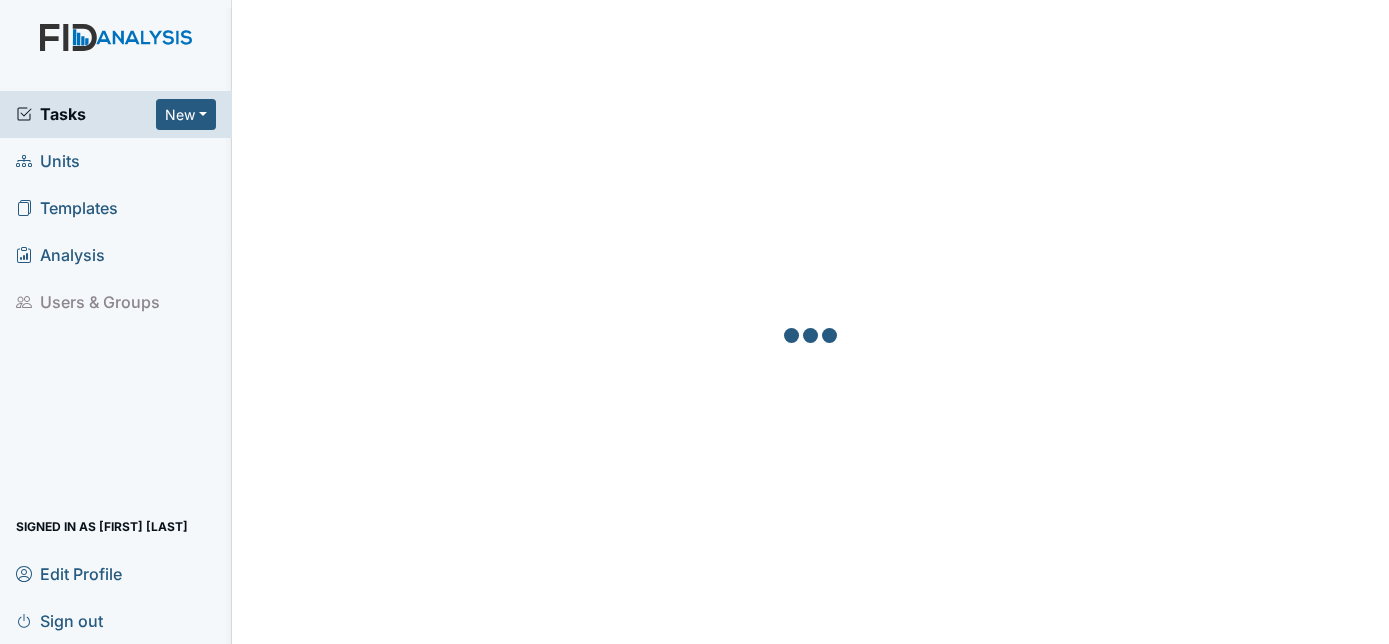 scroll, scrollTop: 0, scrollLeft: 0, axis: both 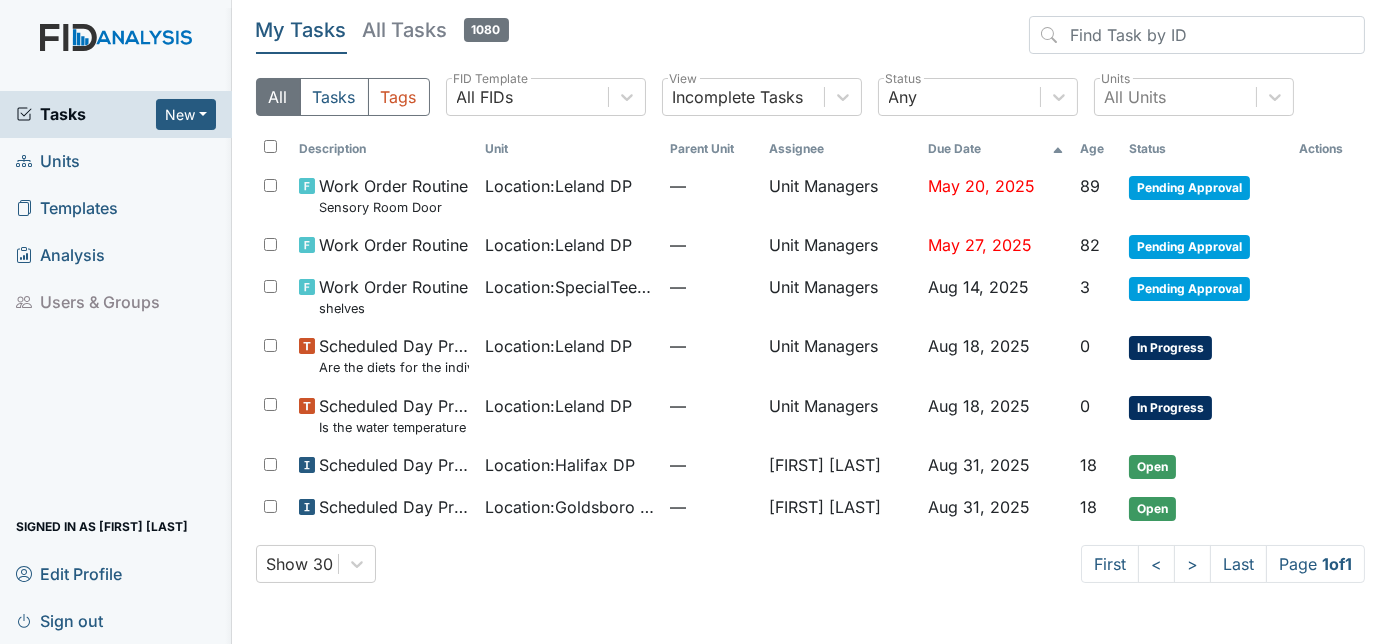 click on "Units" at bounding box center (48, 161) 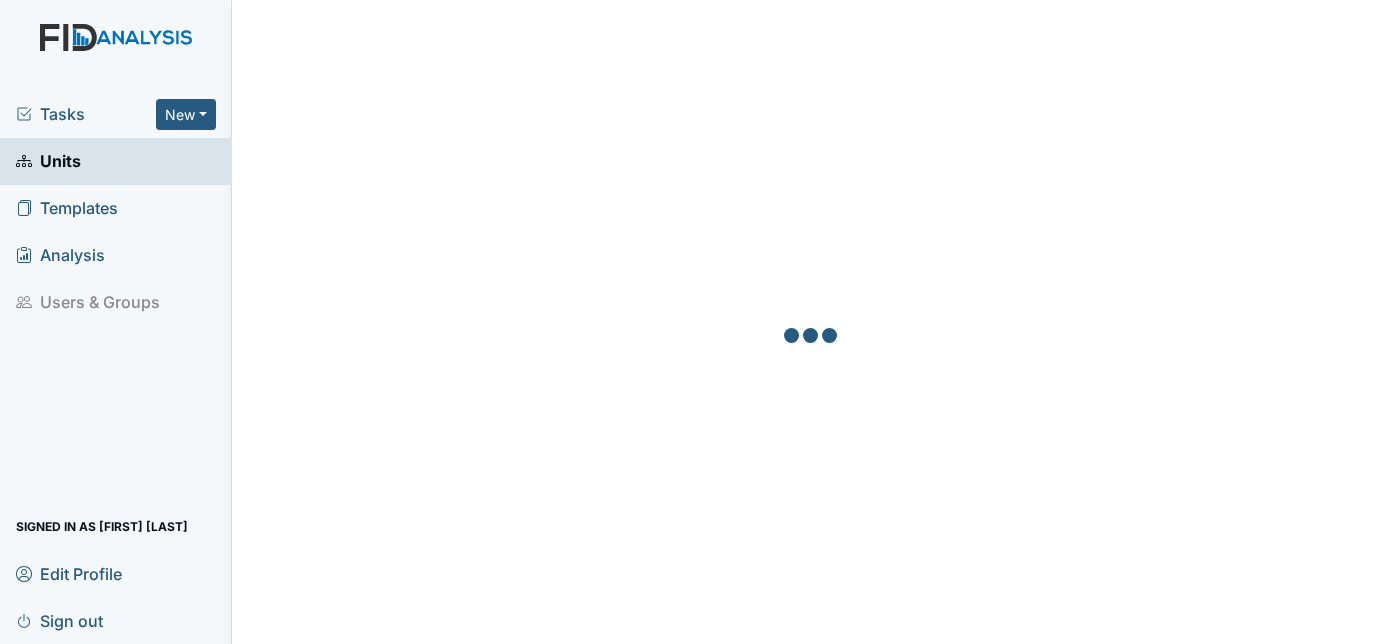 scroll, scrollTop: 0, scrollLeft: 0, axis: both 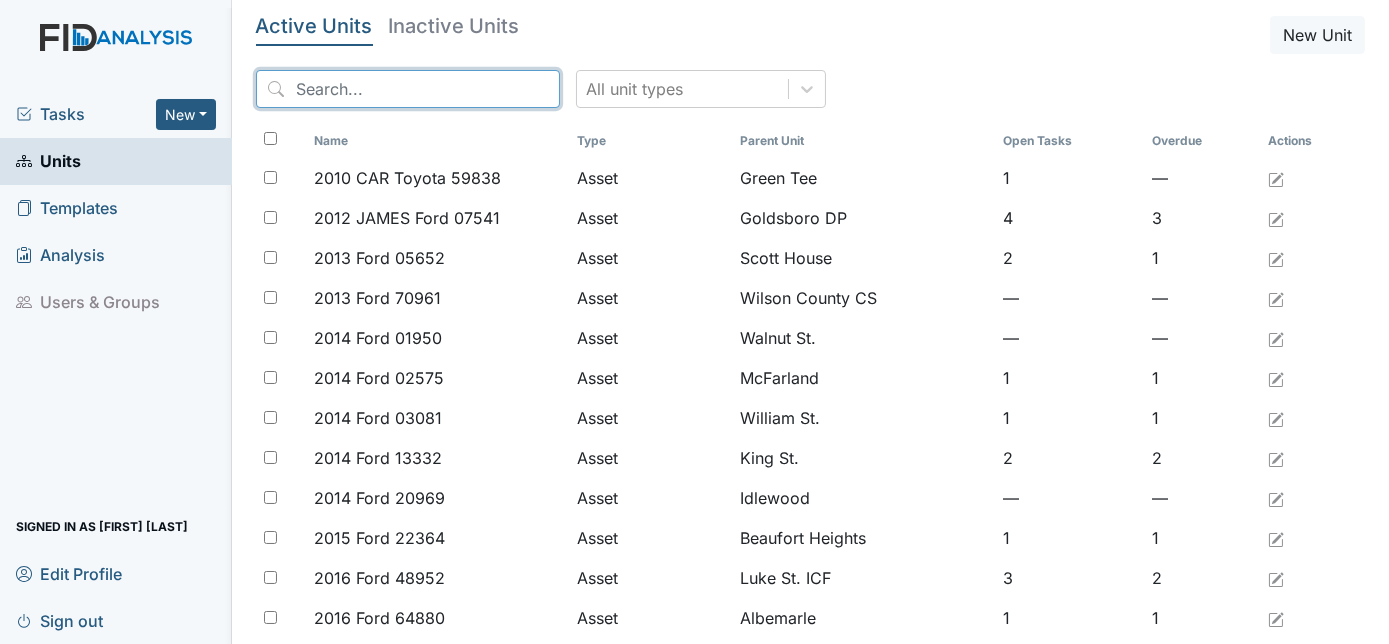 click at bounding box center [408, 89] 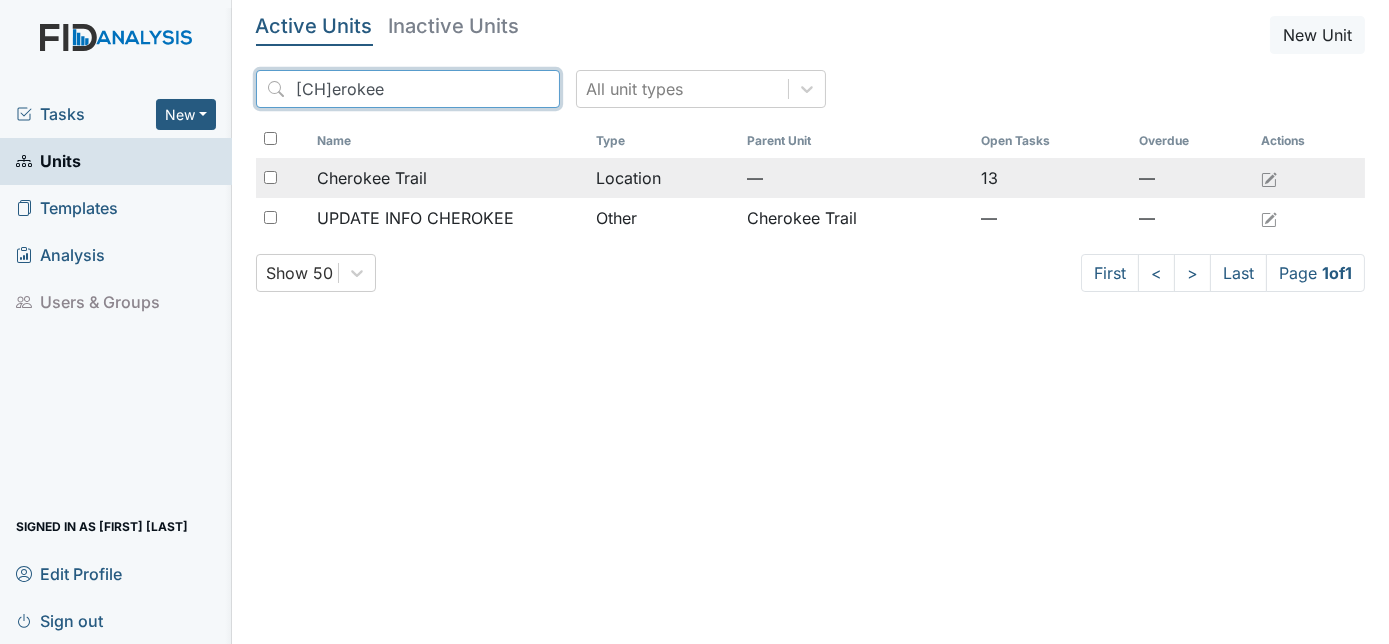 type on "CHerokee" 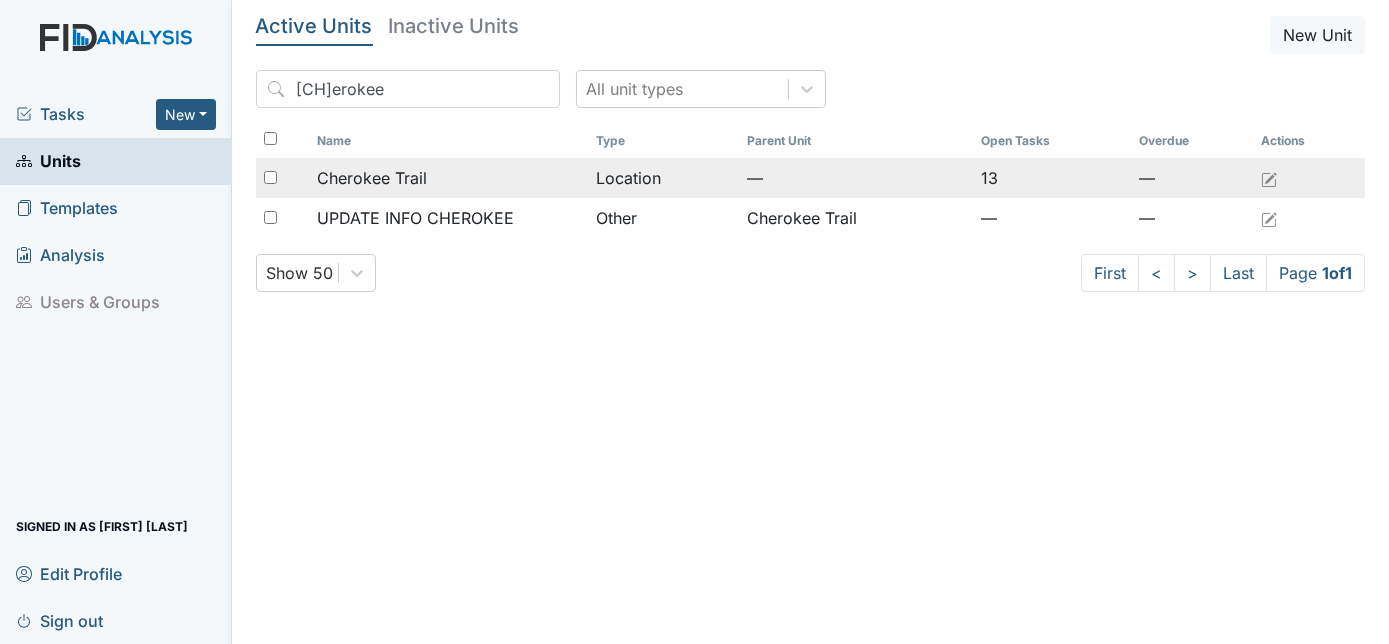 click on "Cherokee Trail" at bounding box center (372, 178) 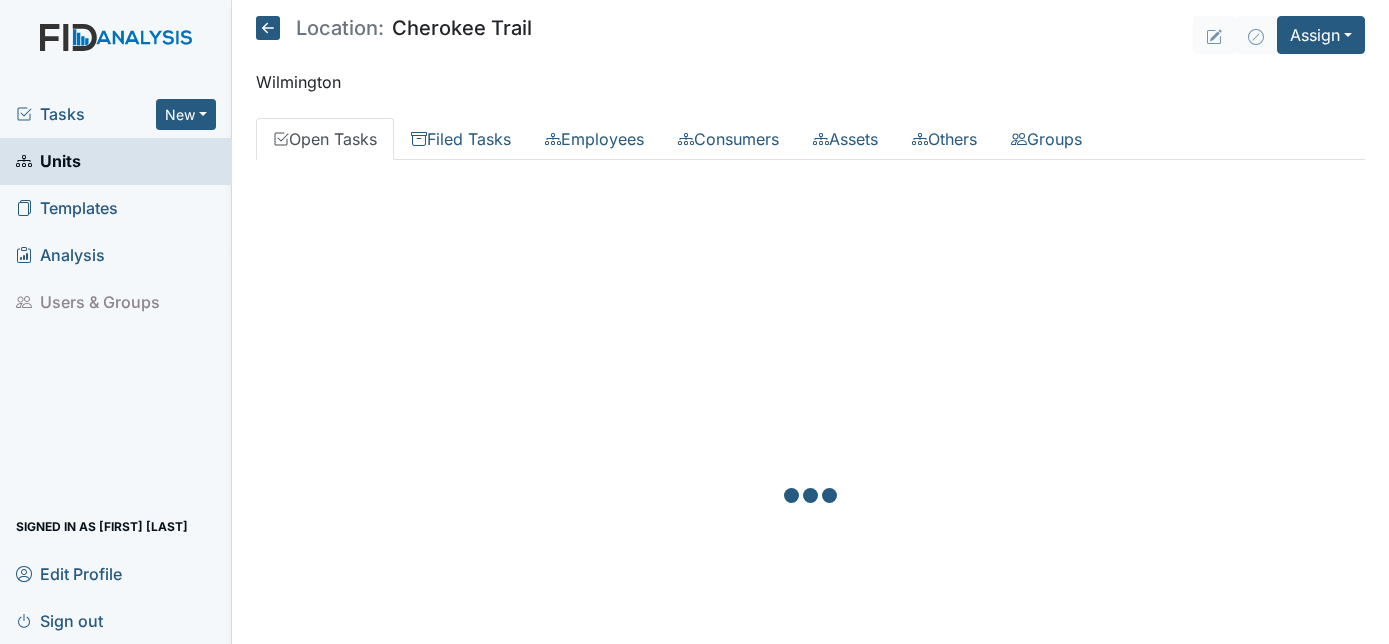 scroll, scrollTop: 0, scrollLeft: 0, axis: both 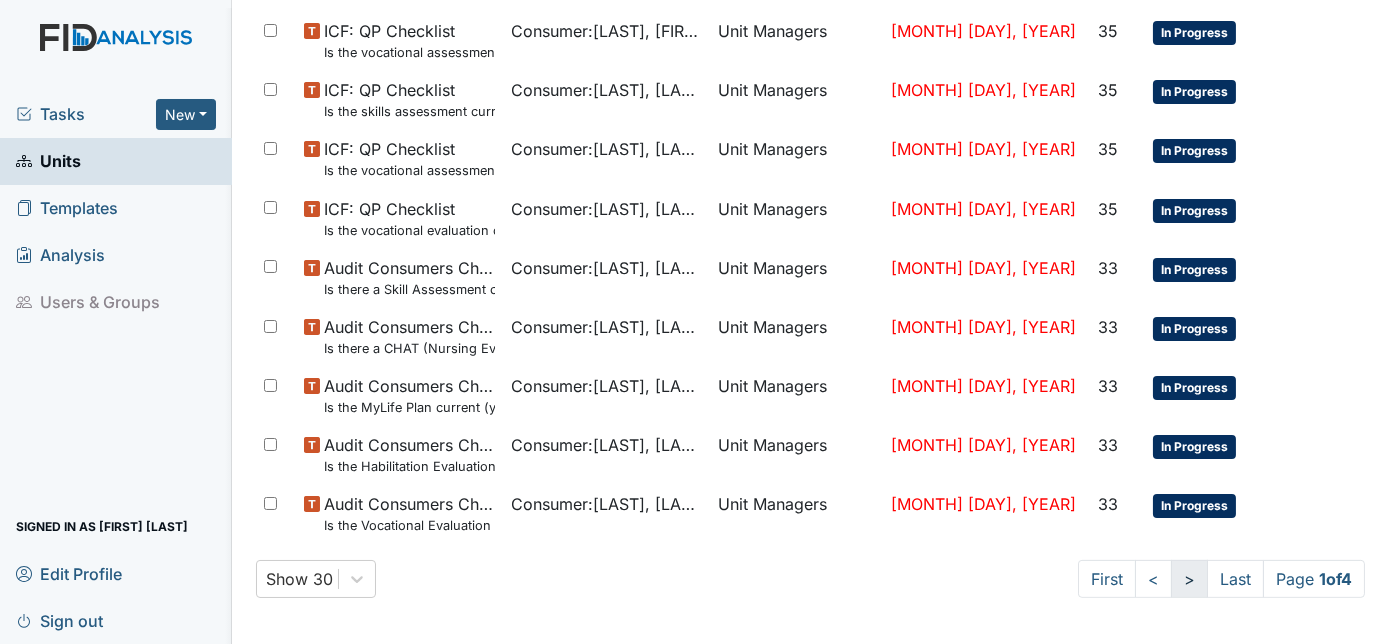 click on ">" at bounding box center [1189, 579] 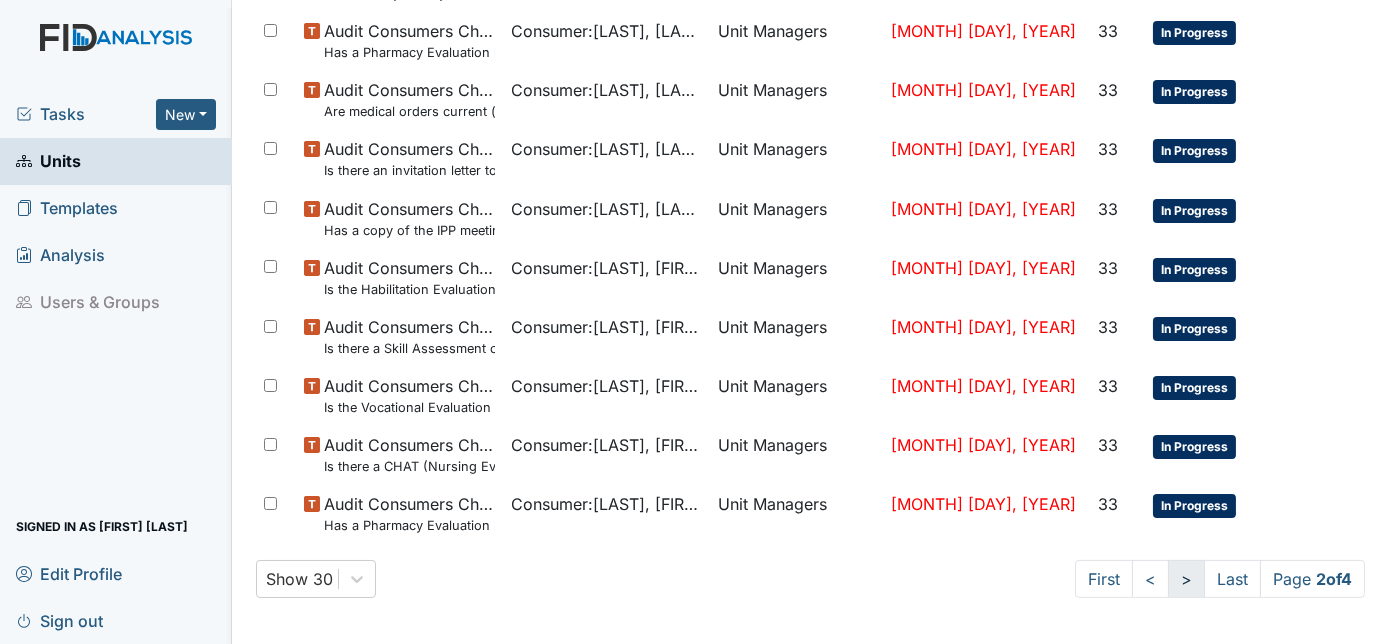 click on ">" at bounding box center (1186, 579) 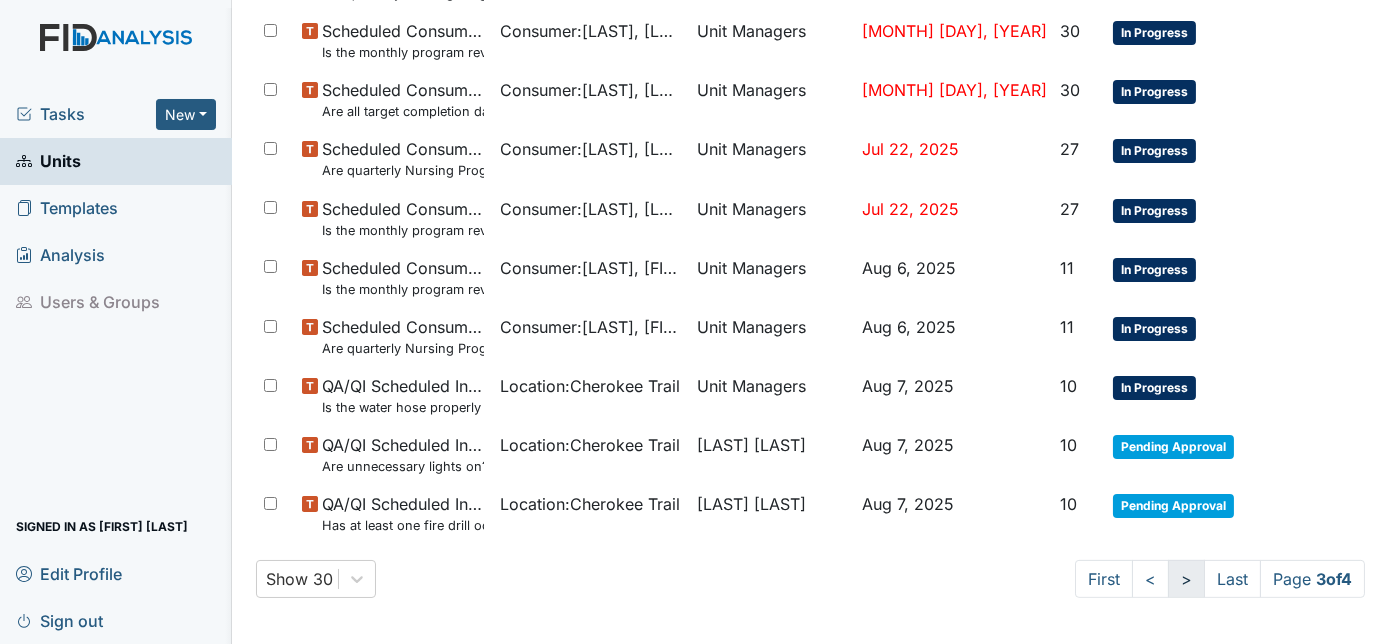 click on ">" at bounding box center [1186, 579] 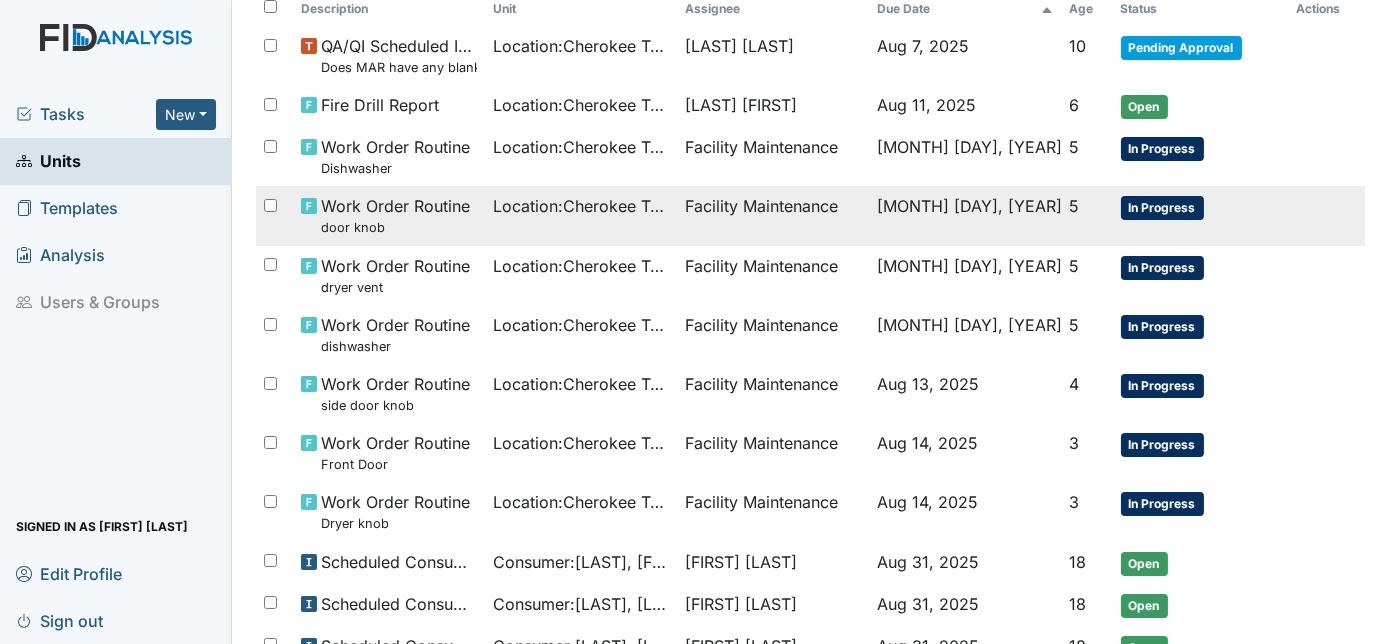 scroll, scrollTop: 210, scrollLeft: 0, axis: vertical 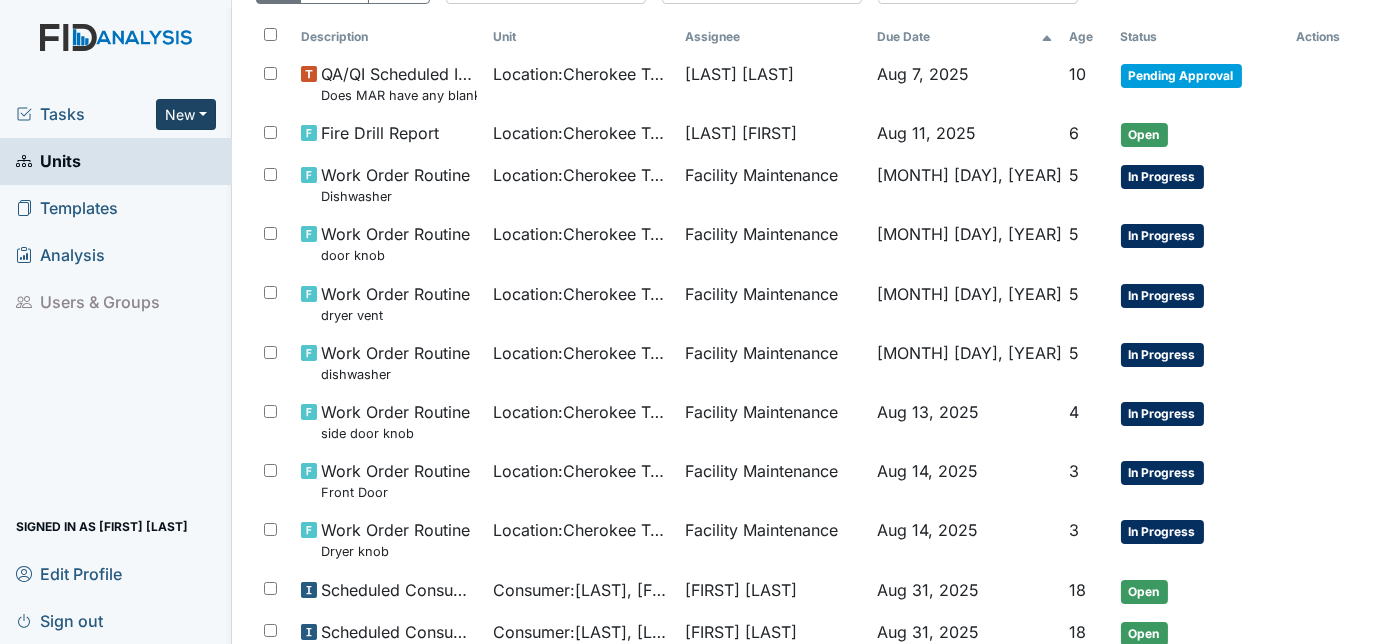 click on "New" at bounding box center [186, 114] 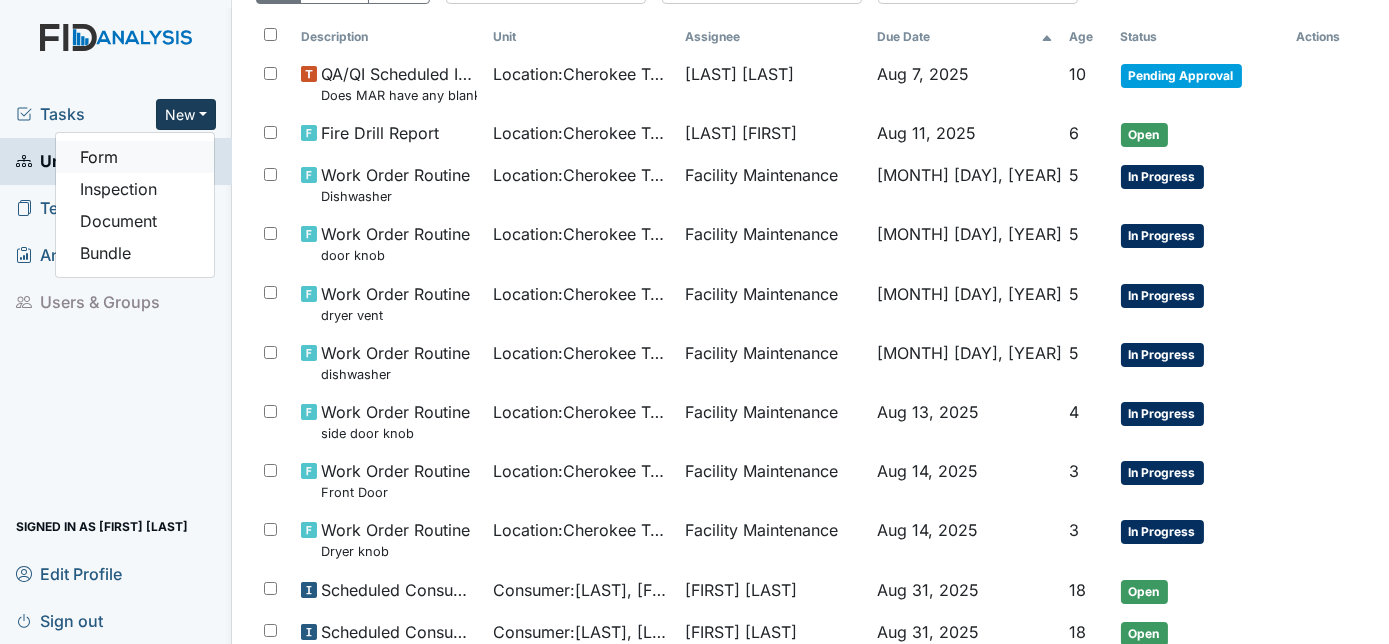 click on "Form" at bounding box center (135, 157) 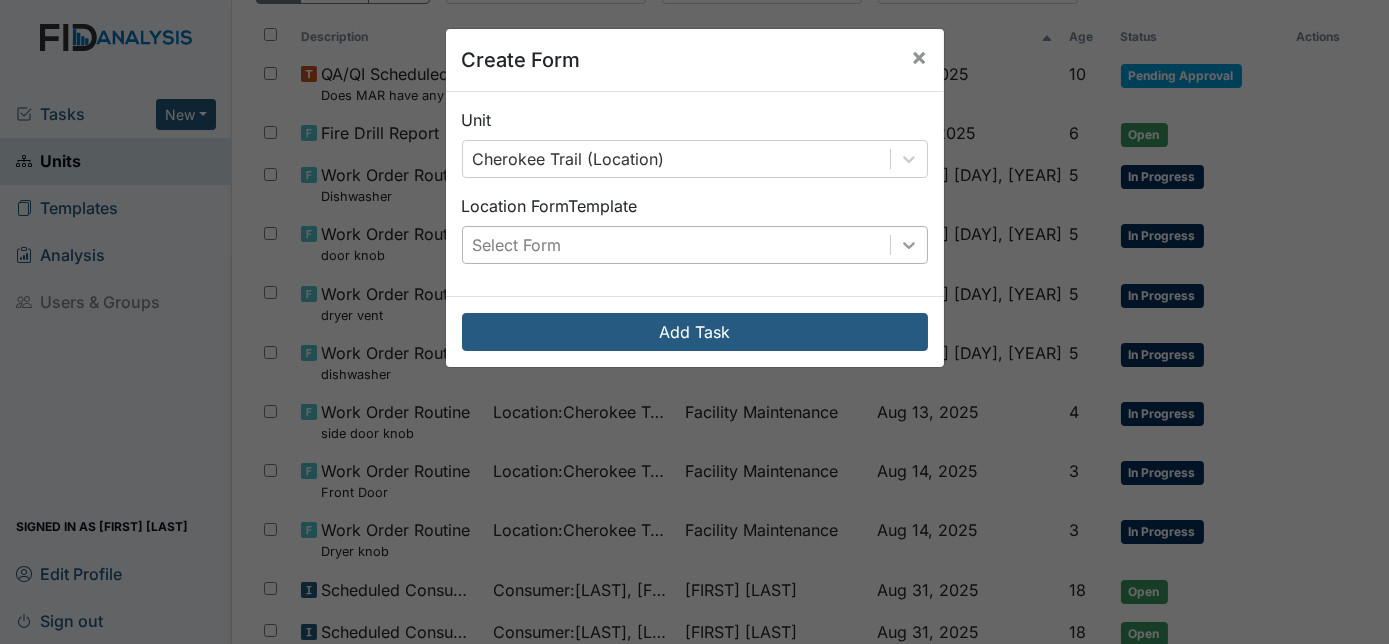 click 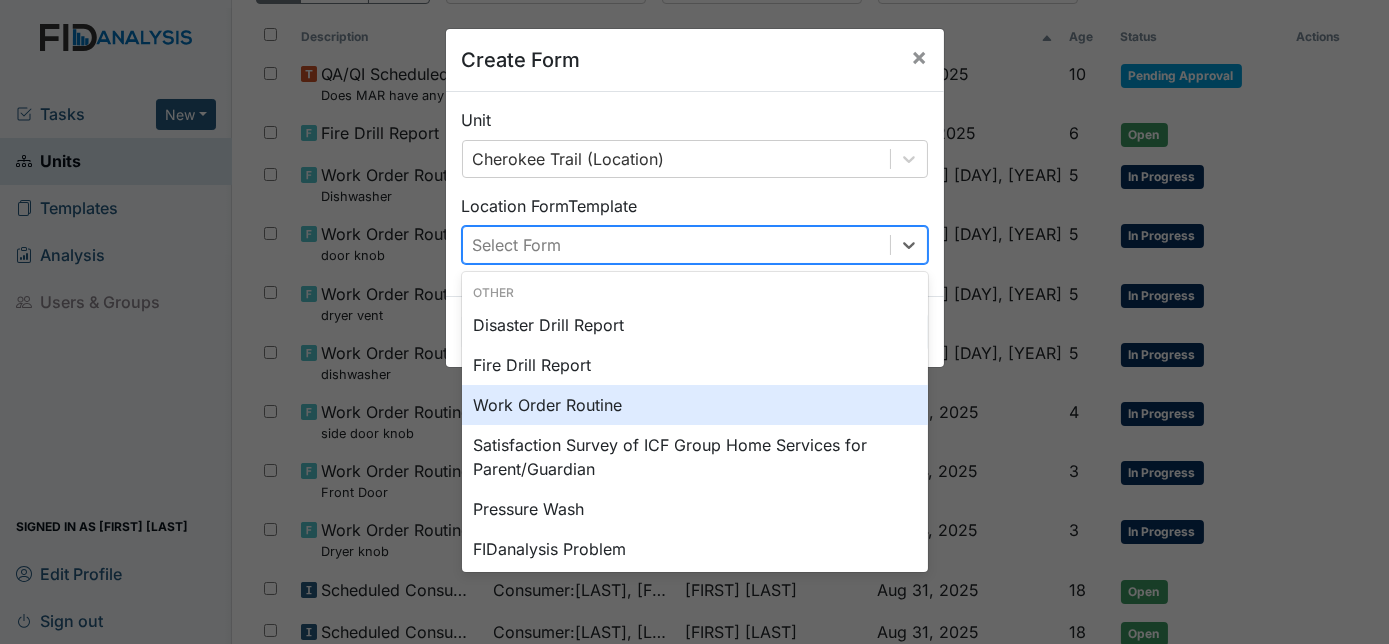 click on "Work Order Routine" at bounding box center [695, 405] 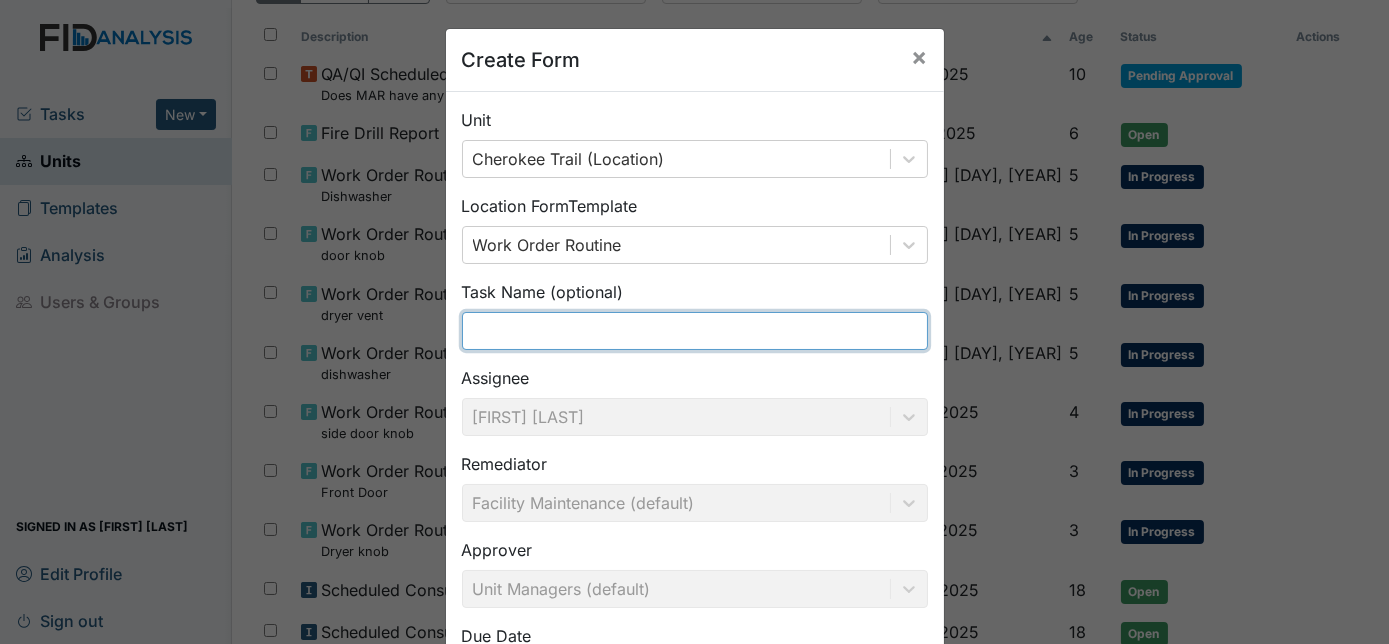 click at bounding box center (695, 331) 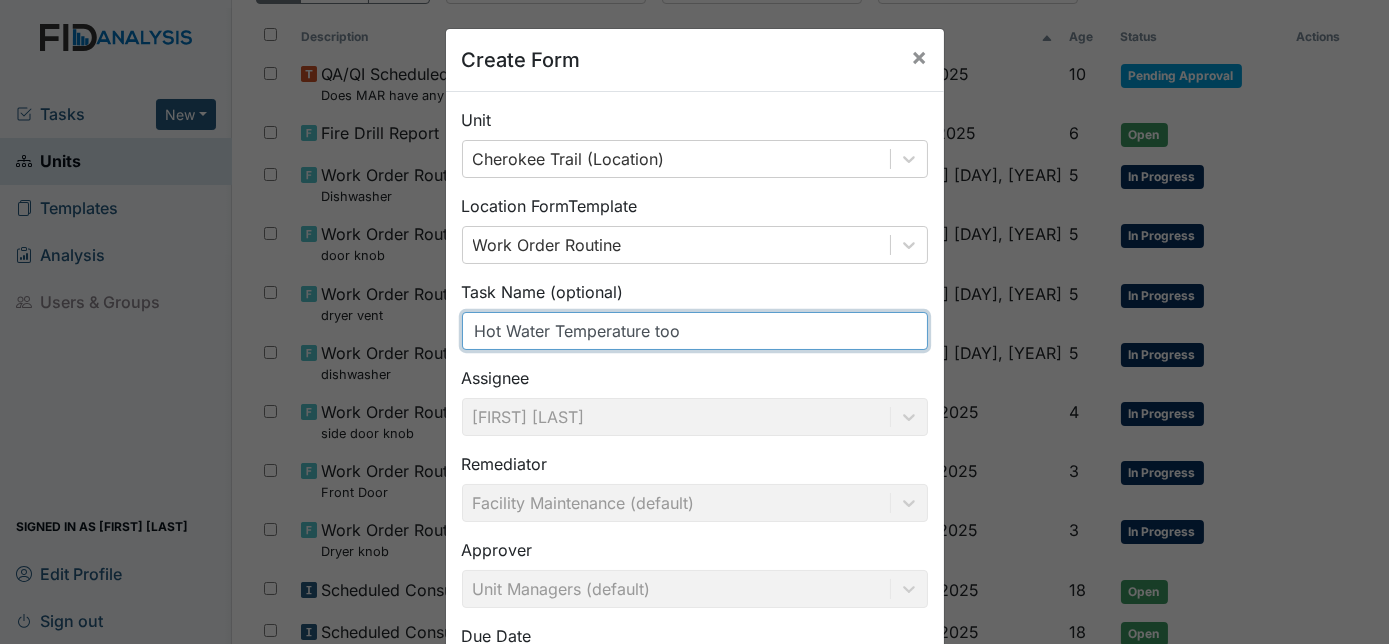 click on "Hot Water Temperature too" at bounding box center (695, 331) 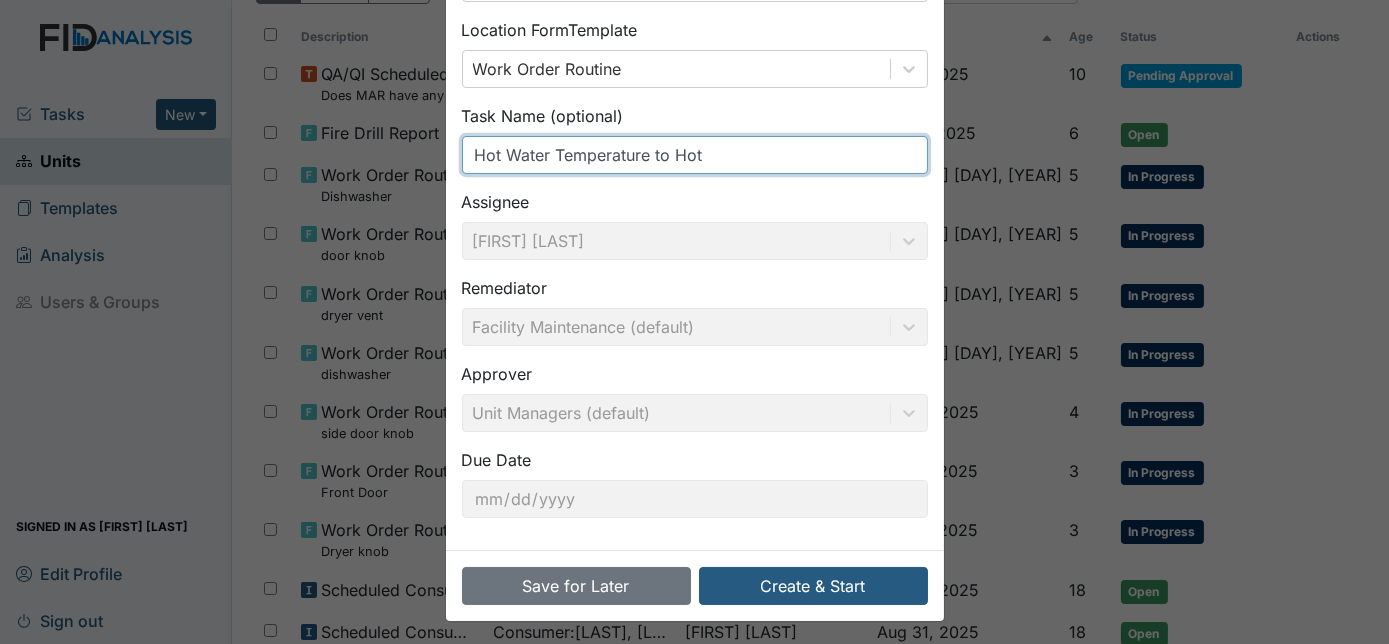 scroll, scrollTop: 181, scrollLeft: 0, axis: vertical 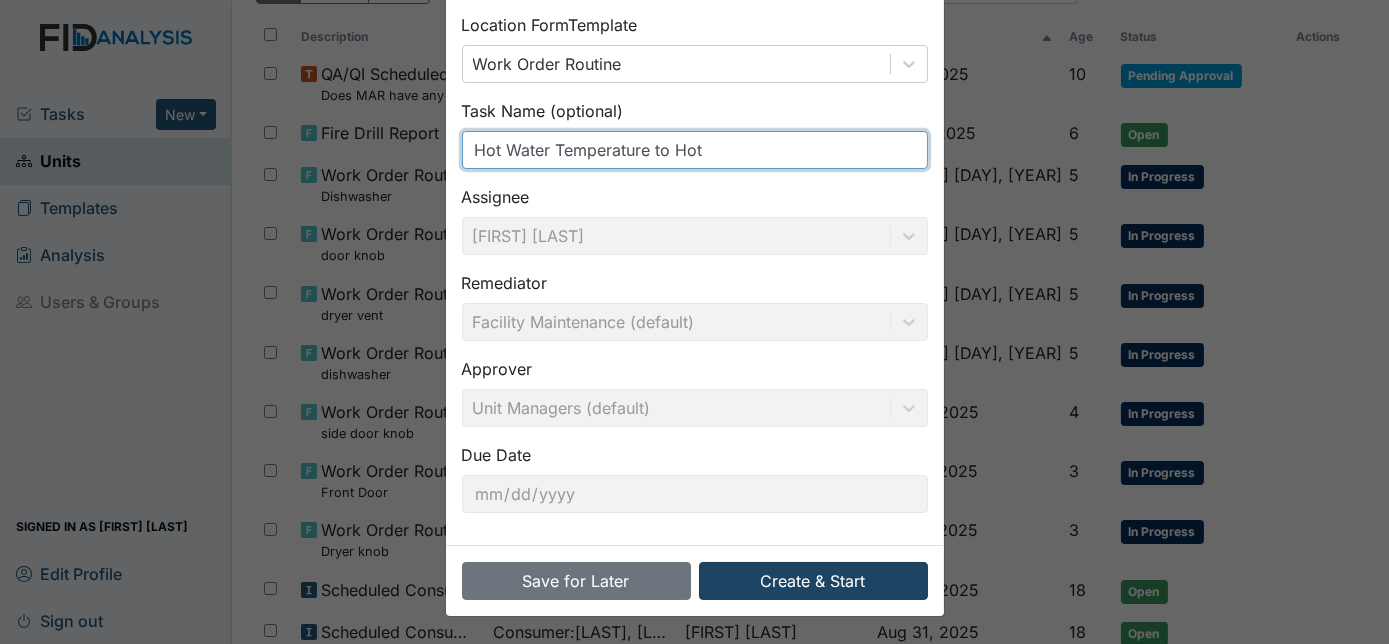 type on "Hot Water Temperature to Hot" 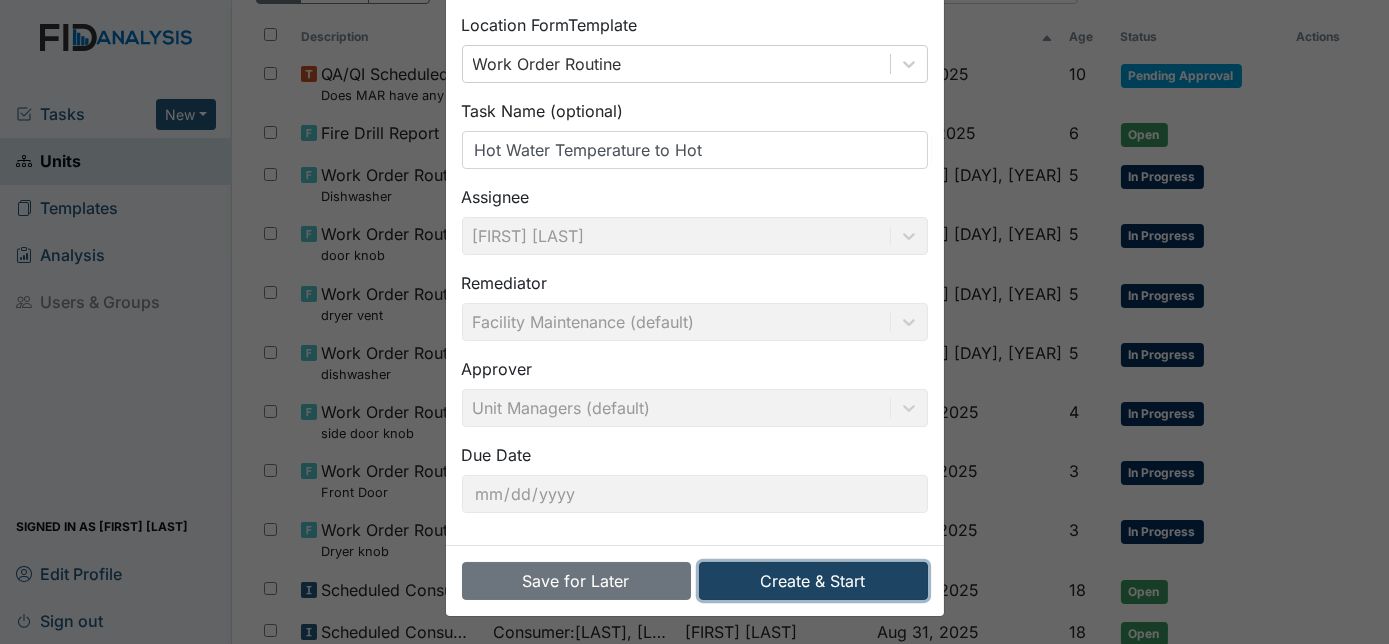 click on "Create & Start" at bounding box center (813, 581) 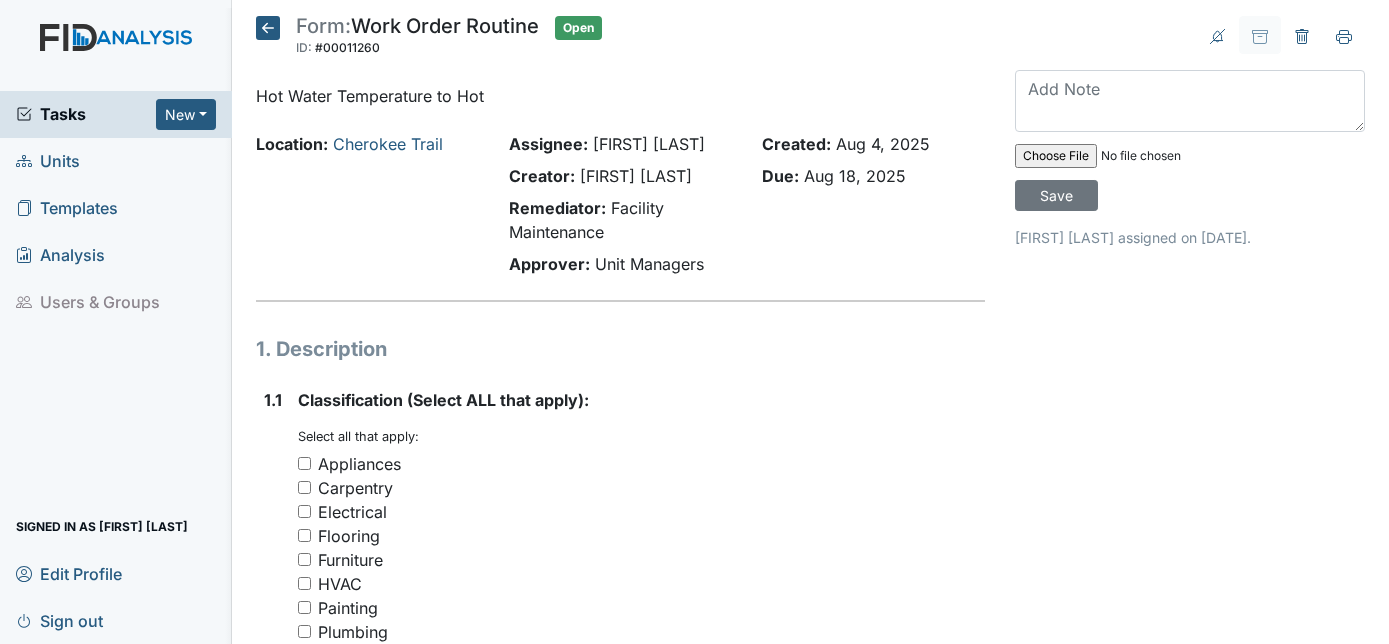 scroll, scrollTop: 0, scrollLeft: 0, axis: both 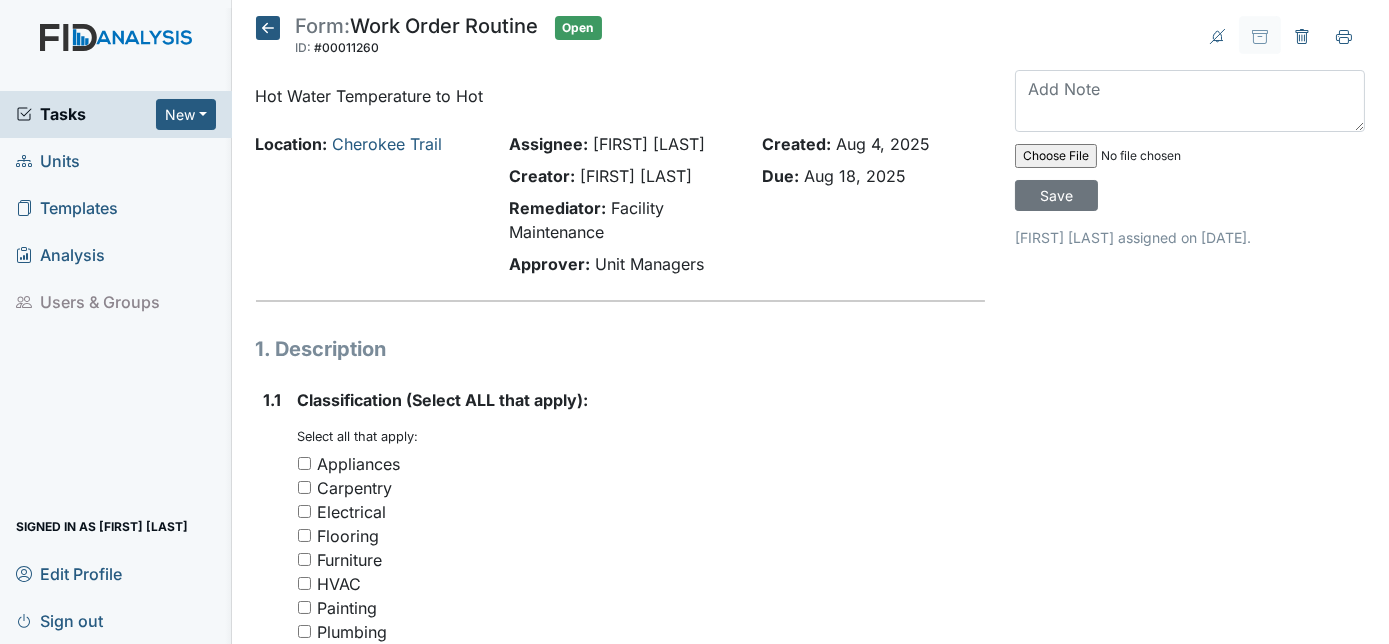 click on "Plumbing" at bounding box center [304, 631] 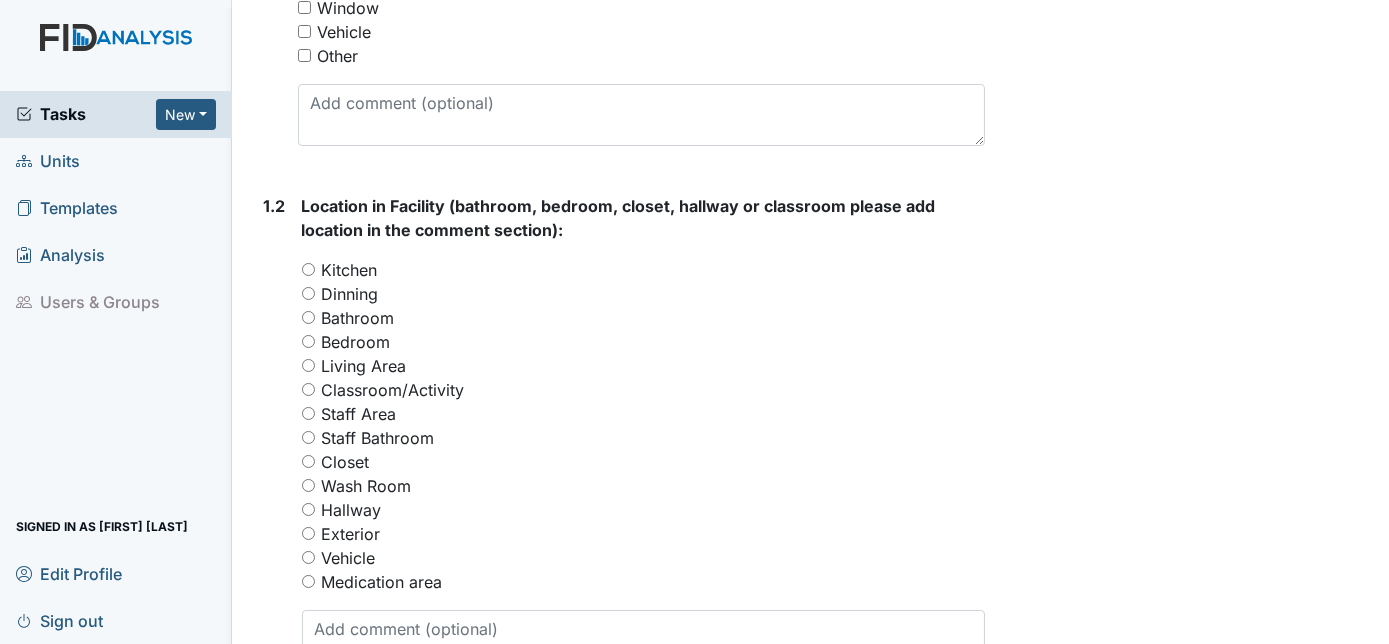 scroll, scrollTop: 727, scrollLeft: 0, axis: vertical 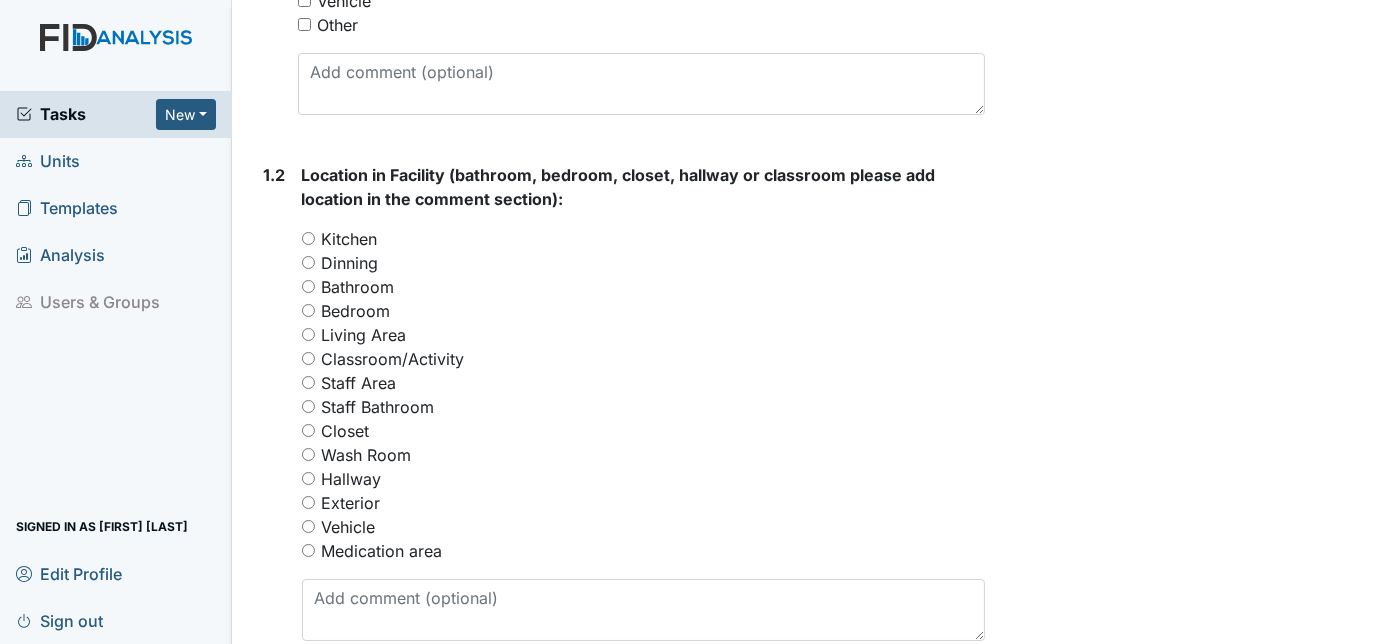 click on "Closet" at bounding box center (308, 430) 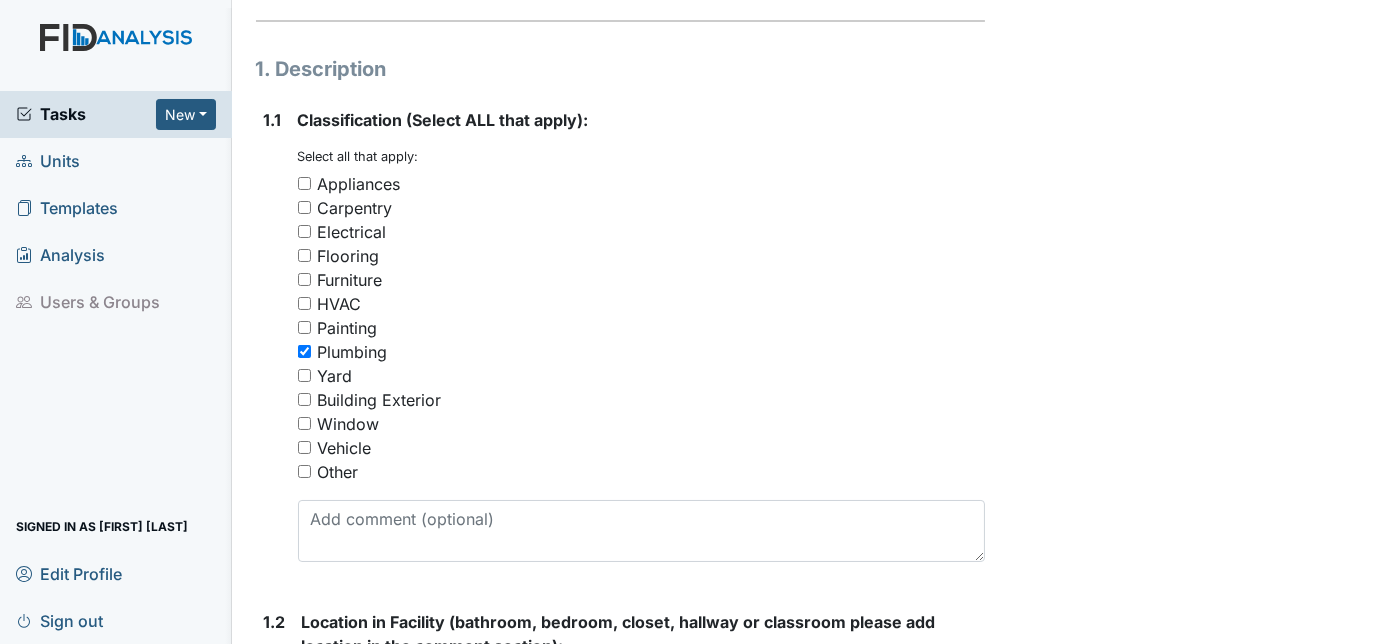 scroll, scrollTop: 272, scrollLeft: 0, axis: vertical 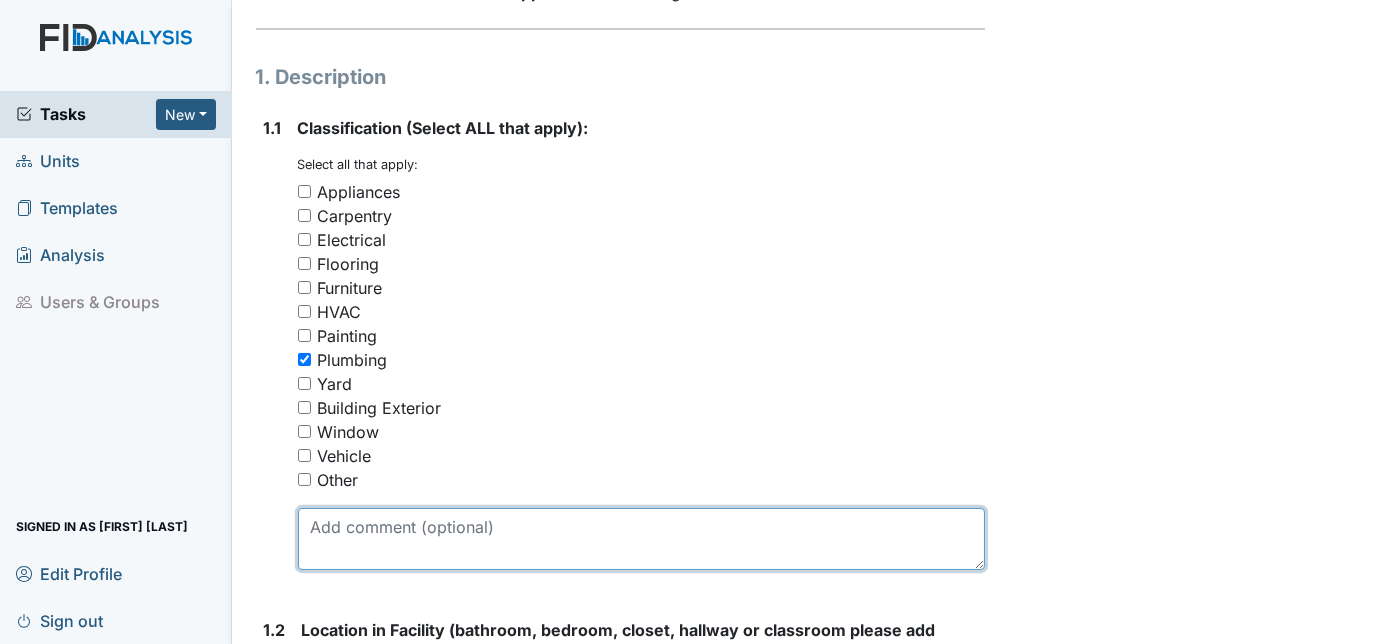 click at bounding box center (642, 539) 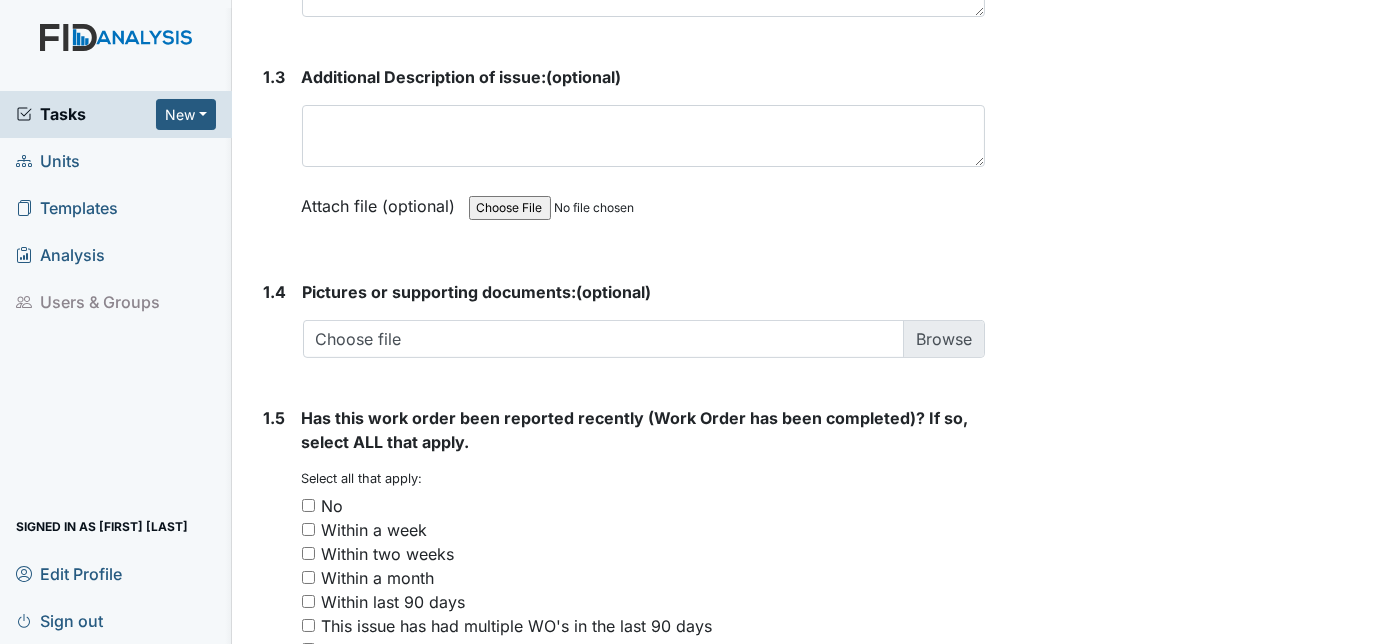 scroll, scrollTop: 1352, scrollLeft: 0, axis: vertical 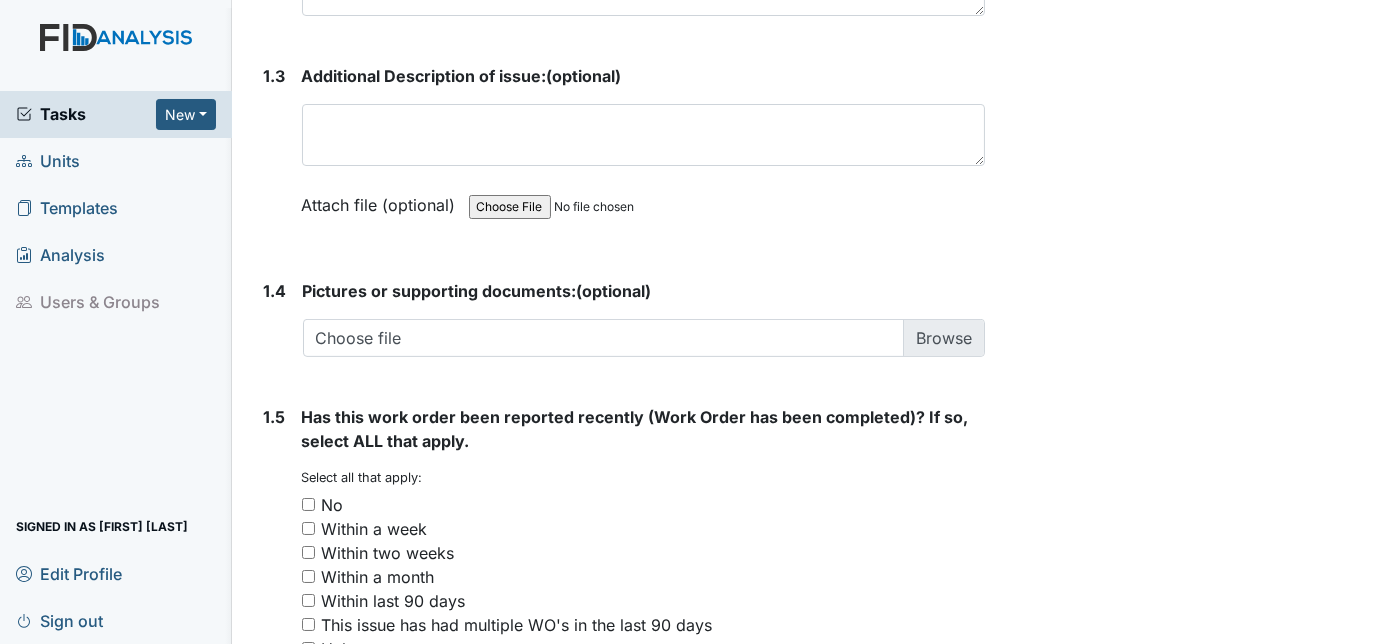 type on "Hot water heater" 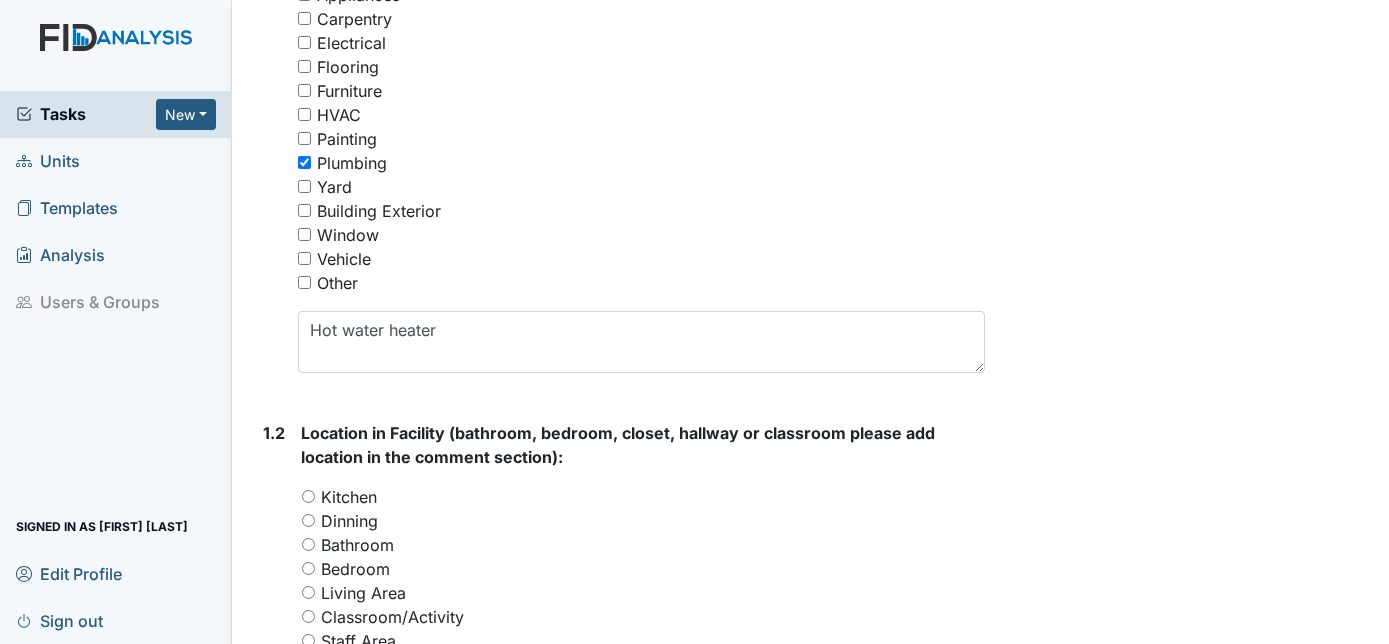 scroll, scrollTop: 453, scrollLeft: 0, axis: vertical 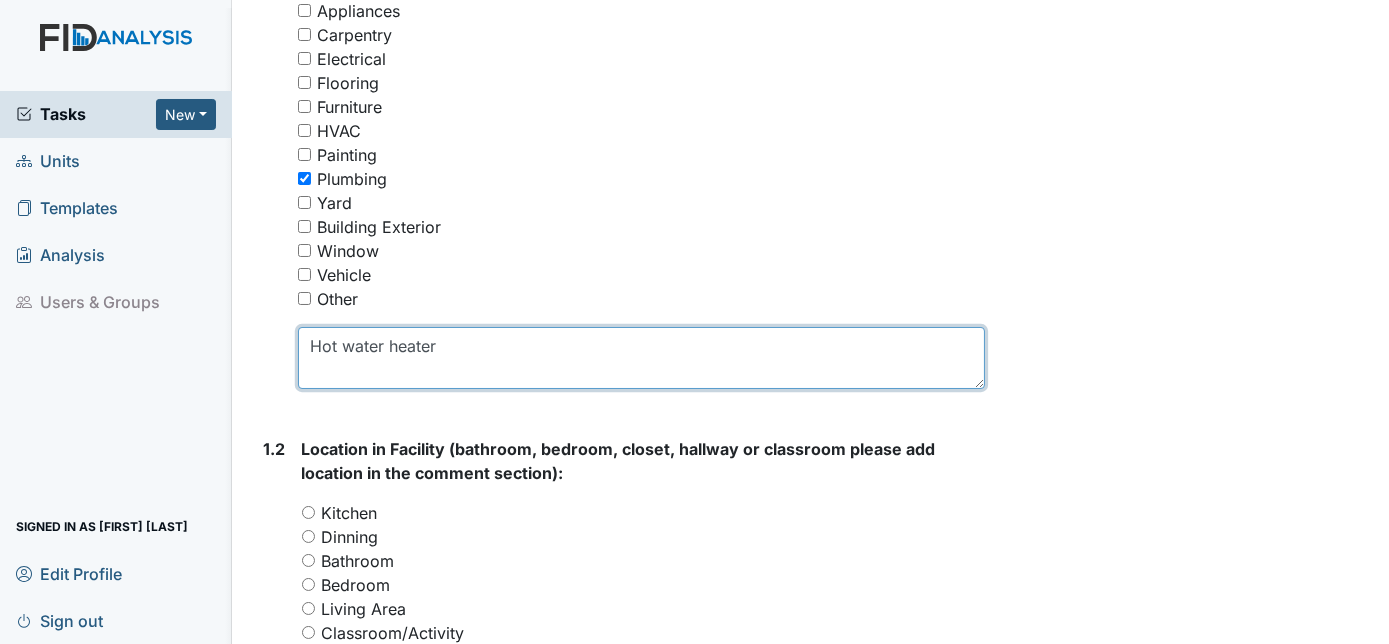 click on "Hot water heater" at bounding box center [642, 358] 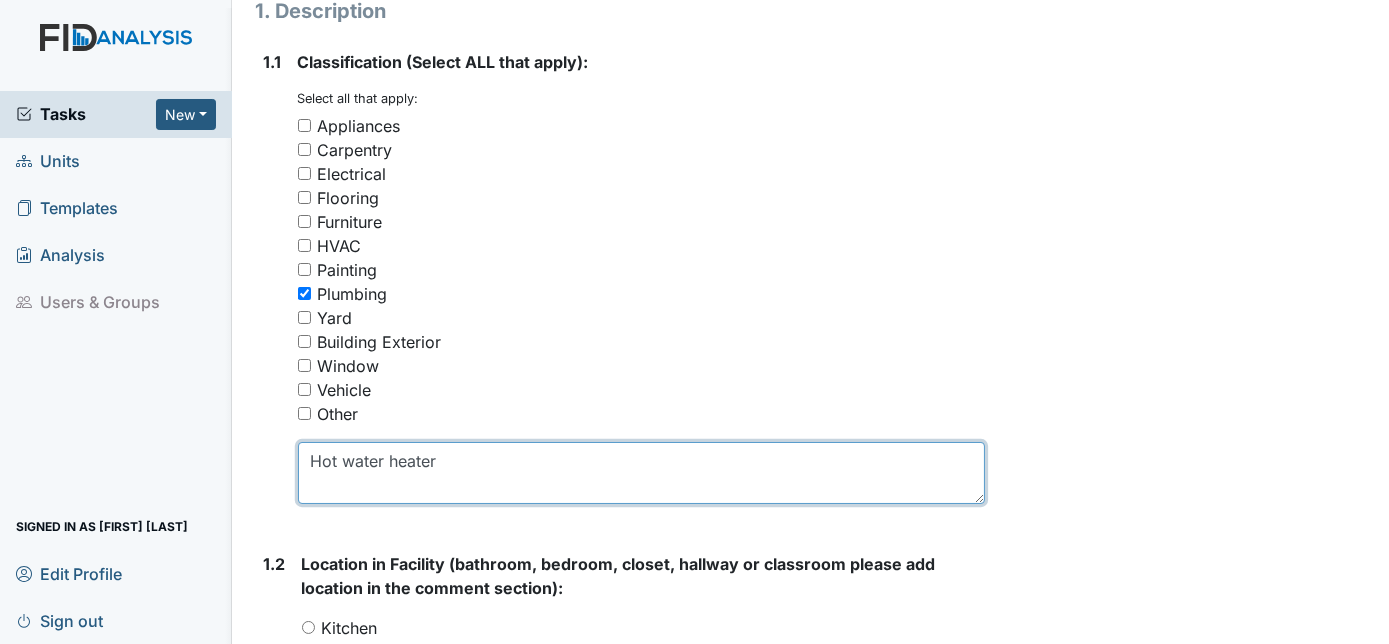 scroll, scrollTop: 362, scrollLeft: 0, axis: vertical 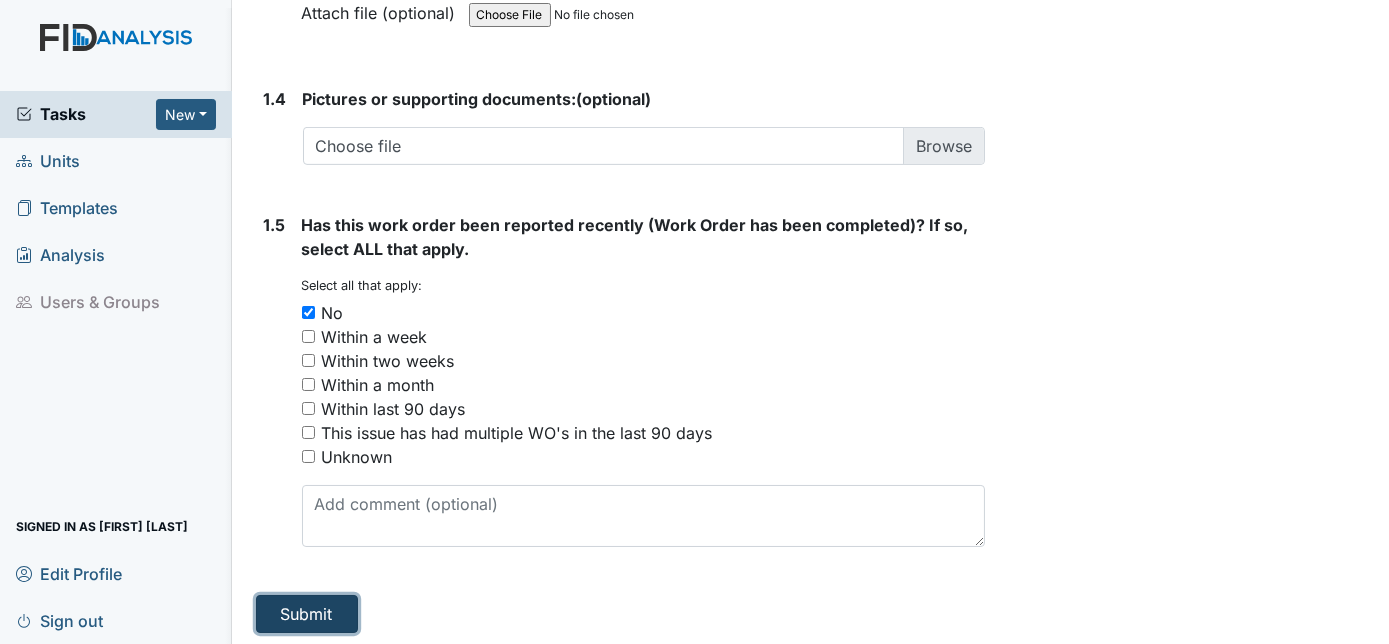 click on "Submit" at bounding box center [307, 614] 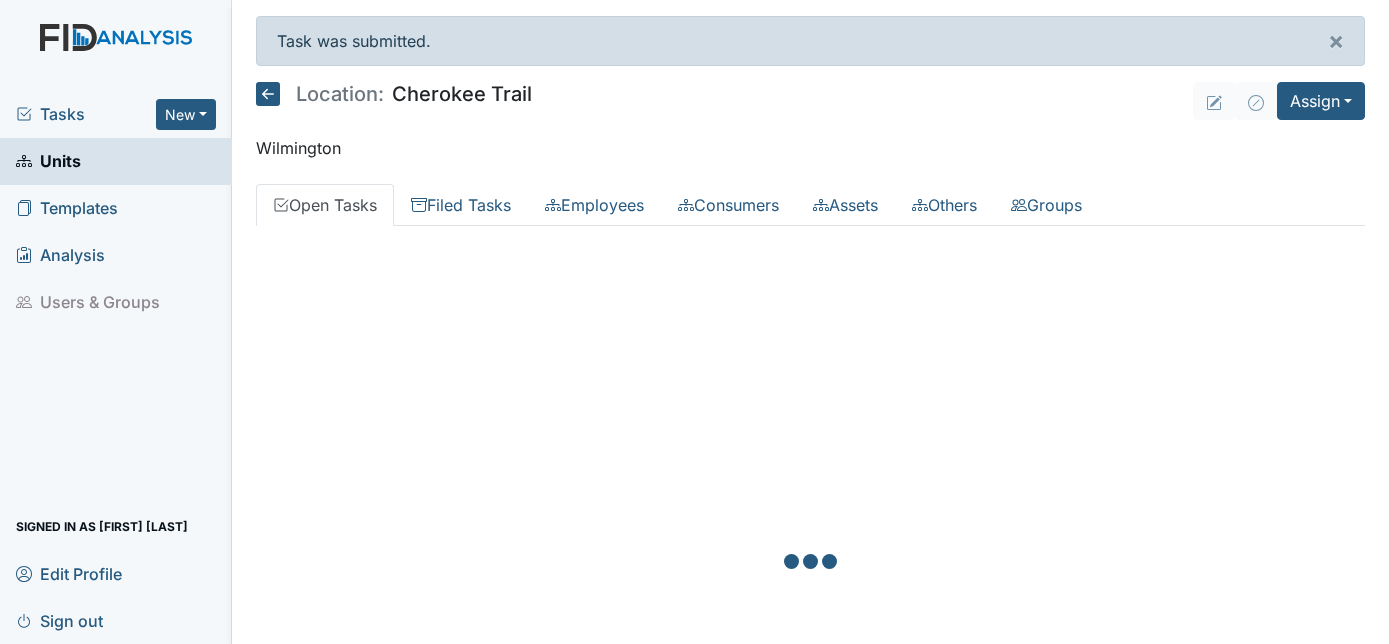 scroll, scrollTop: 0, scrollLeft: 0, axis: both 